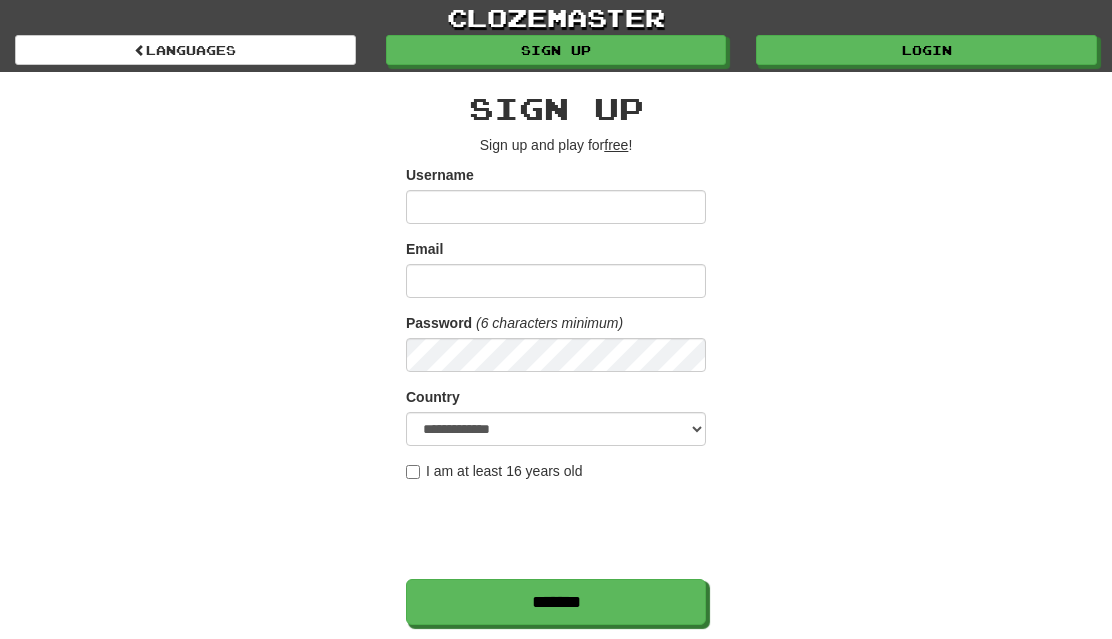 scroll, scrollTop: 0, scrollLeft: 0, axis: both 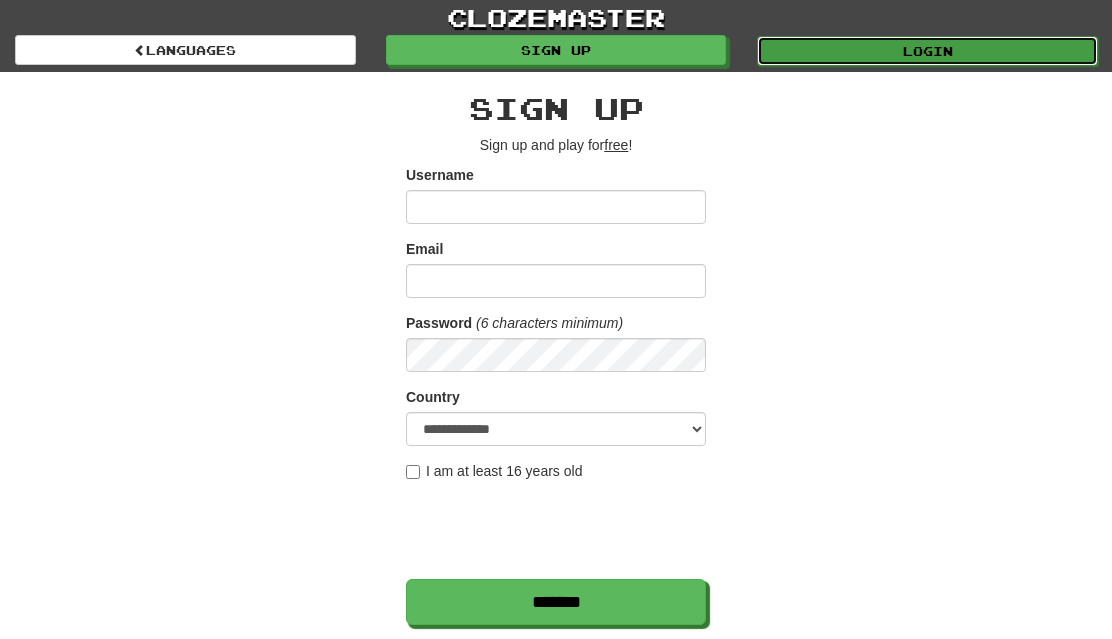 click on "Login" at bounding box center (927, 51) 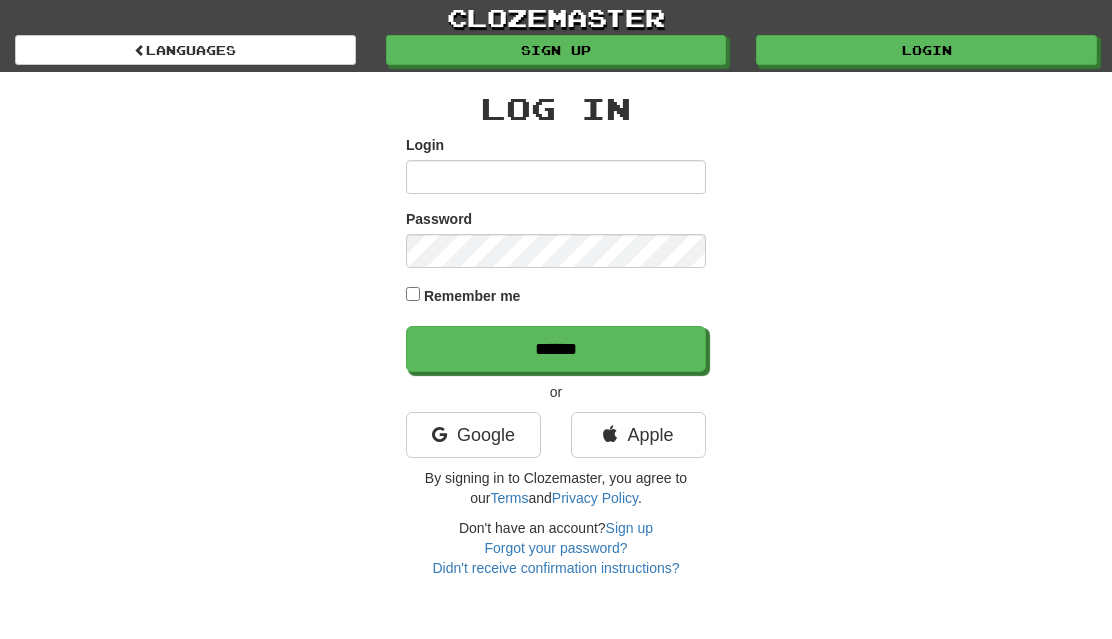 scroll, scrollTop: 0, scrollLeft: 0, axis: both 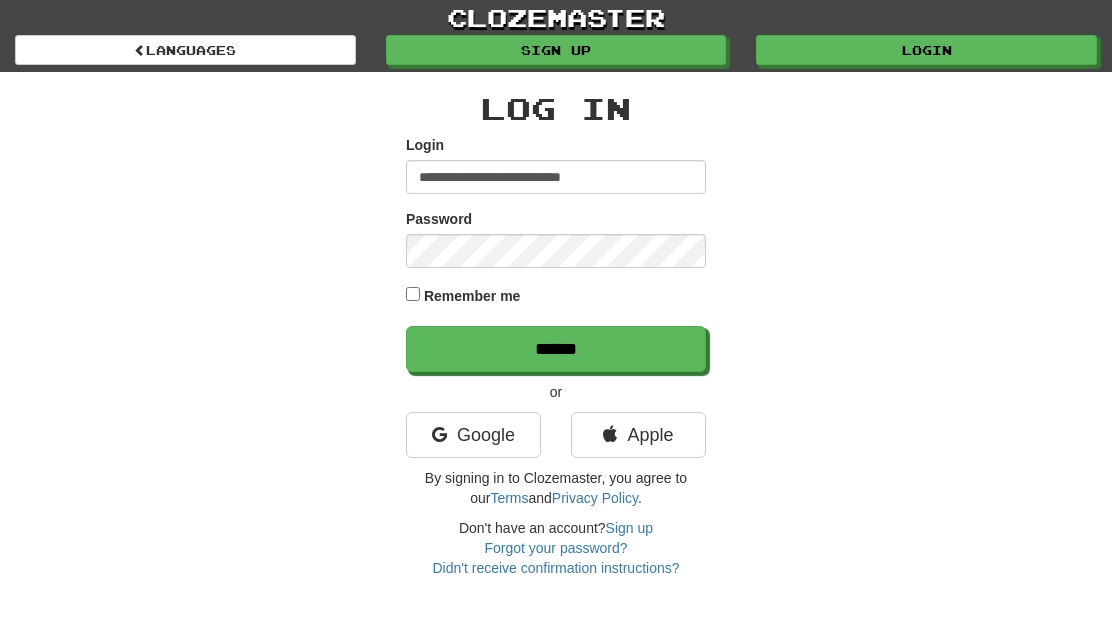 type on "**********" 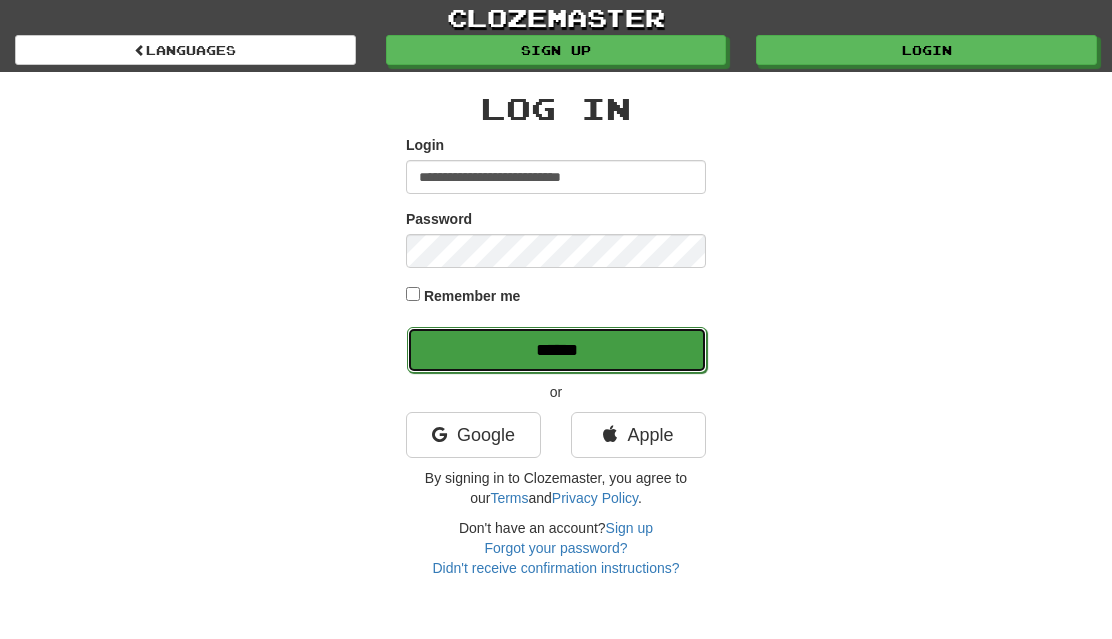 click on "******" at bounding box center (557, 350) 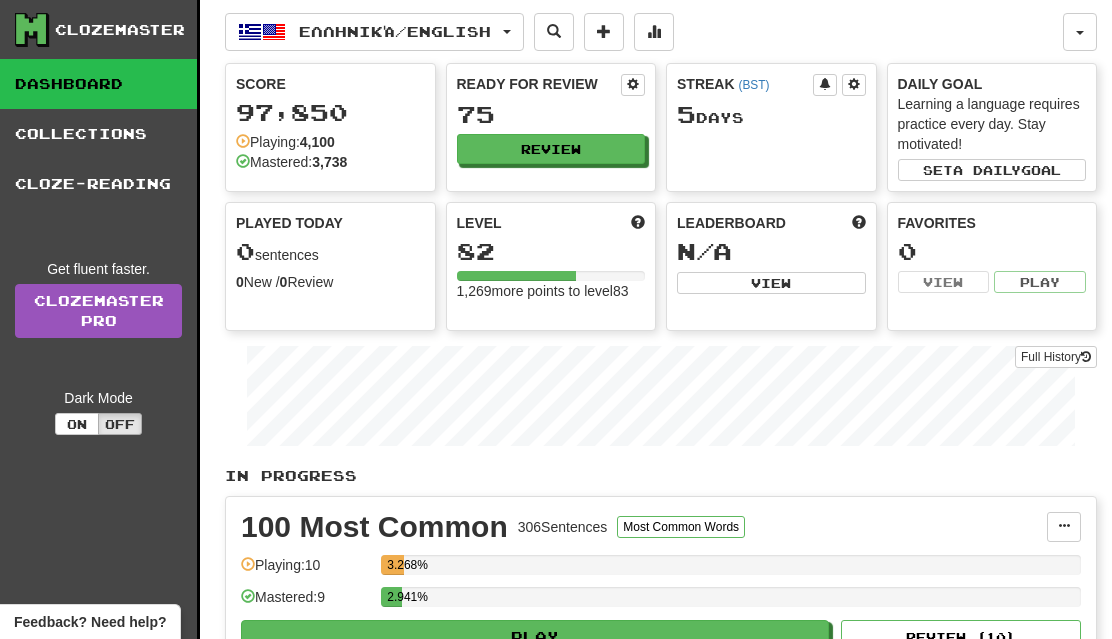 scroll, scrollTop: 0, scrollLeft: 0, axis: both 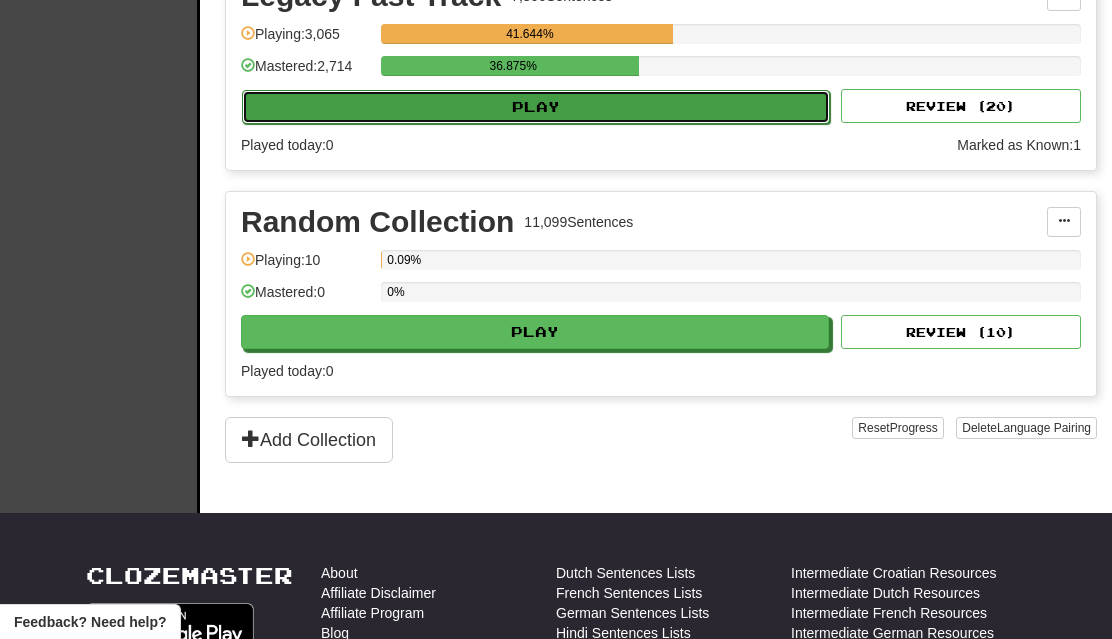 click on "Play" at bounding box center (536, 107) 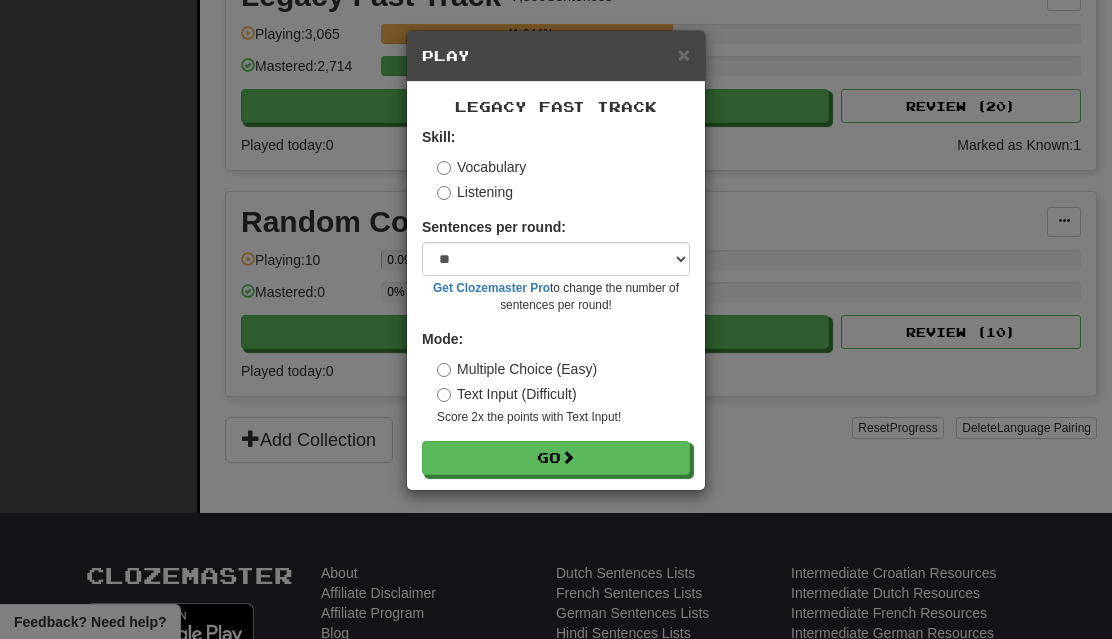 click on "Listening" at bounding box center [475, 192] 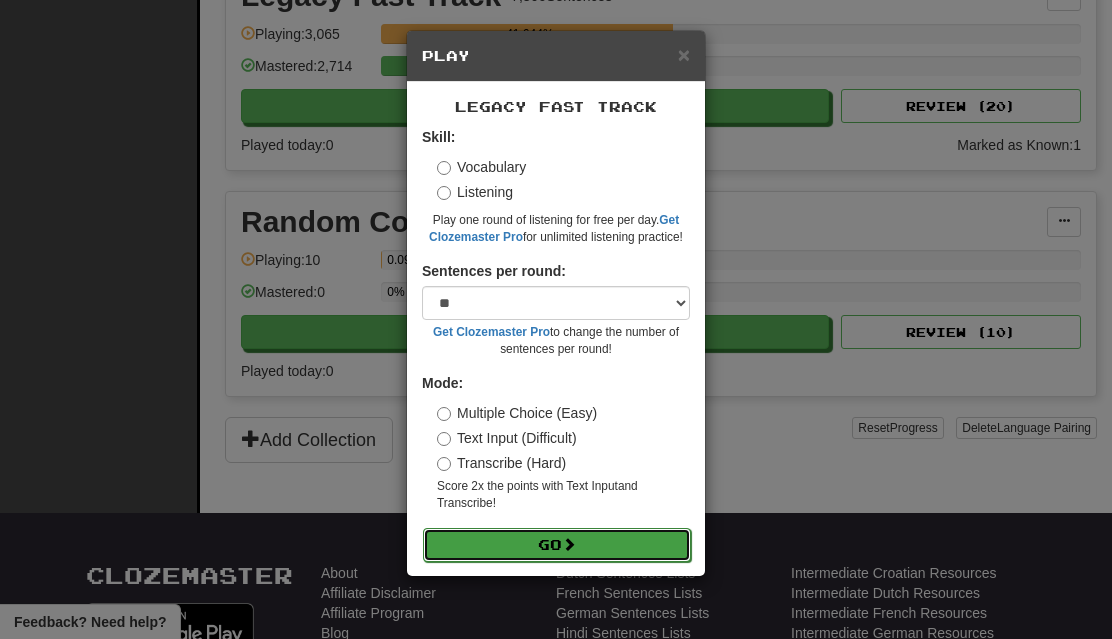 click on "Go" at bounding box center (557, 545) 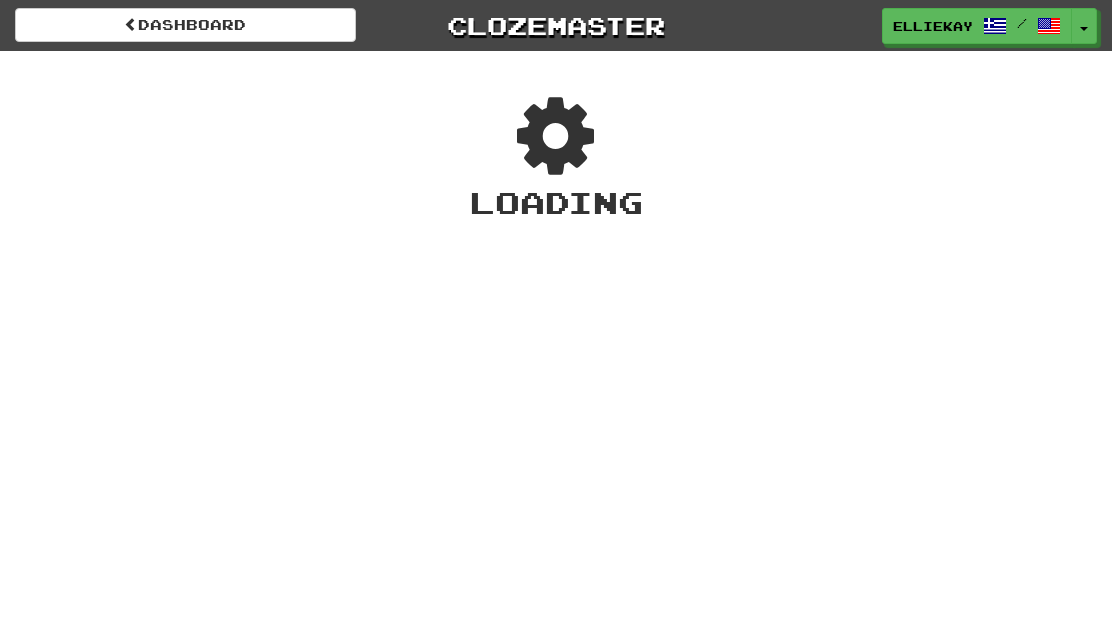 scroll, scrollTop: 0, scrollLeft: 0, axis: both 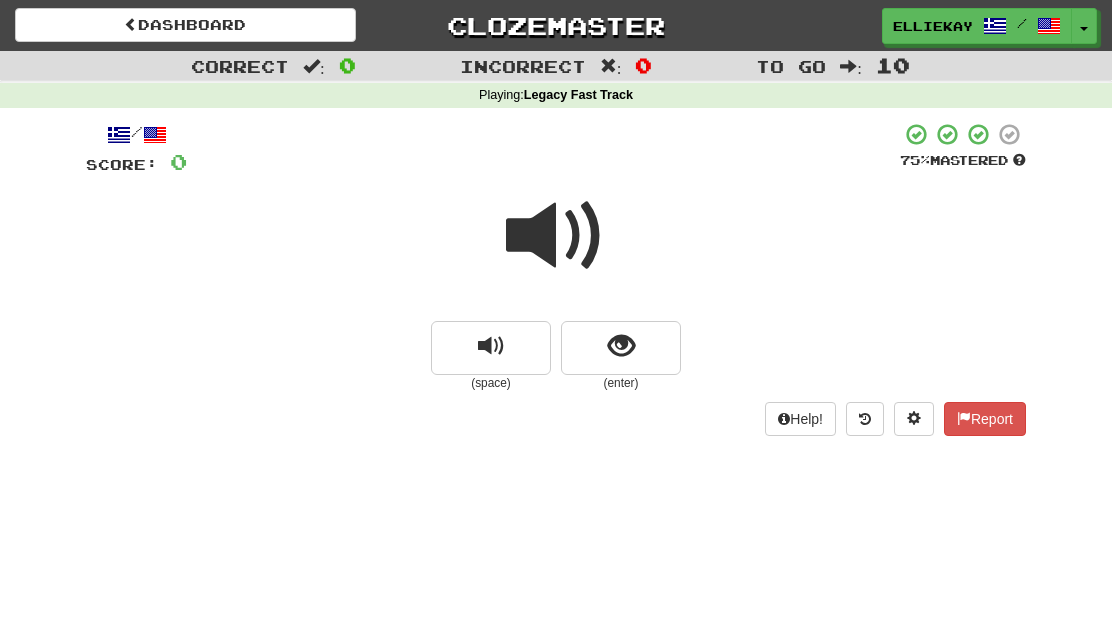 click at bounding box center (556, 236) 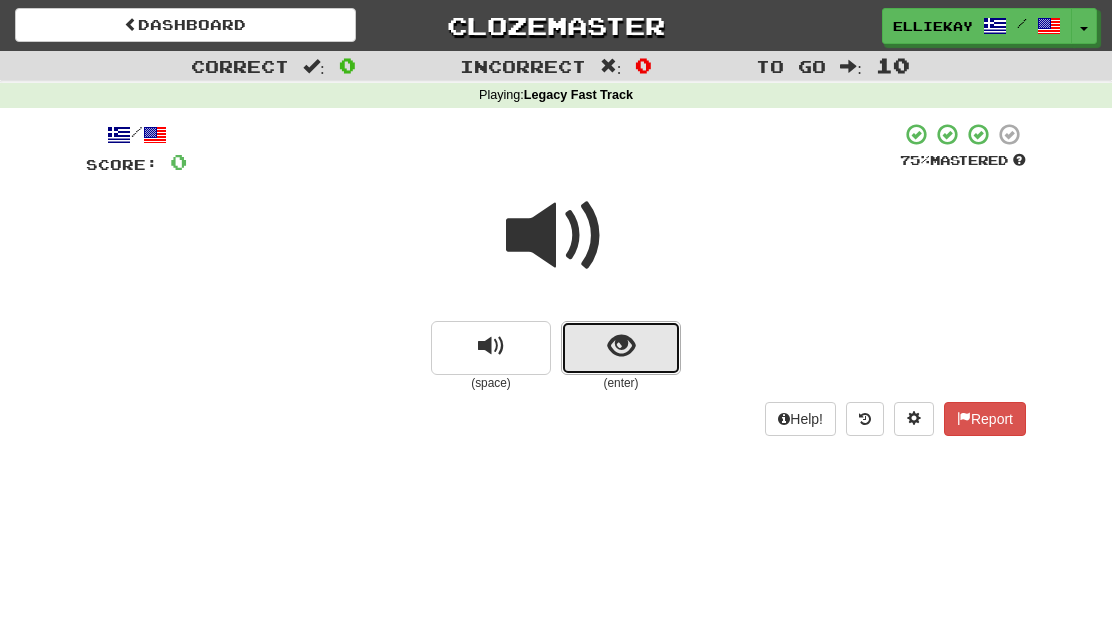 click at bounding box center (621, 348) 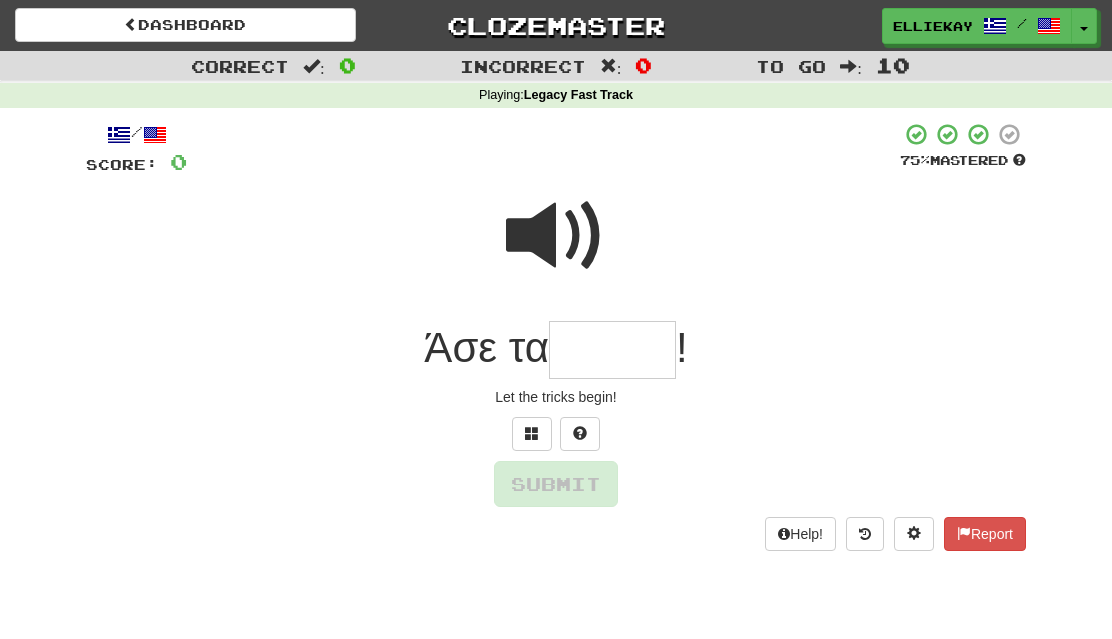 click at bounding box center [612, 350] 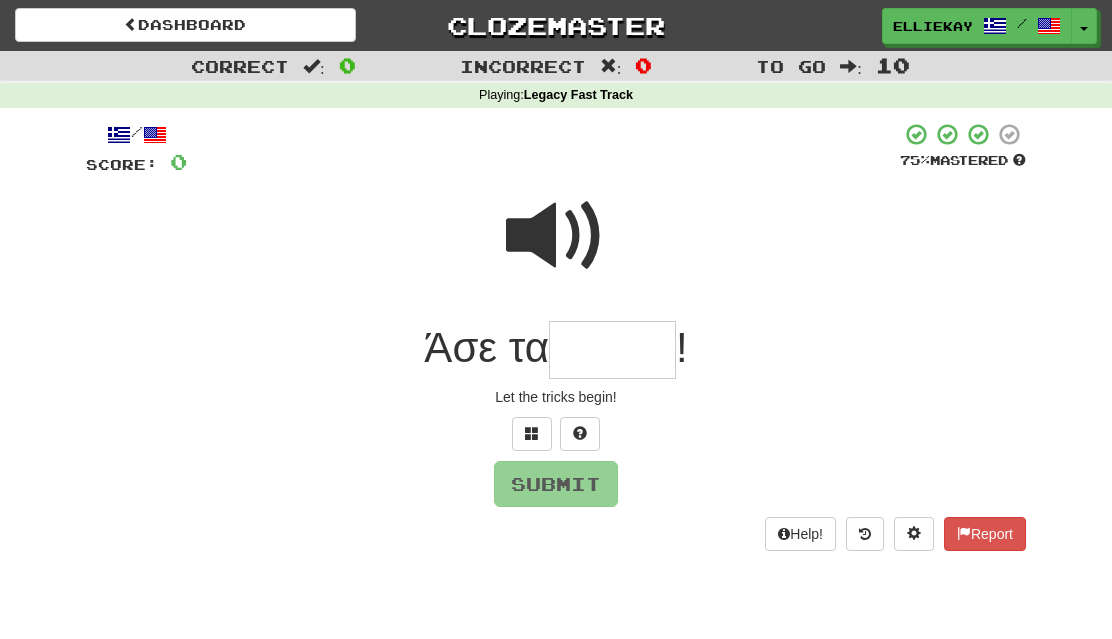 click at bounding box center [612, 350] 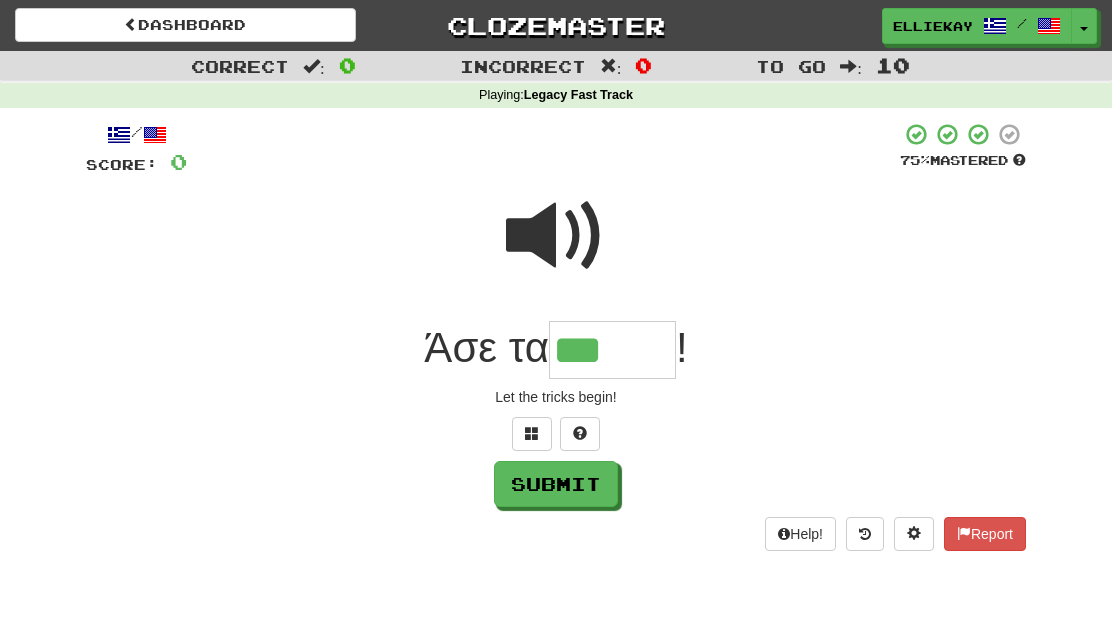 click at bounding box center [556, 236] 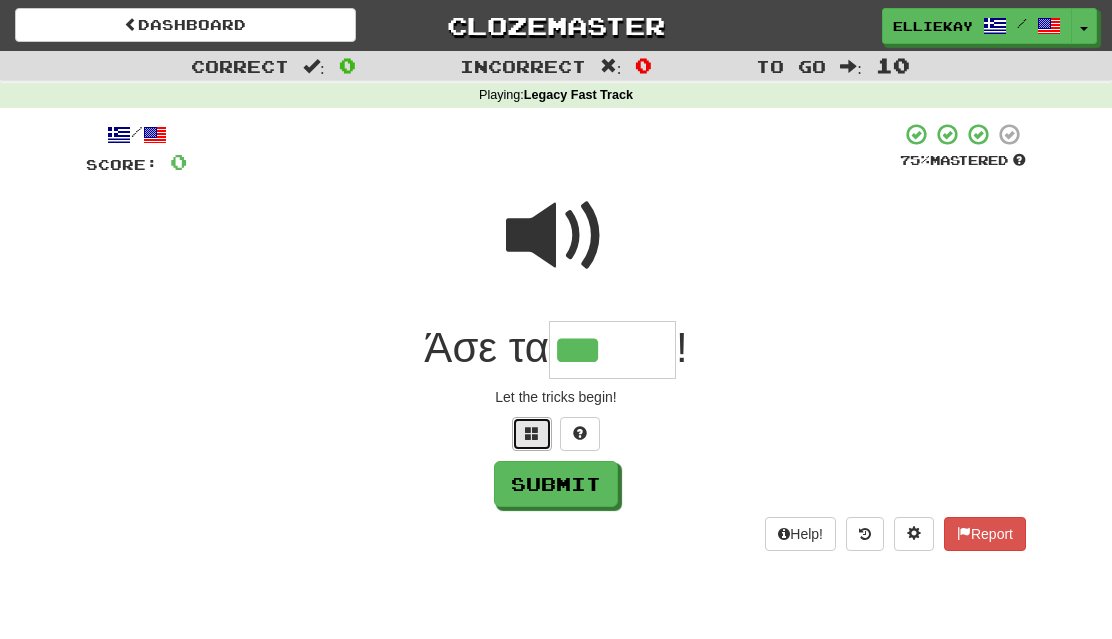 click at bounding box center (532, 434) 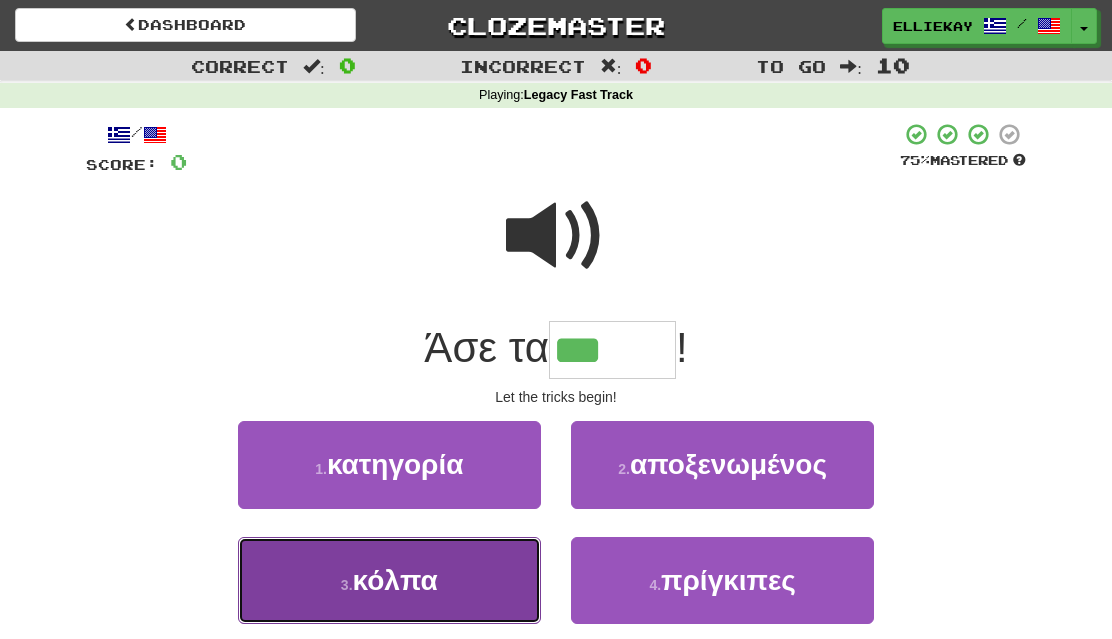 click on "3 .  κόλπα" at bounding box center [389, 580] 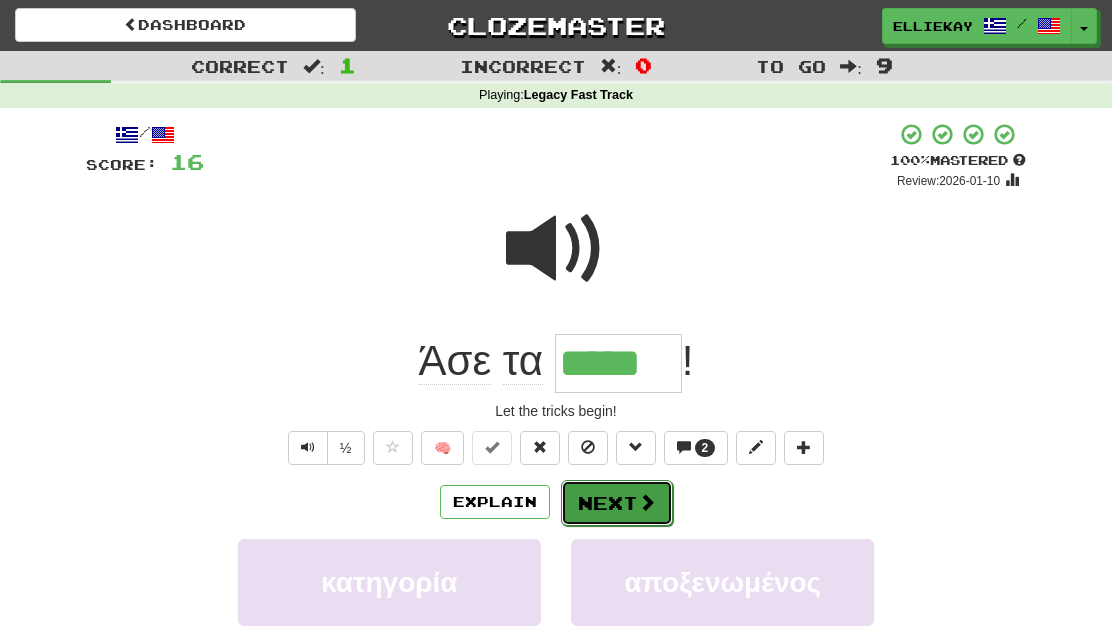 click on "Next" at bounding box center [617, 503] 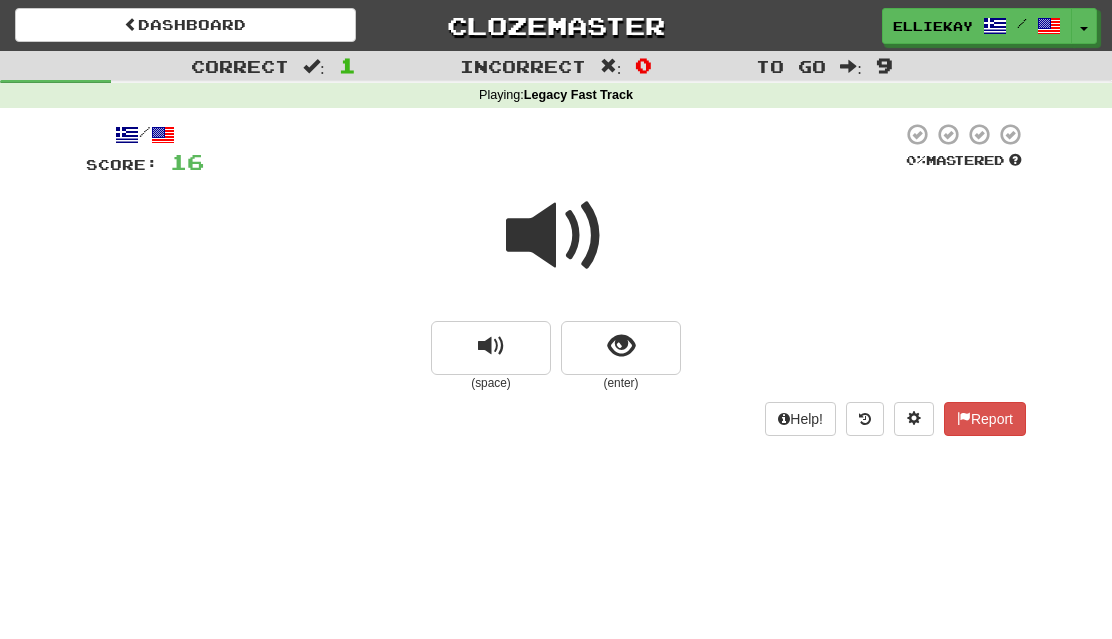 click at bounding box center [556, 236] 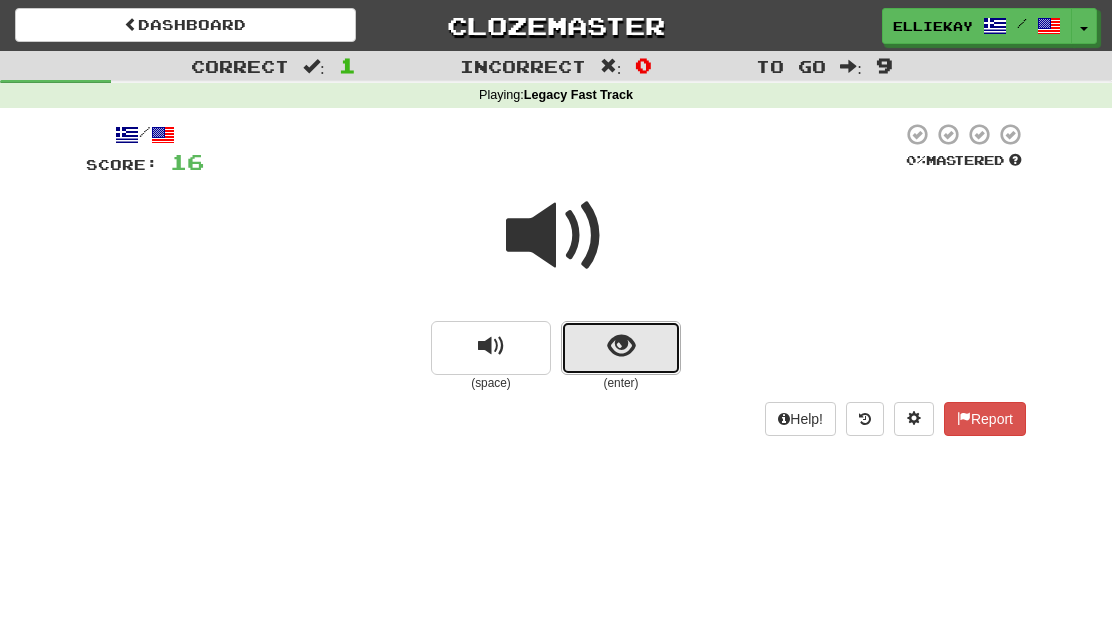 click at bounding box center (621, 346) 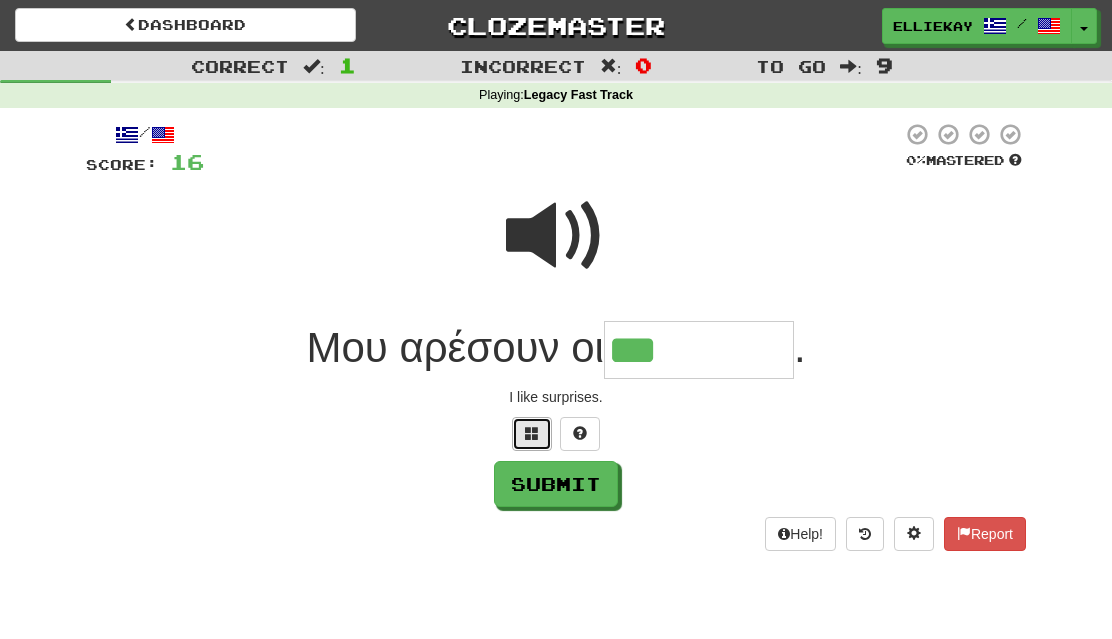 click at bounding box center [532, 433] 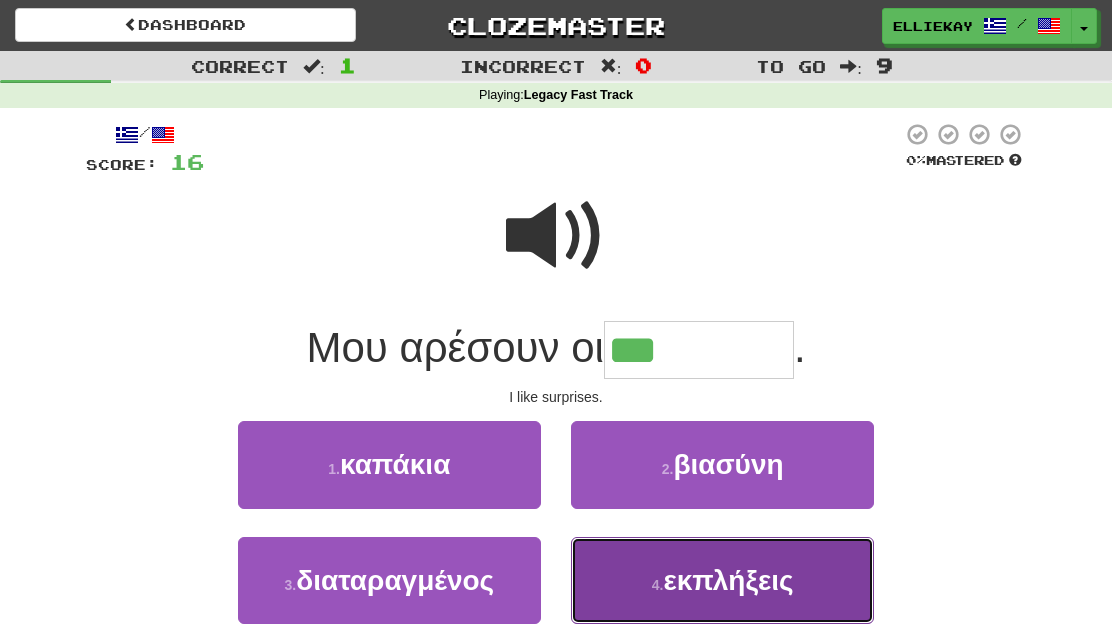 click on "εκπλήξεις" at bounding box center [728, 580] 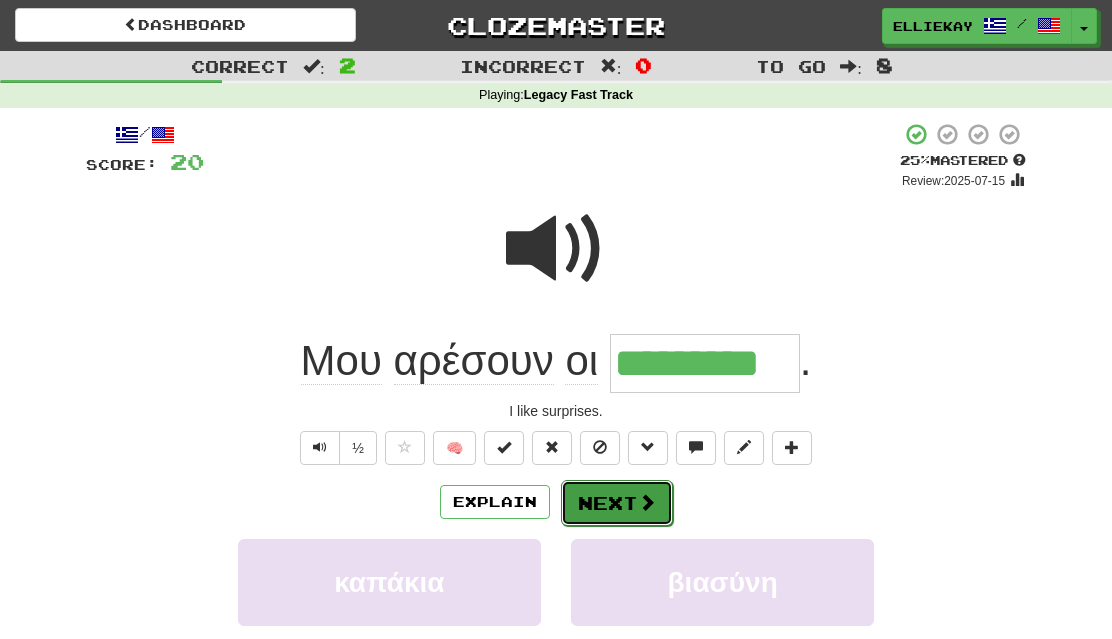 click on "Next" at bounding box center (617, 503) 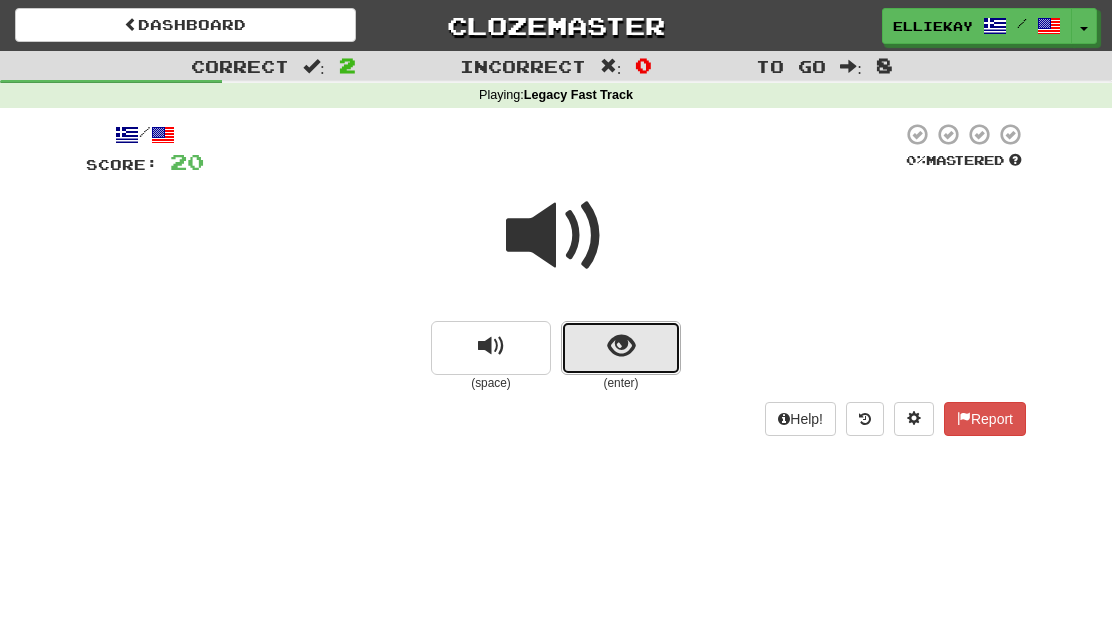 click at bounding box center (621, 348) 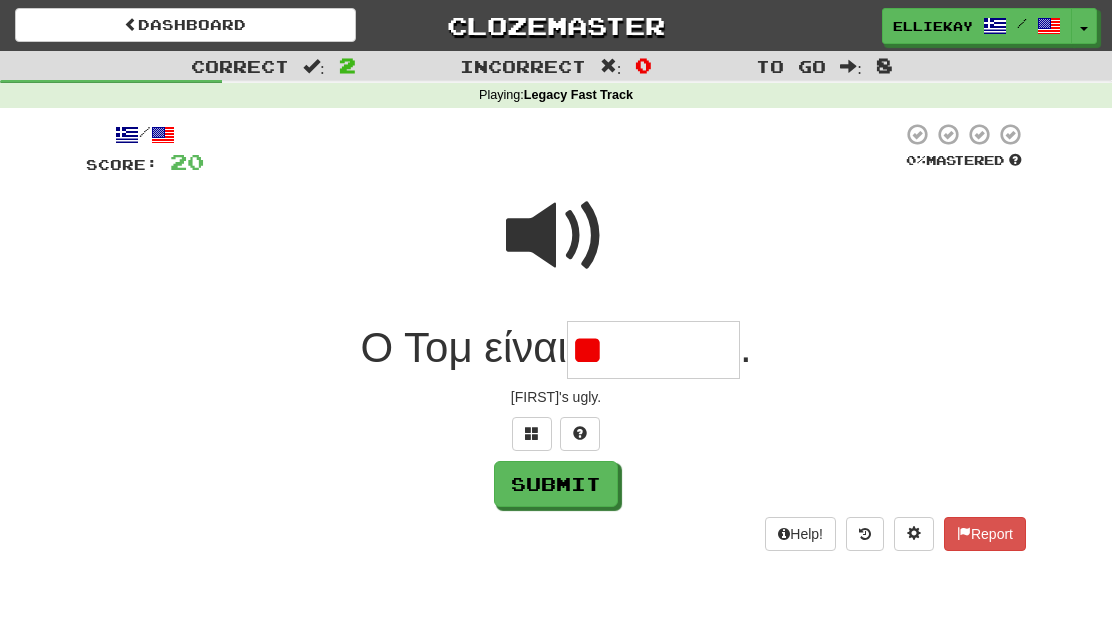 type on "*" 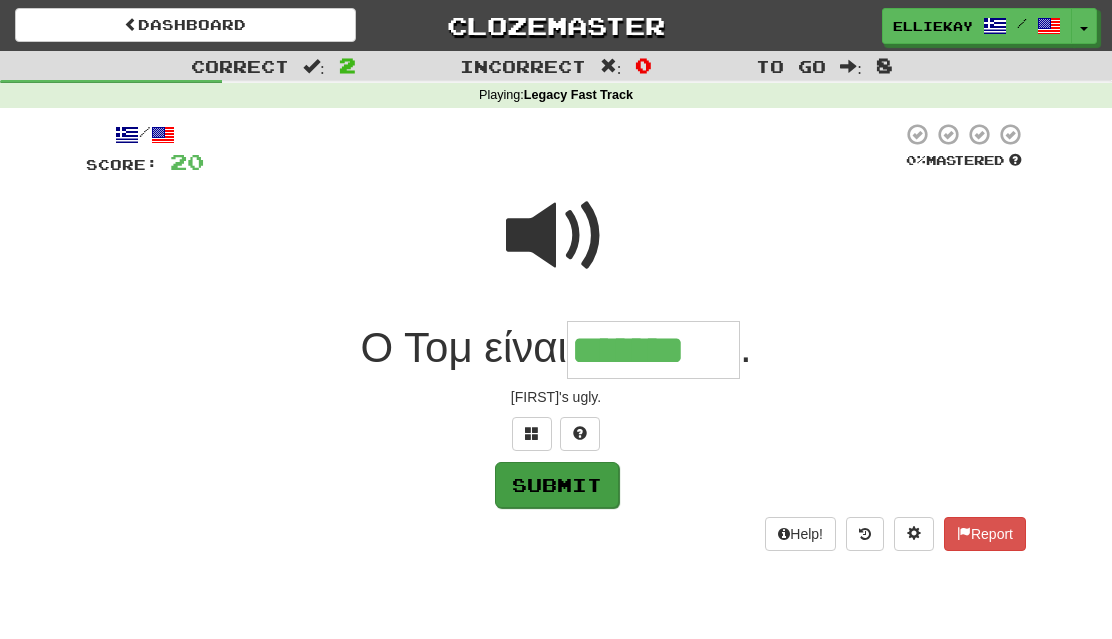 type on "*******" 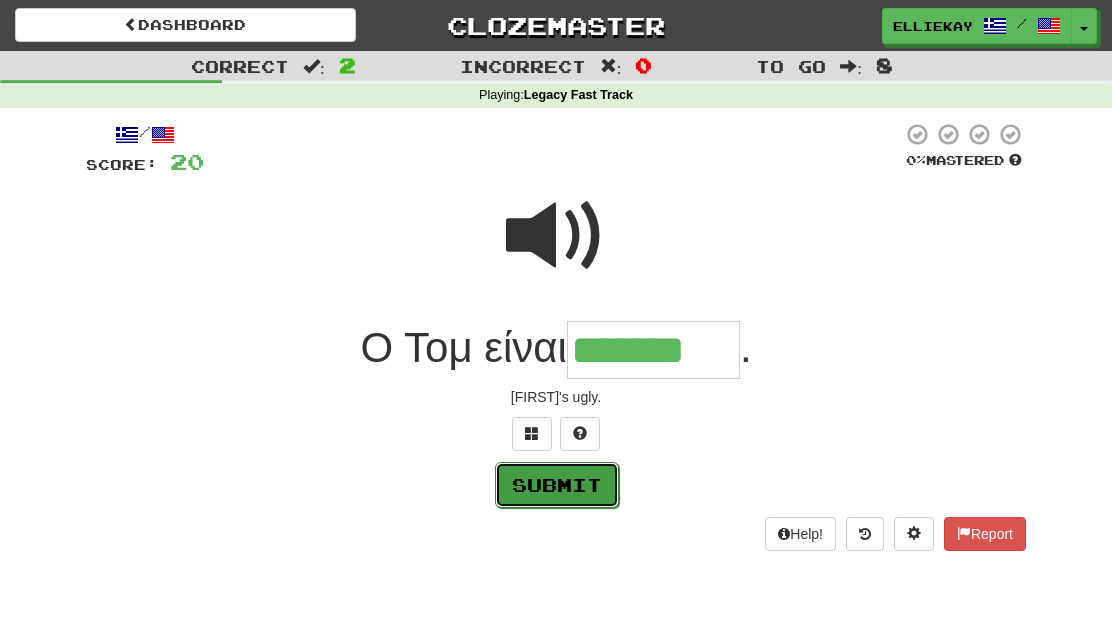 click on "Submit" at bounding box center (557, 485) 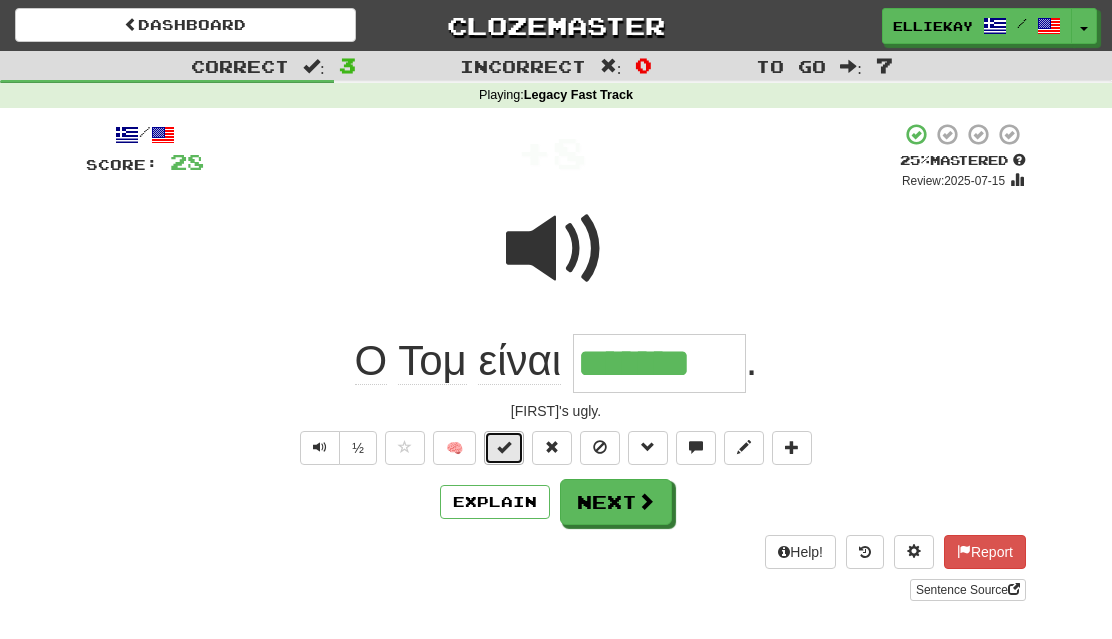 click at bounding box center (504, 447) 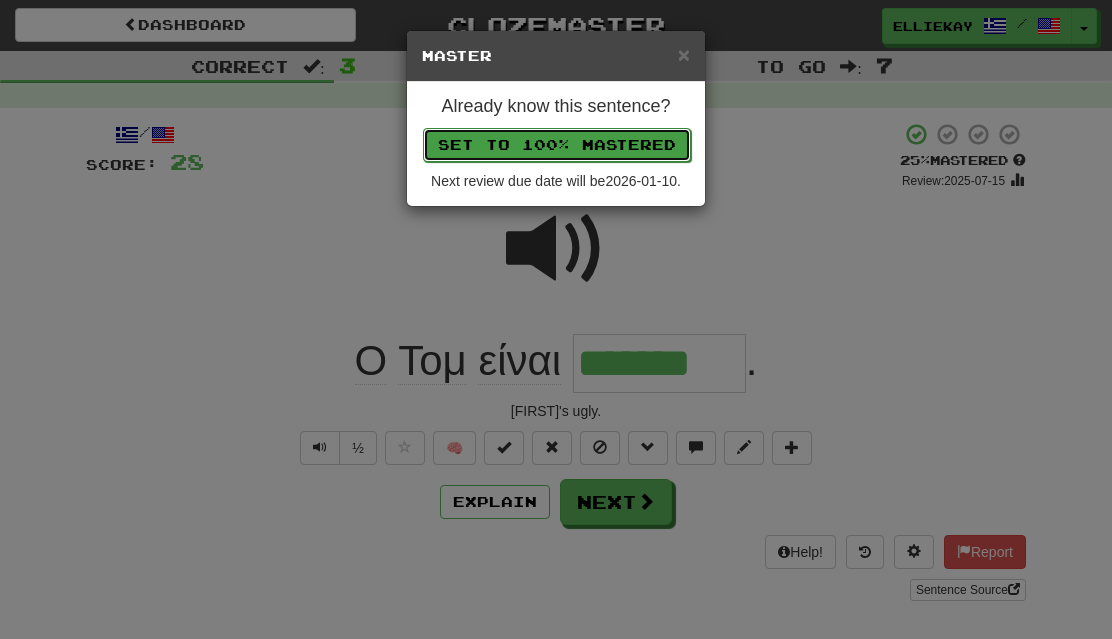 click on "Set to 100% Mastered" at bounding box center (557, 145) 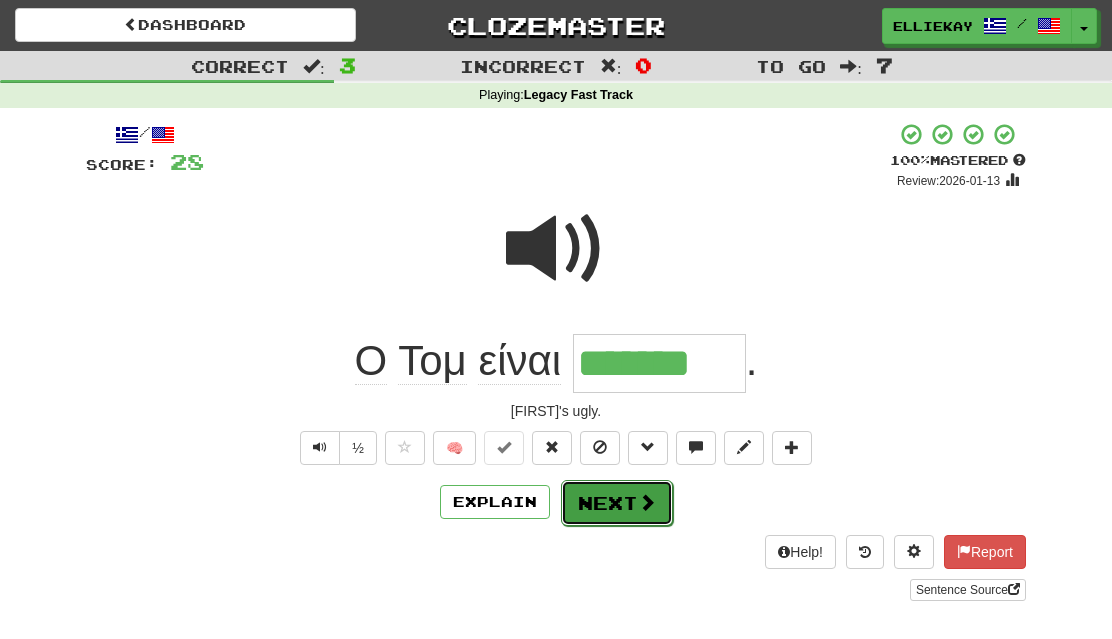 click on "Next" at bounding box center [617, 503] 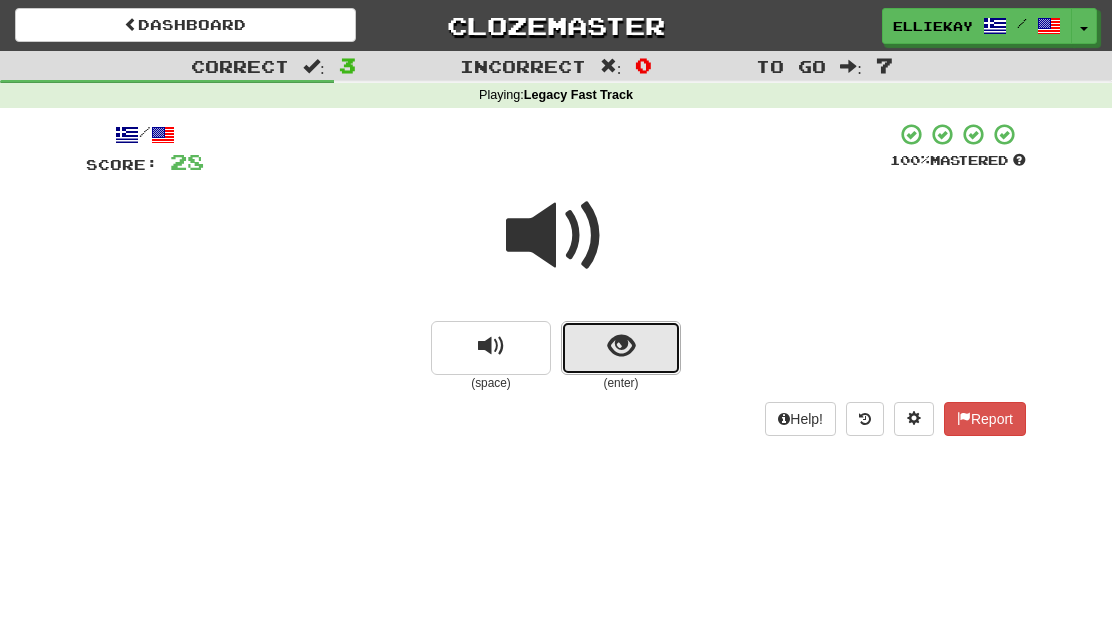 click at bounding box center (621, 348) 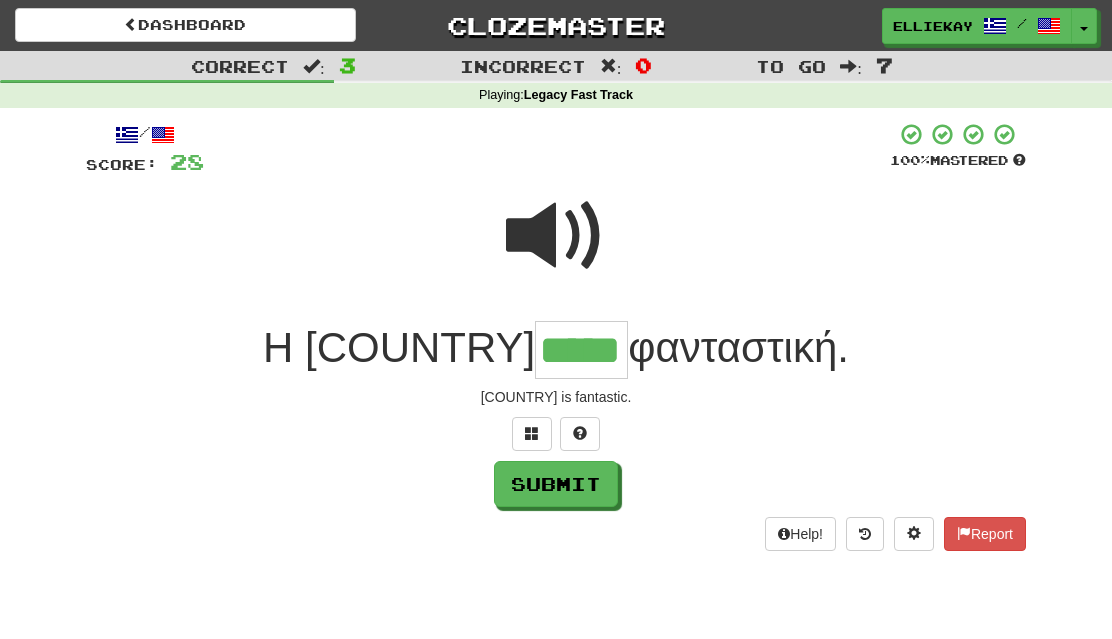 type on "*****" 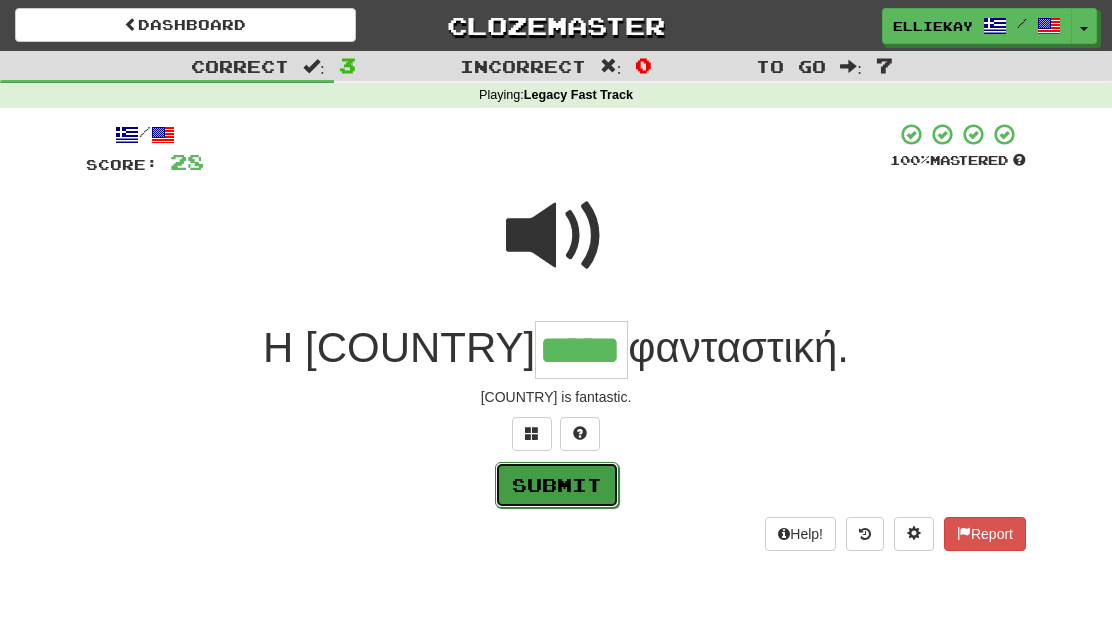 click on "Submit" at bounding box center [557, 485] 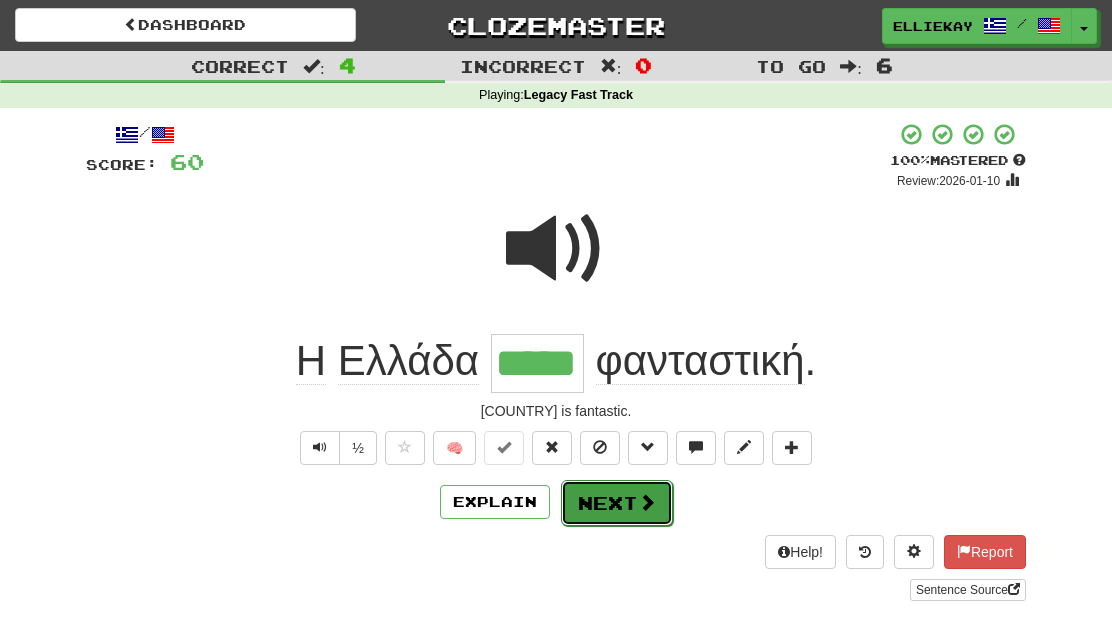 click on "Next" at bounding box center (617, 503) 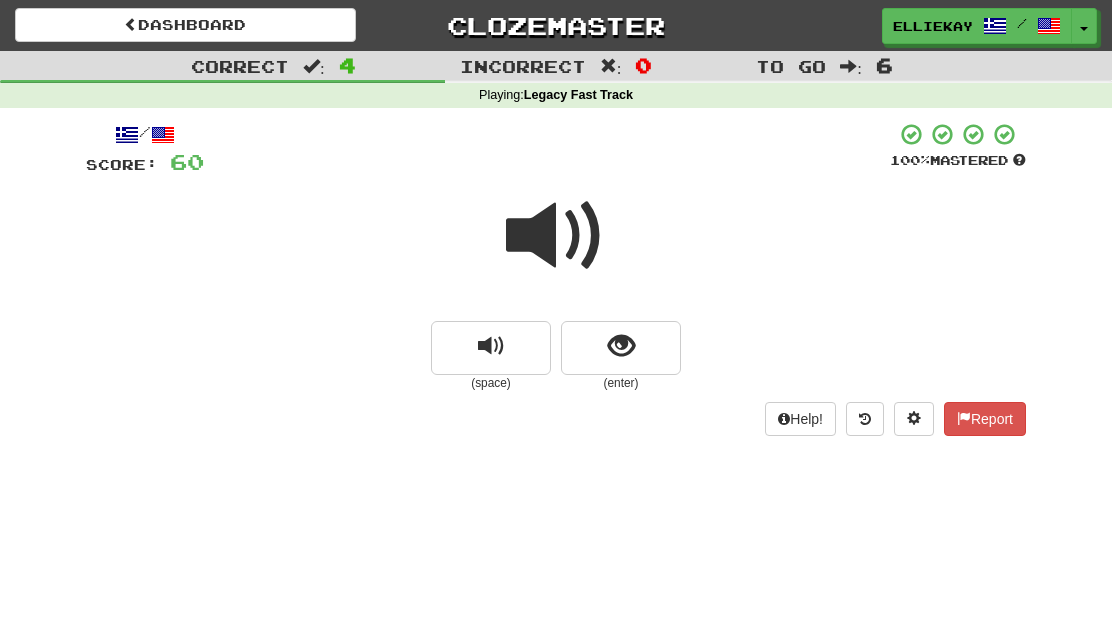 click at bounding box center [556, 236] 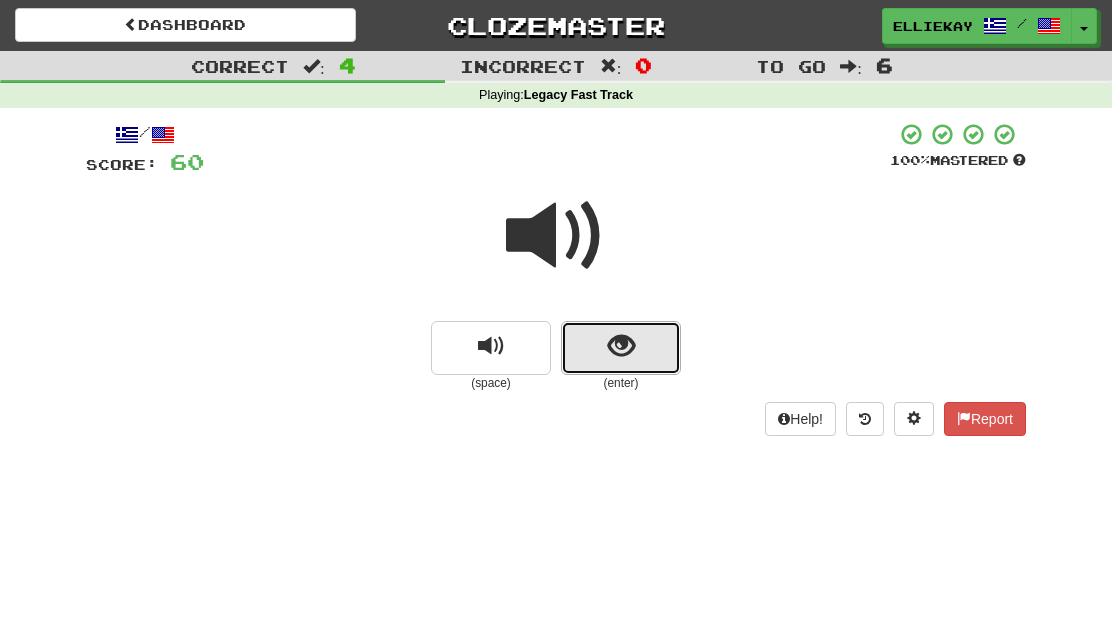 click at bounding box center (621, 348) 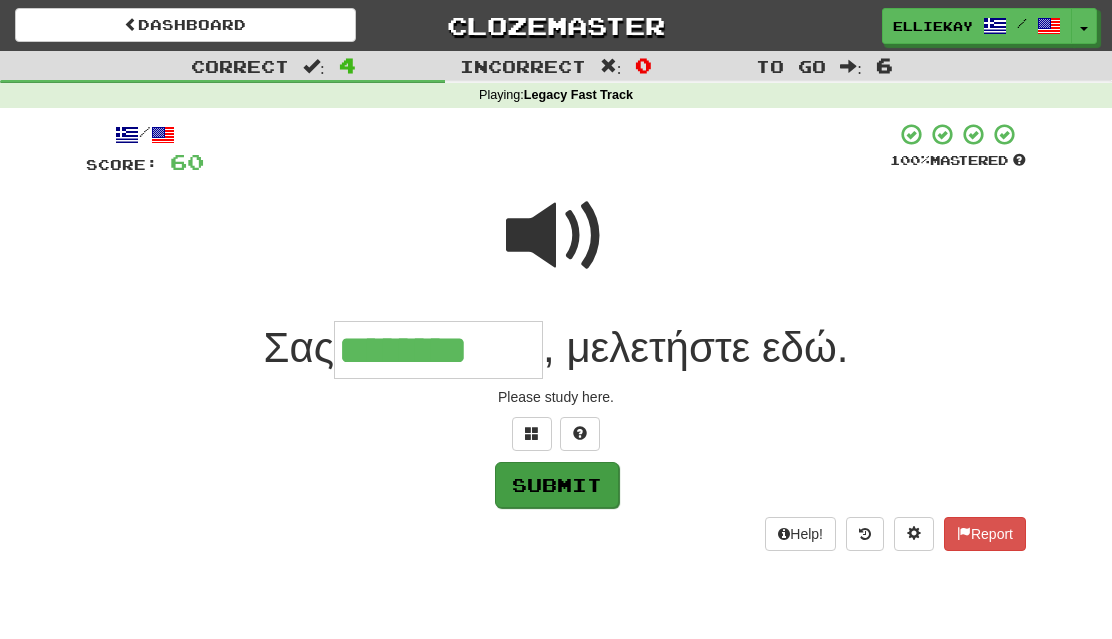 type on "********" 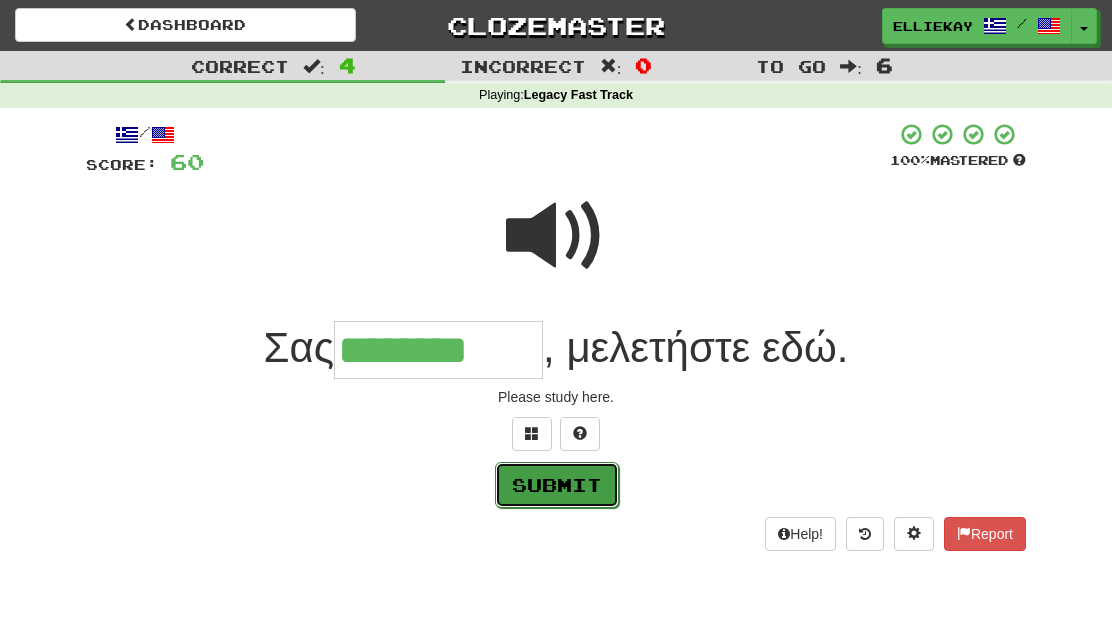 click on "Submit" at bounding box center [557, 485] 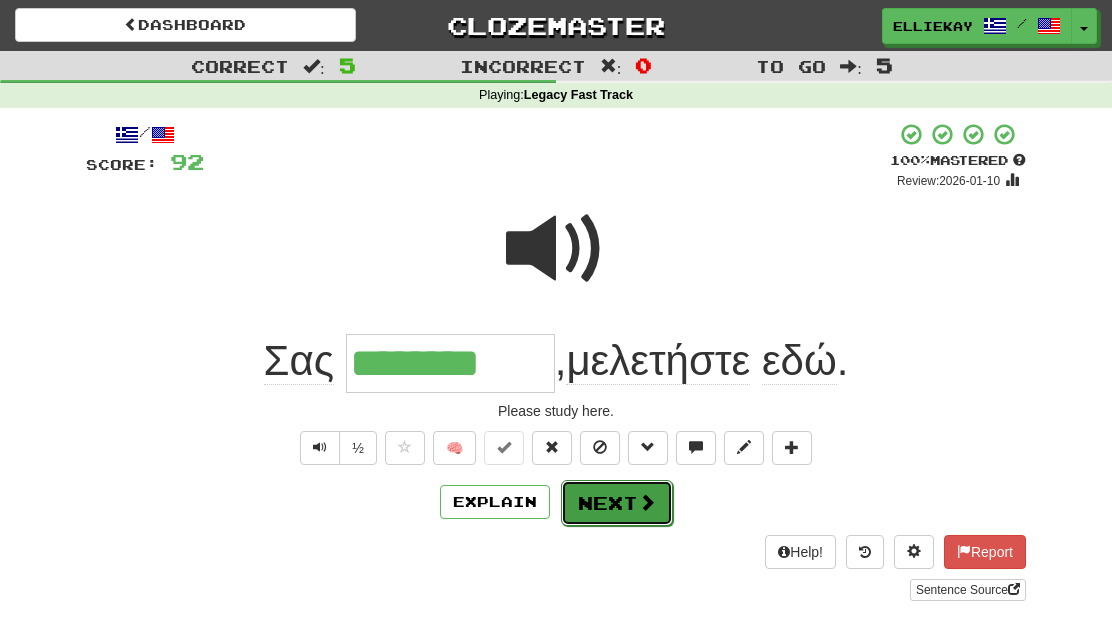 click on "Next" at bounding box center (617, 503) 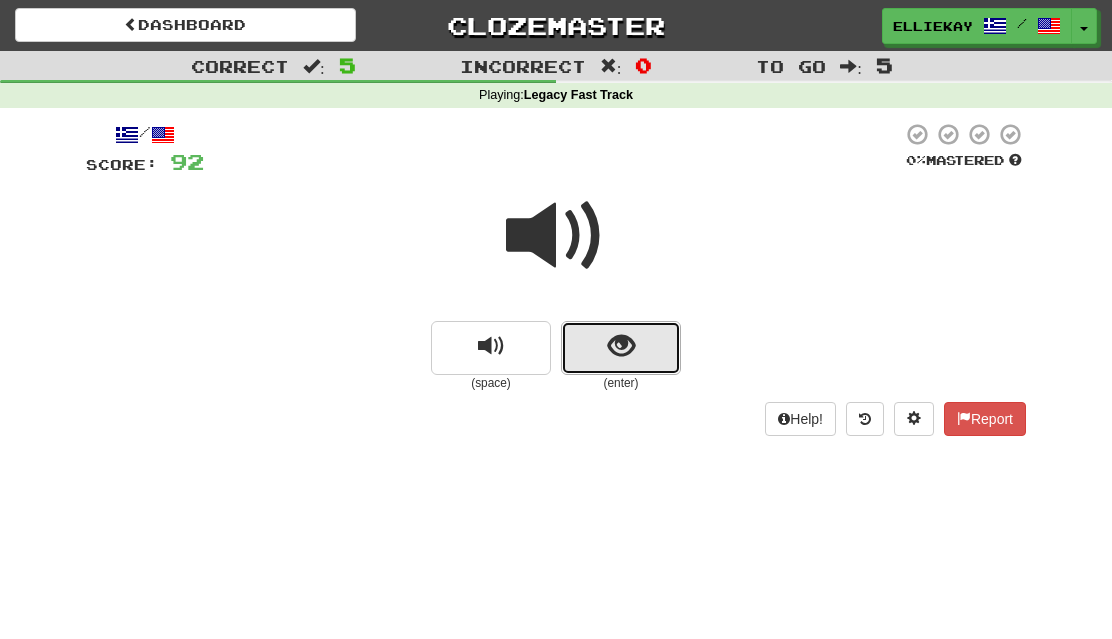 click at bounding box center [621, 346] 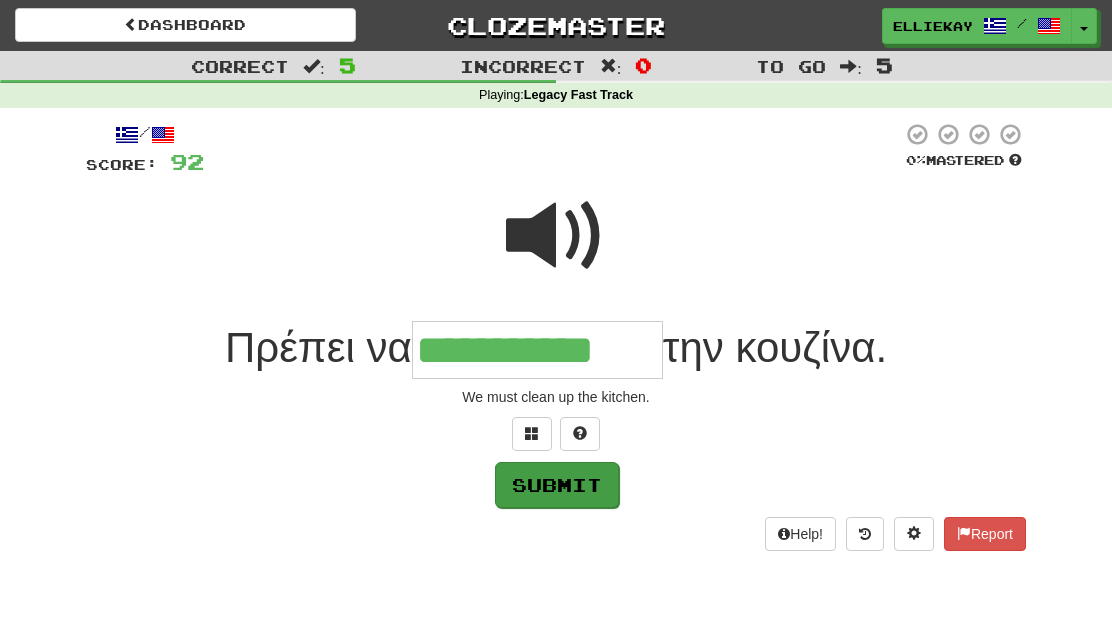 type on "**********" 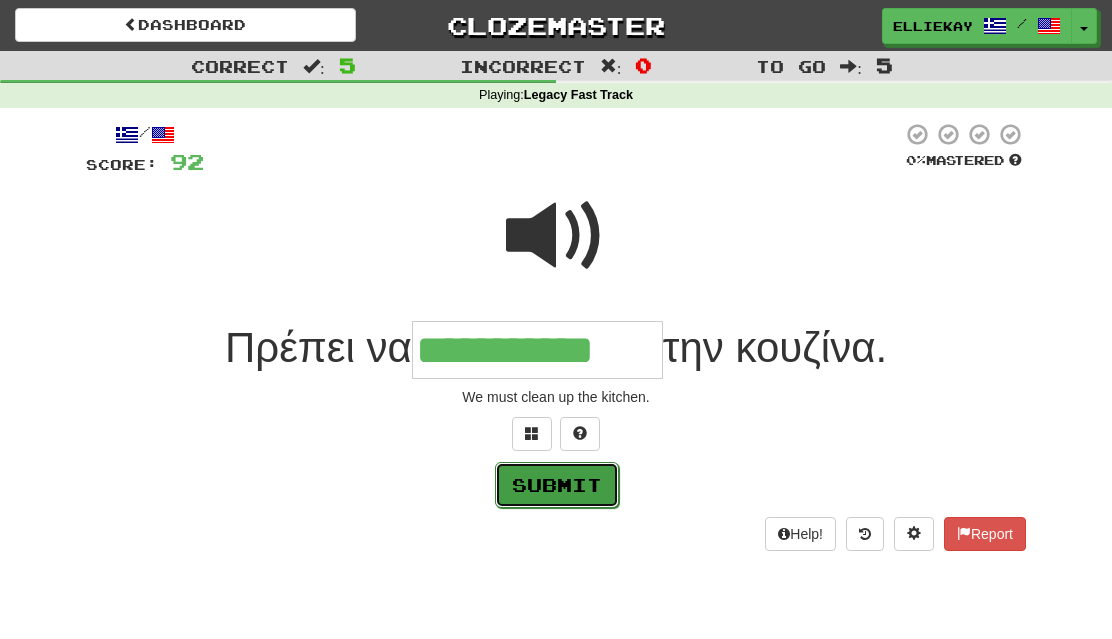 click on "Submit" at bounding box center (557, 485) 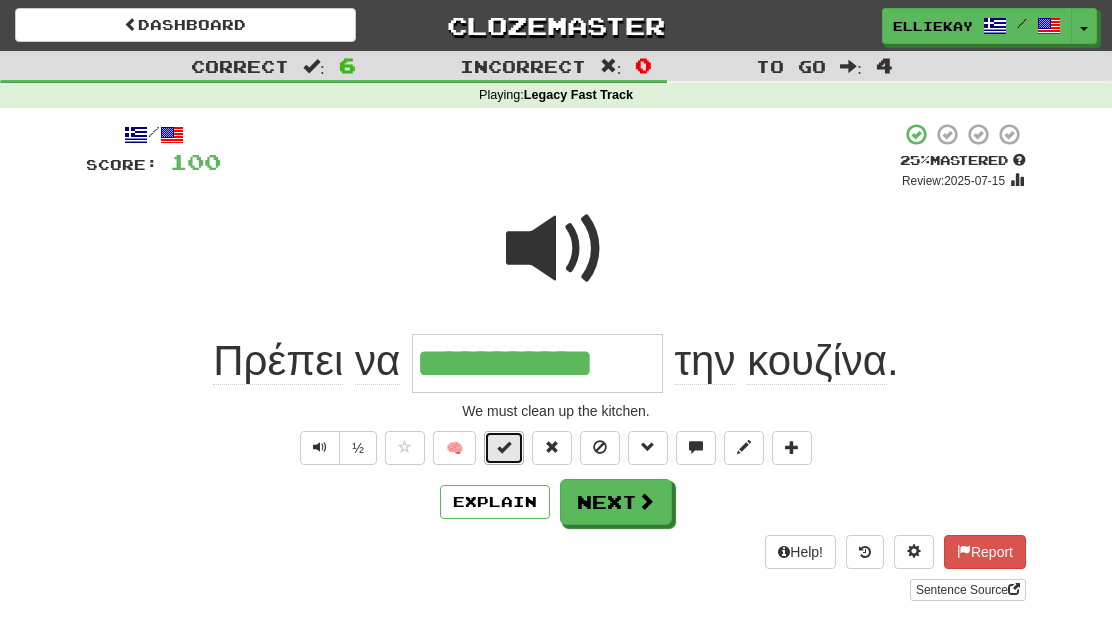 click at bounding box center [504, 447] 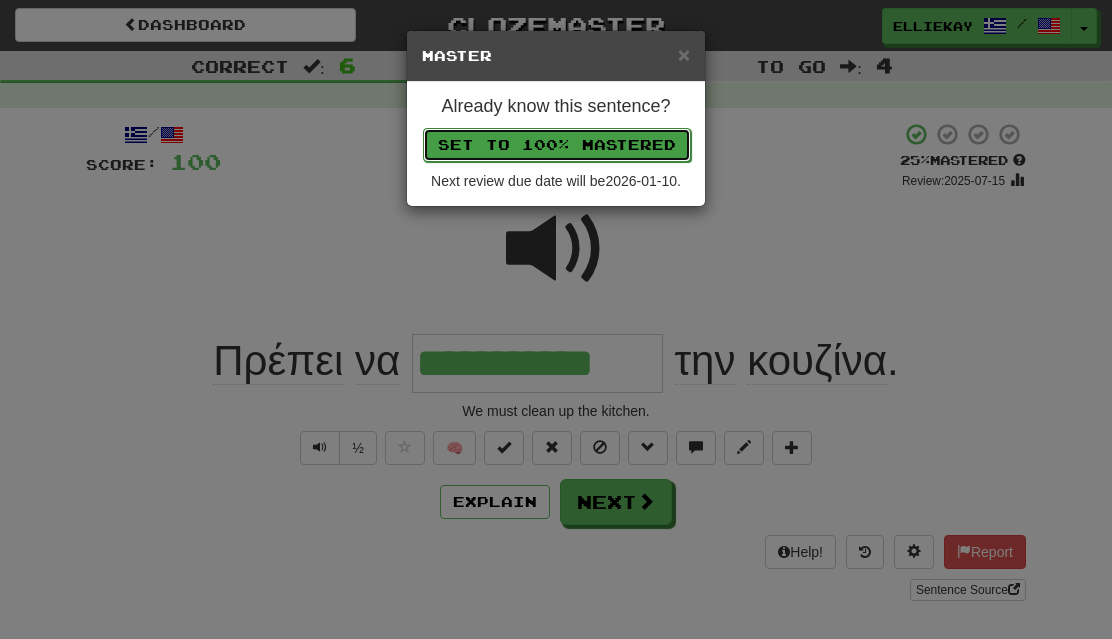click on "Set to 100% Mastered" at bounding box center [557, 145] 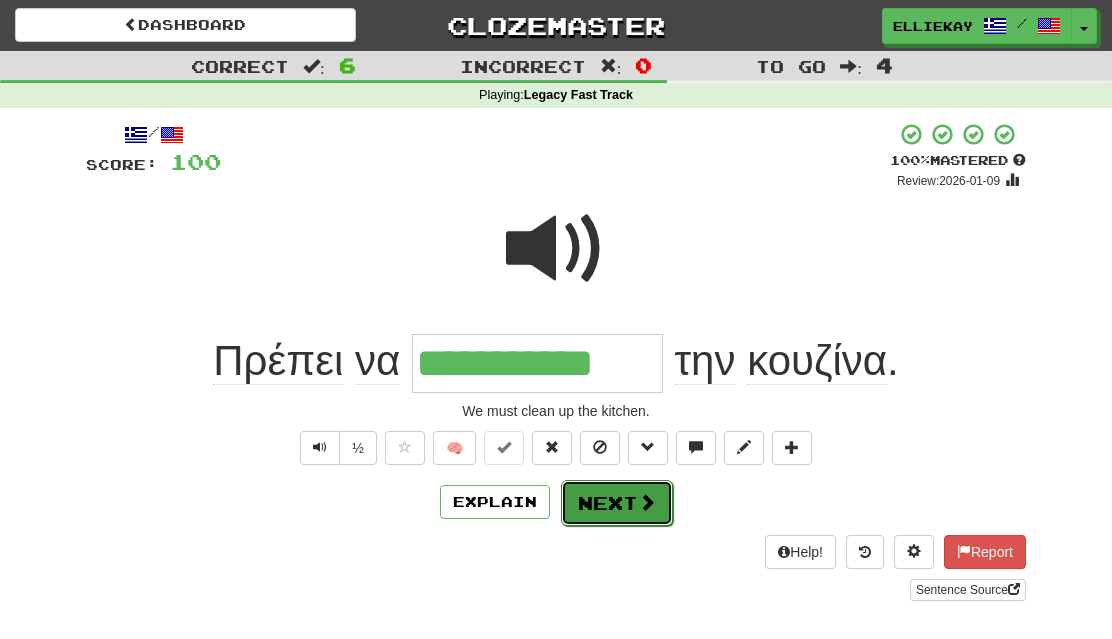 click on "Next" at bounding box center (617, 503) 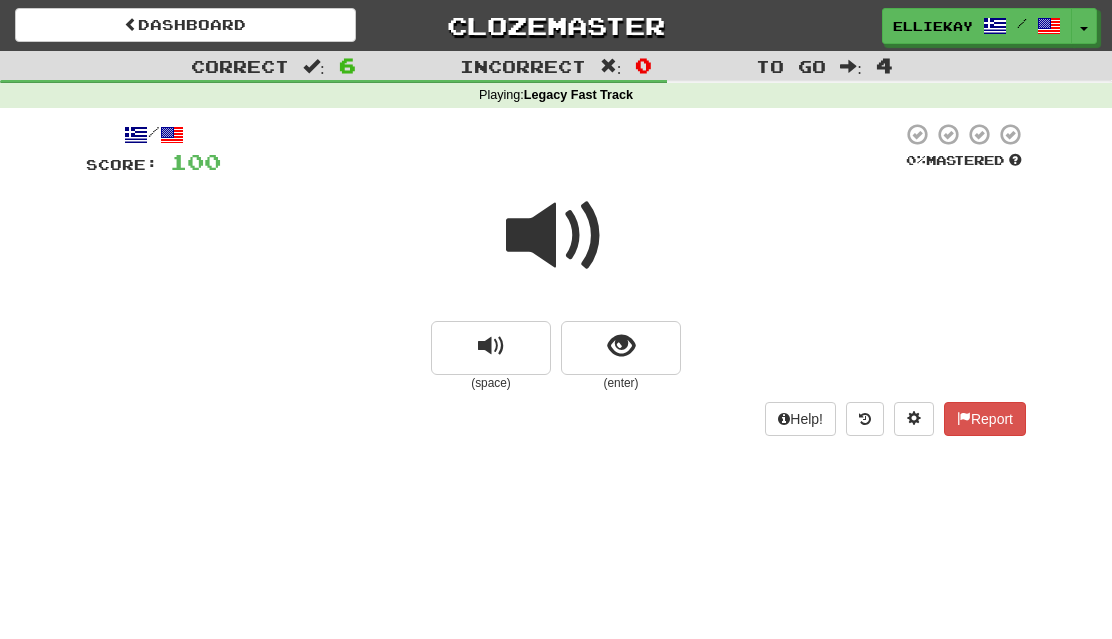click at bounding box center [556, 236] 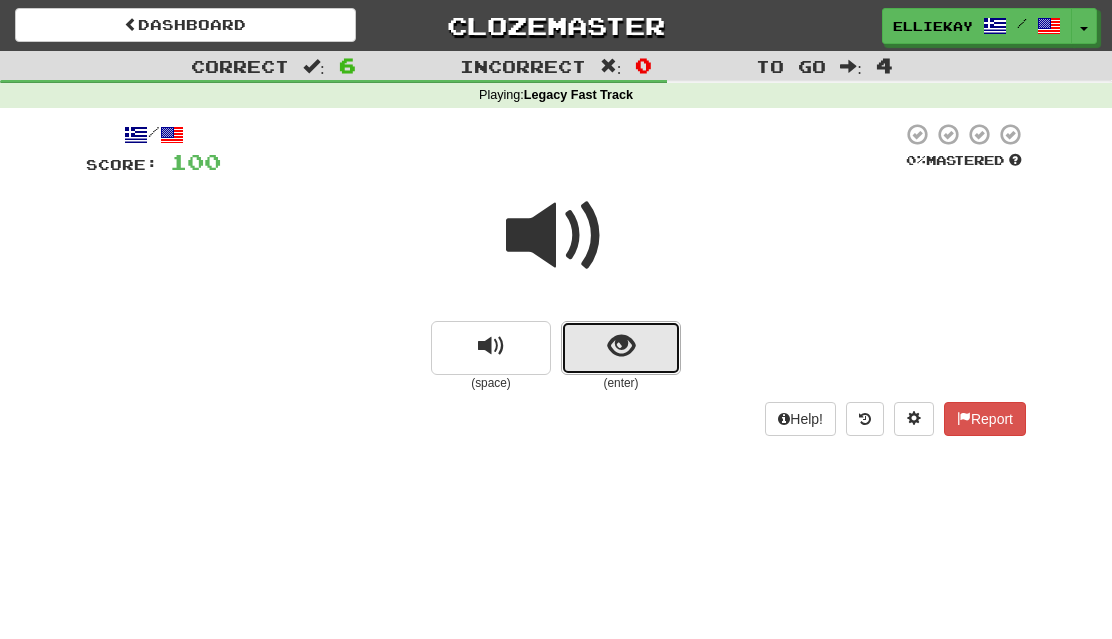 click at bounding box center [621, 346] 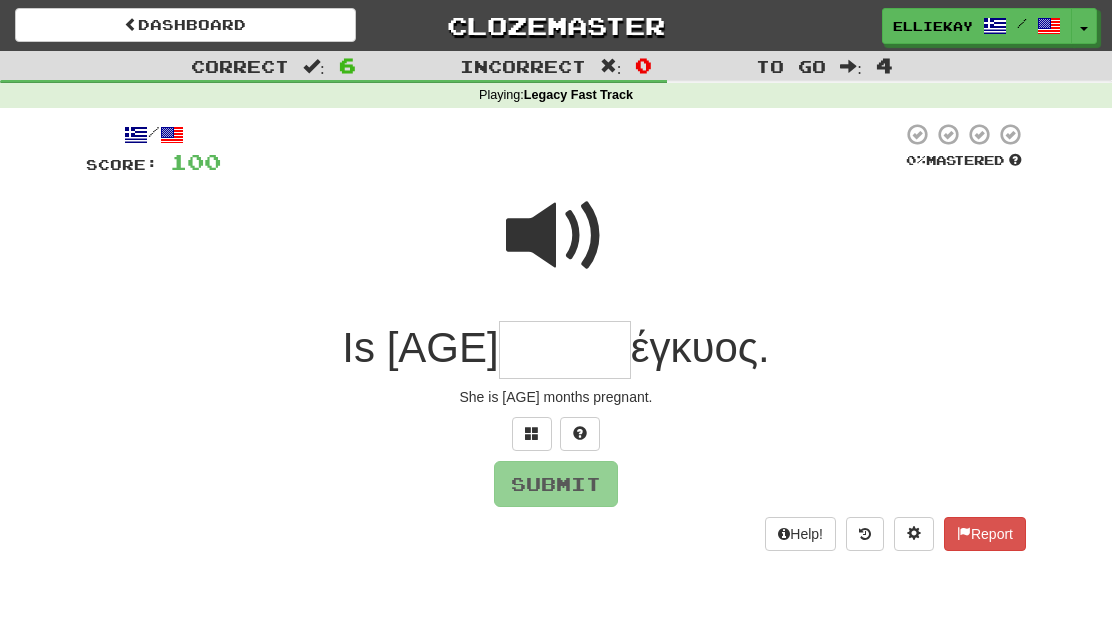 click at bounding box center (556, 236) 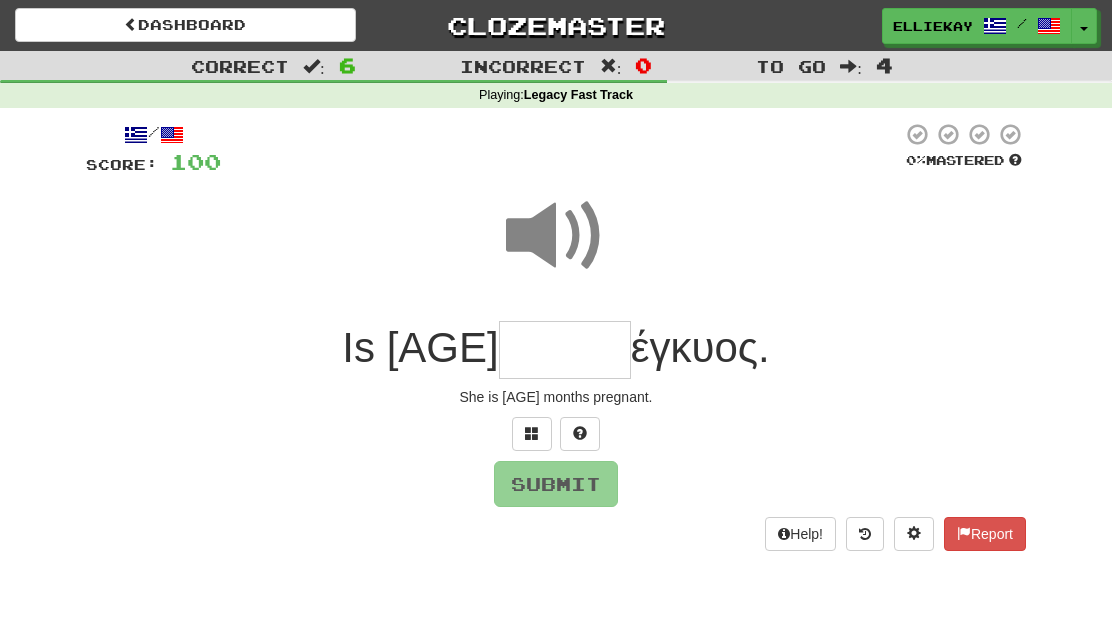 click at bounding box center [565, 350] 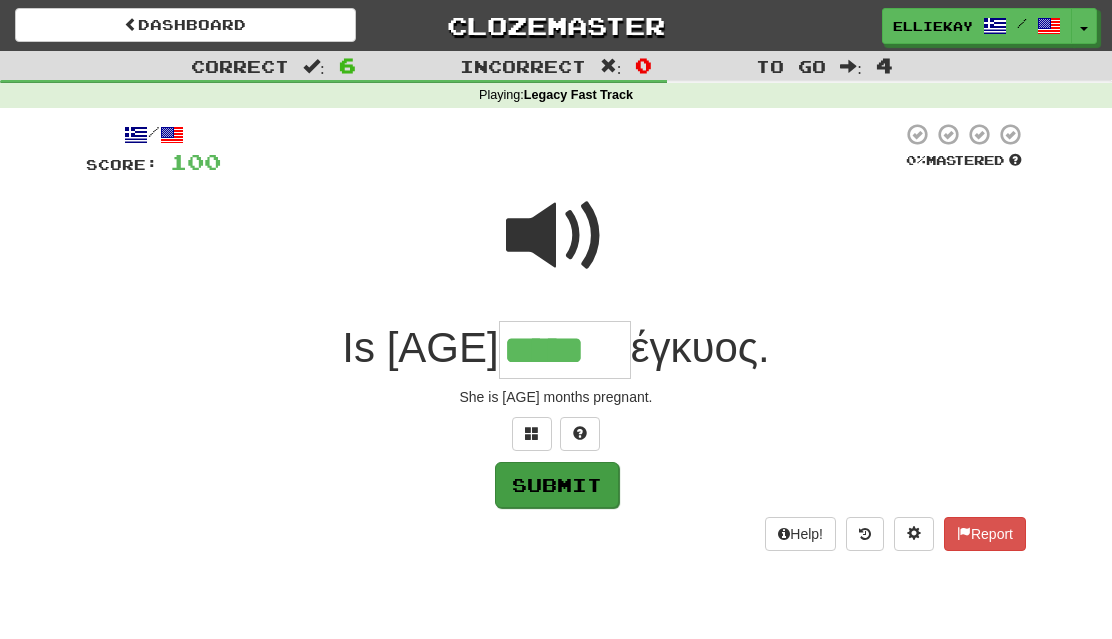 type on "*****" 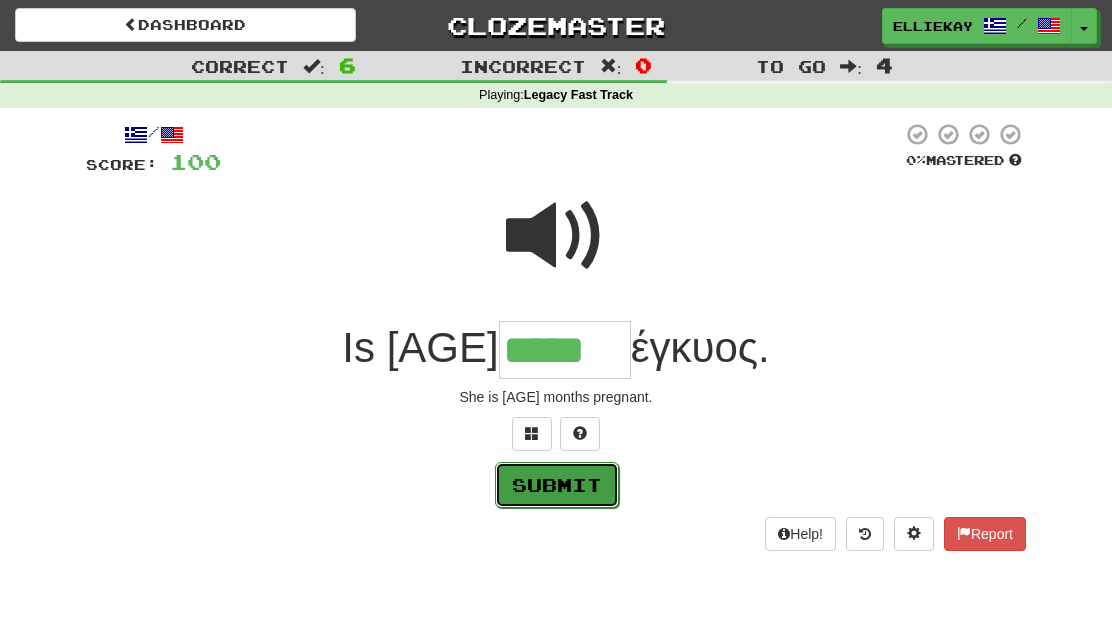 click on "Submit" at bounding box center (557, 485) 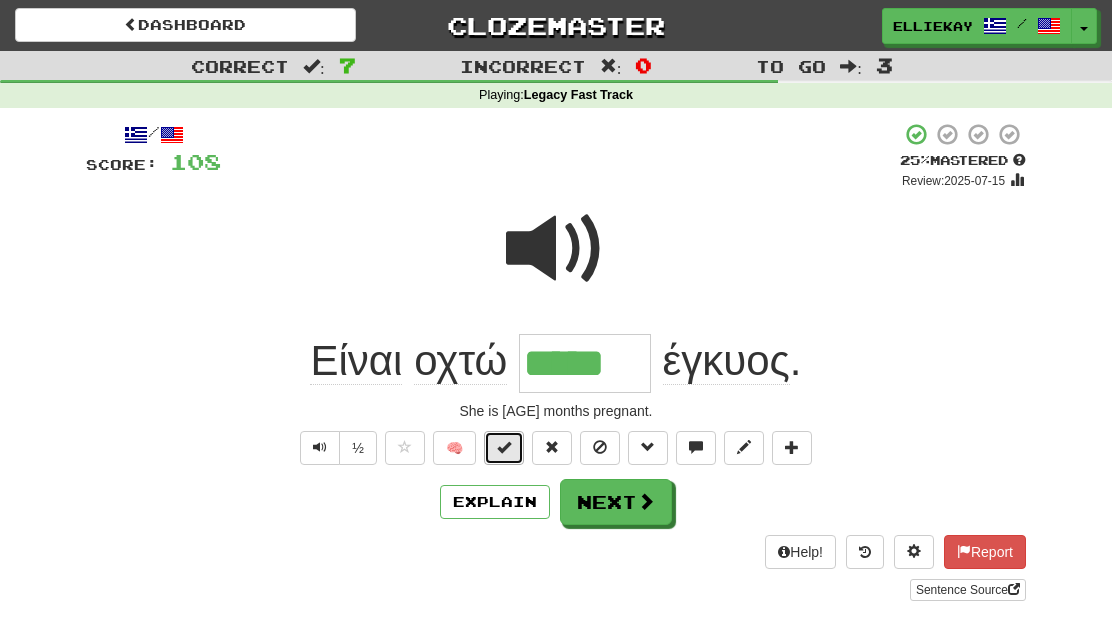 click at bounding box center (504, 447) 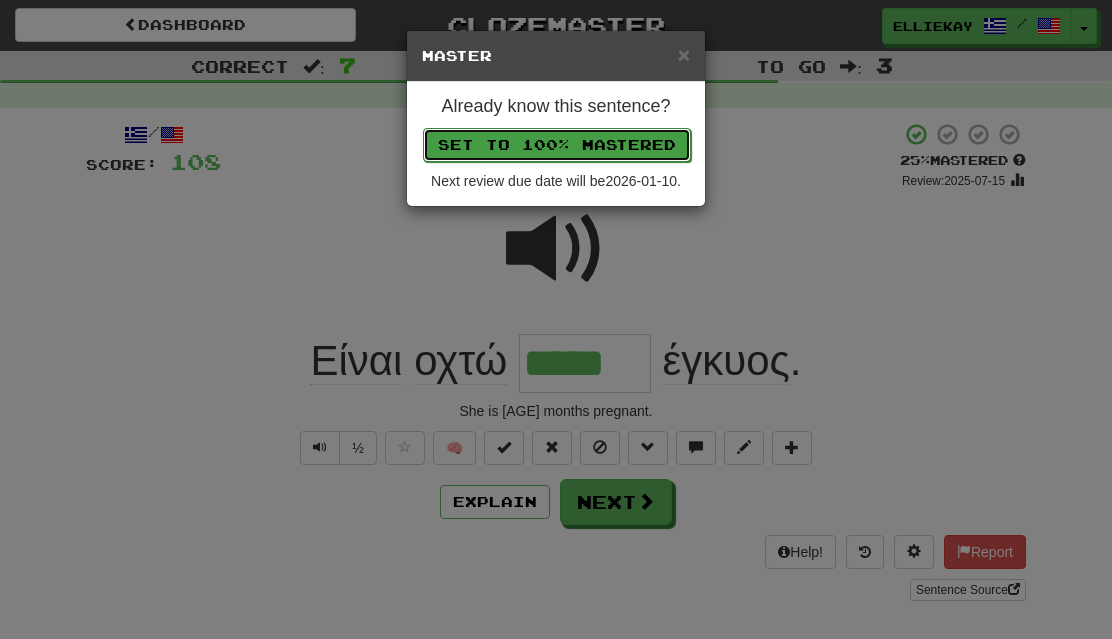 click on "Set to 100% Mastered" at bounding box center (557, 145) 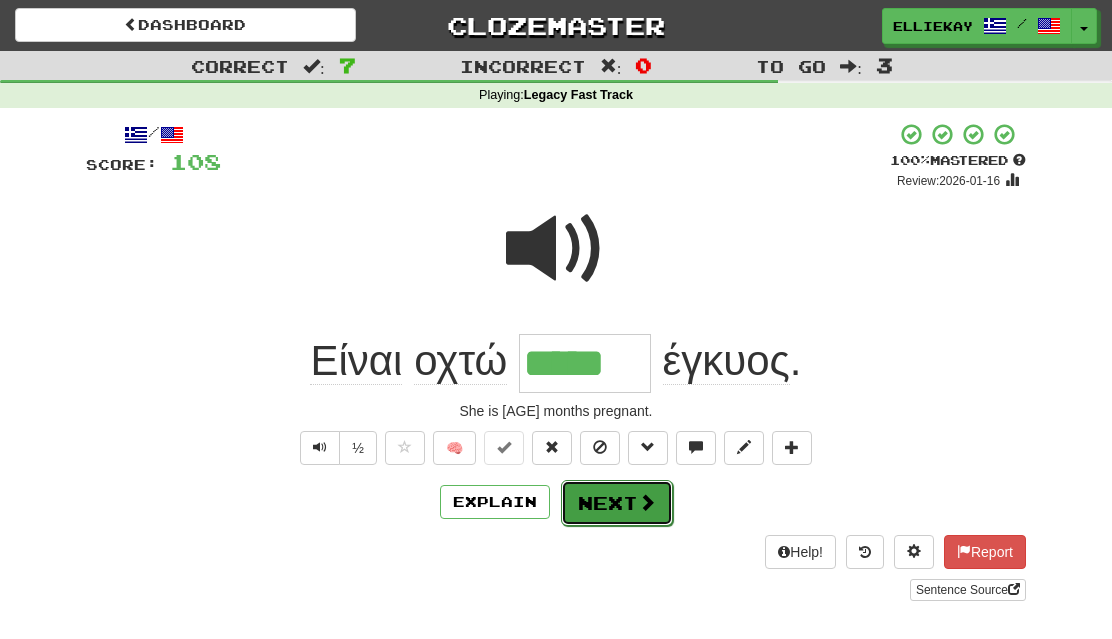click at bounding box center (647, 502) 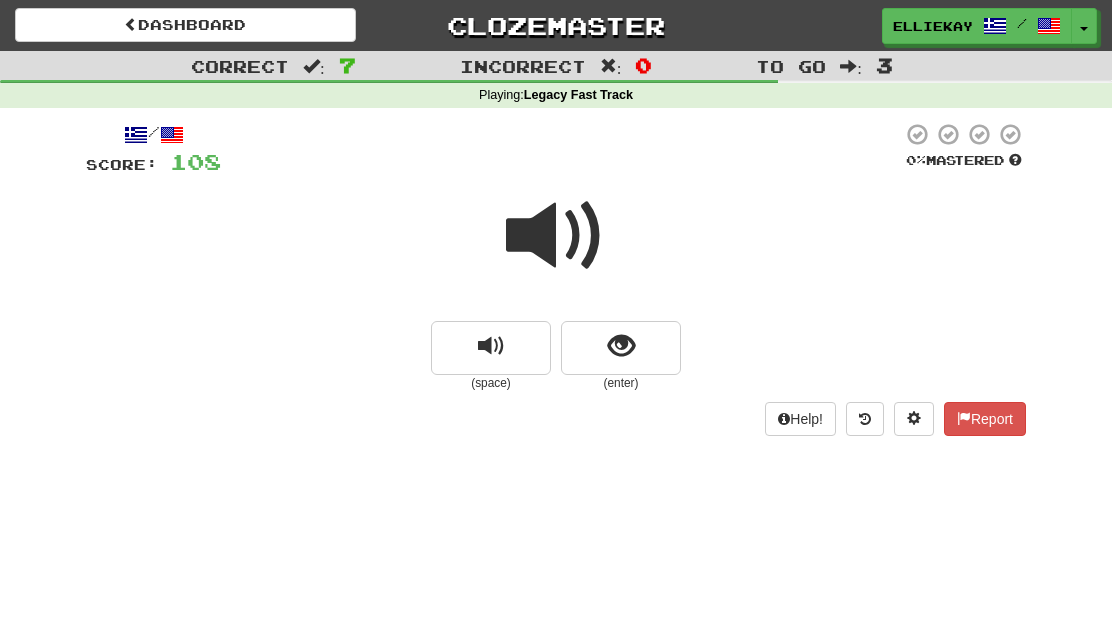 click at bounding box center (556, 236) 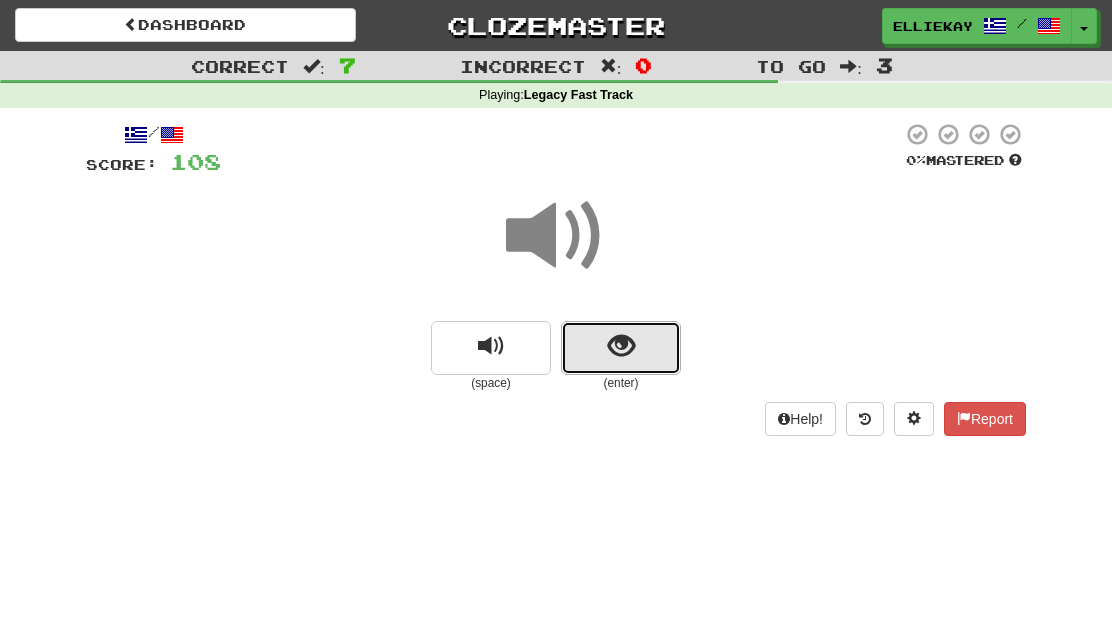 click at bounding box center (621, 348) 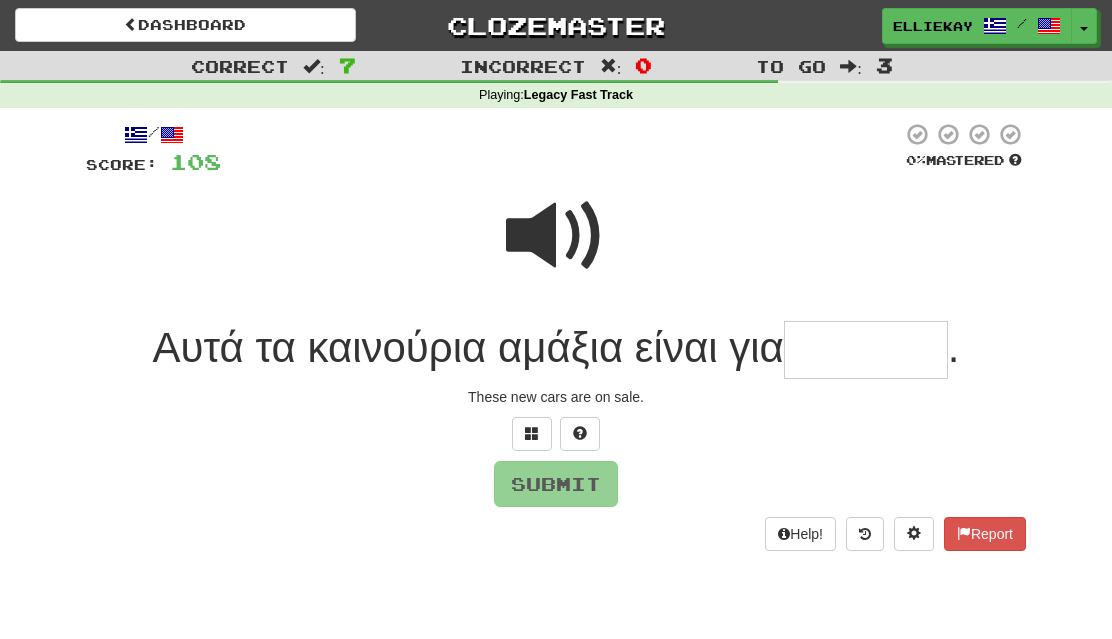 click at bounding box center (556, 236) 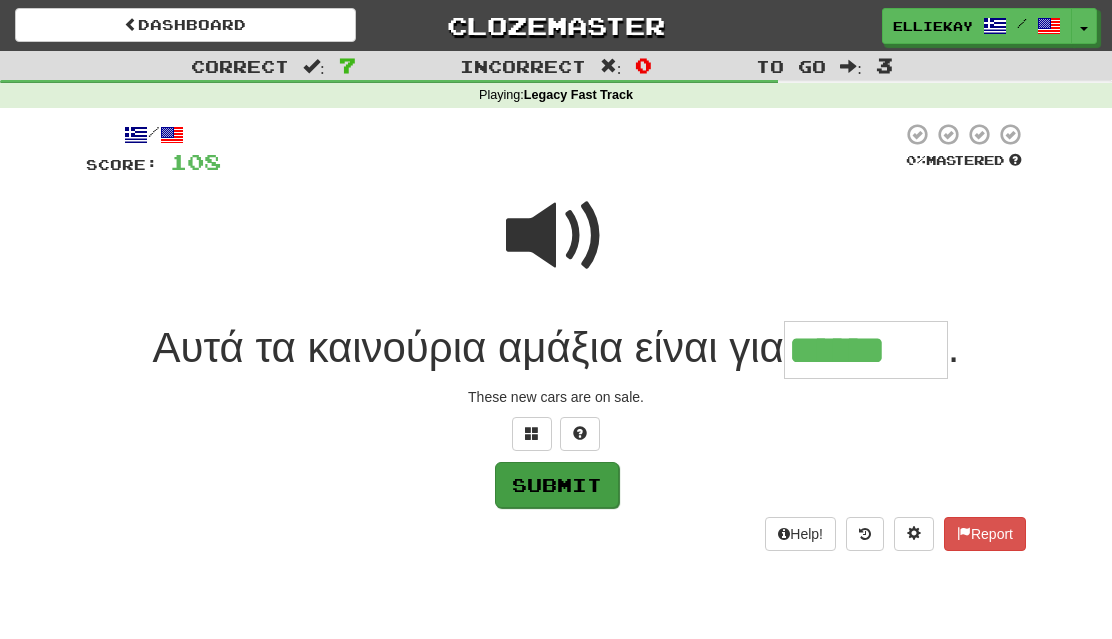 type on "******" 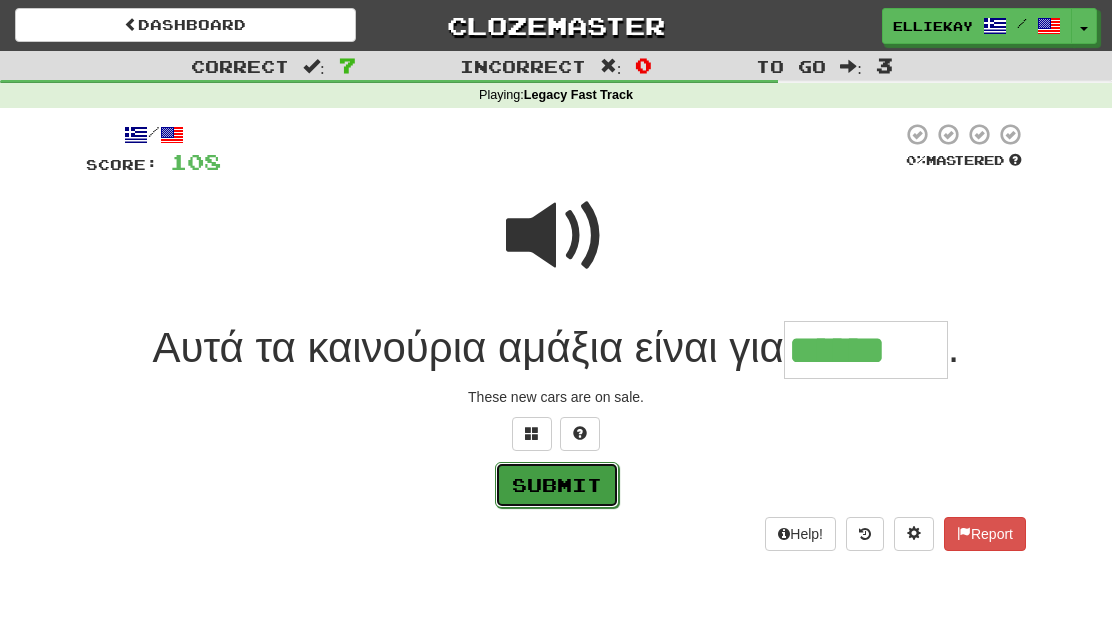 click on "Submit" at bounding box center [557, 485] 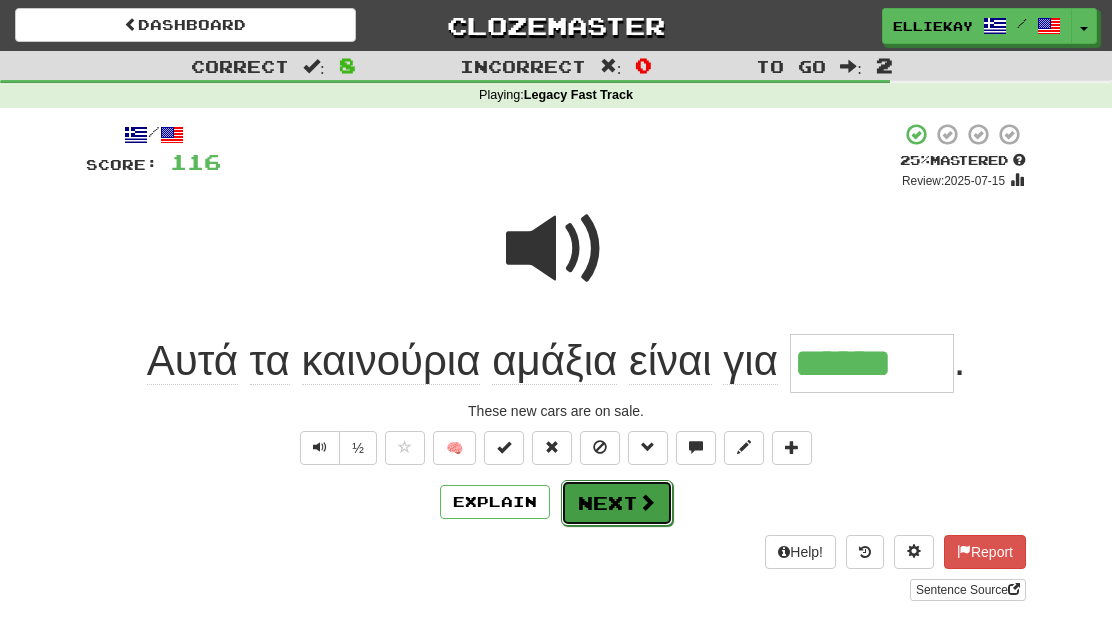 click on "Next" at bounding box center (617, 503) 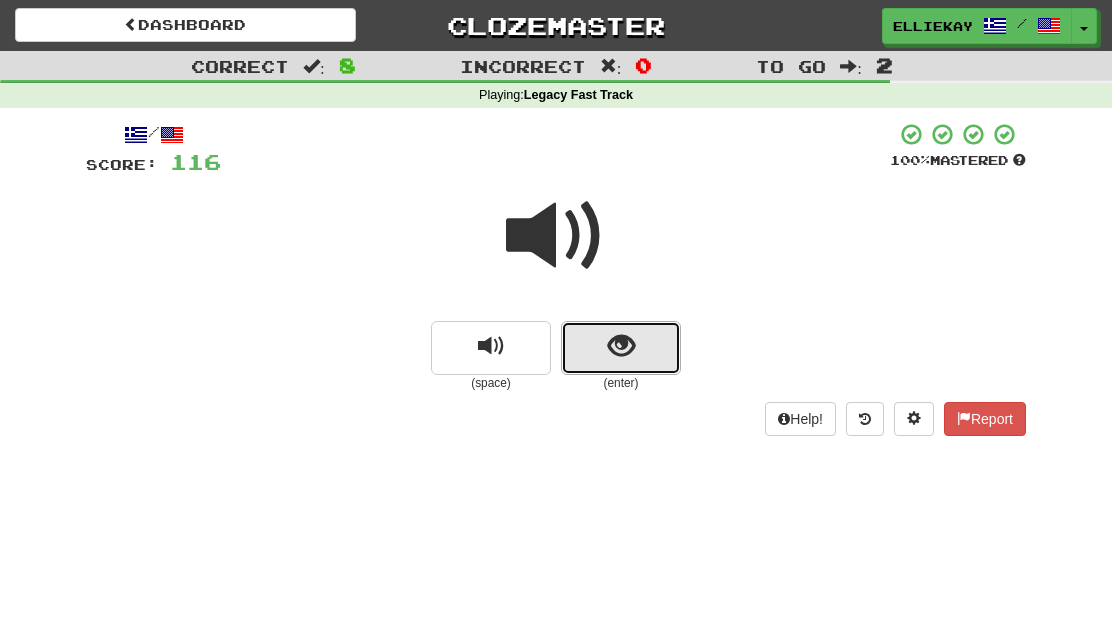 click at bounding box center (621, 348) 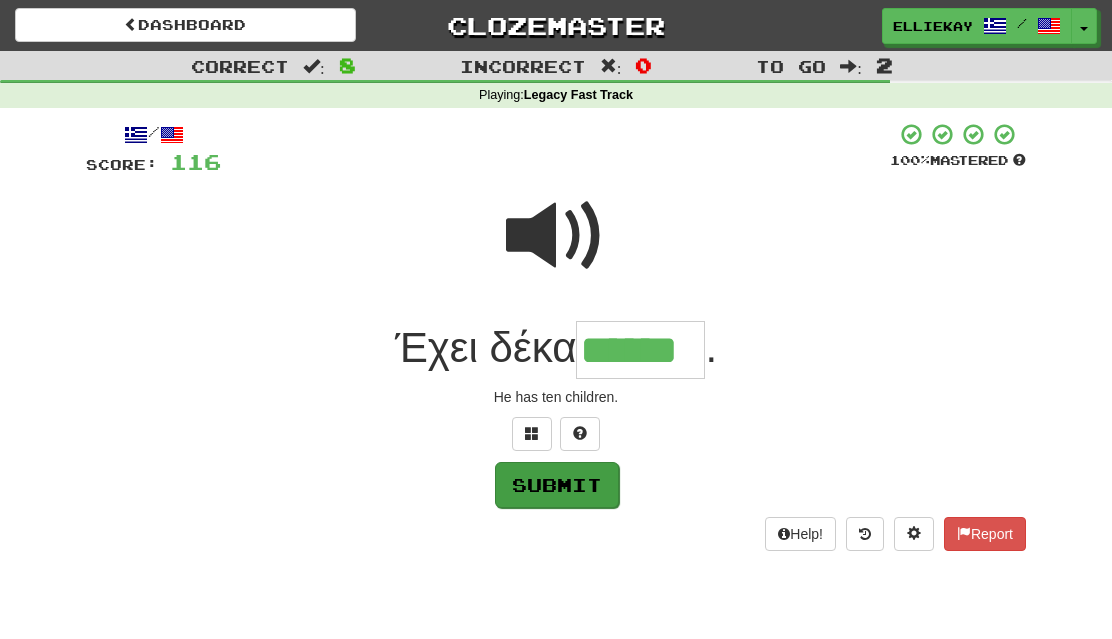 type on "******" 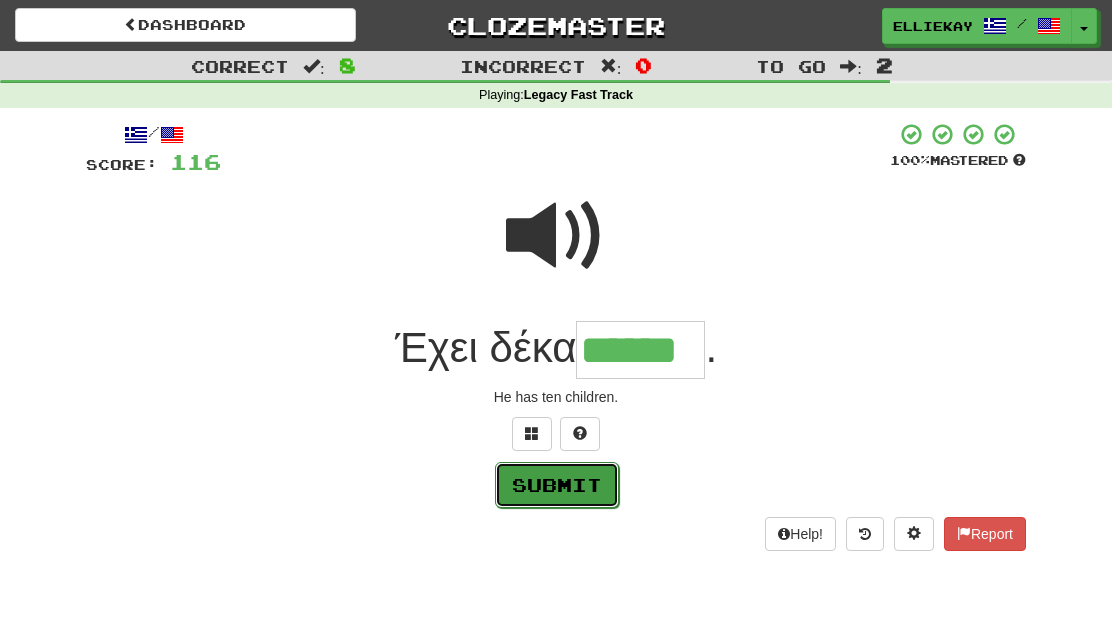 click on "Submit" at bounding box center [557, 485] 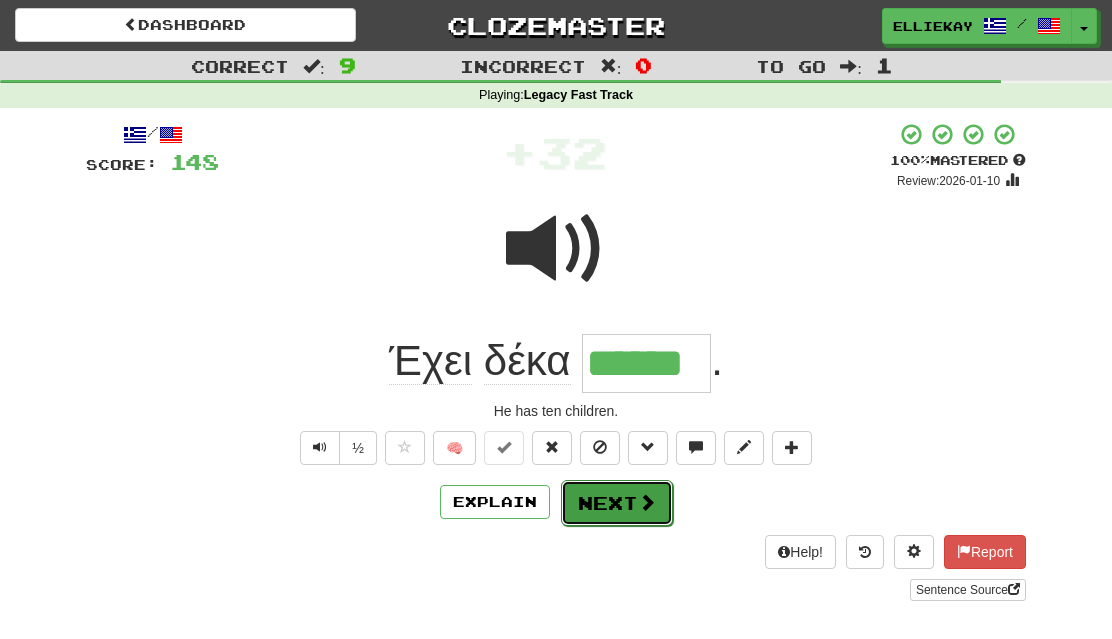 click on "Next" at bounding box center (617, 503) 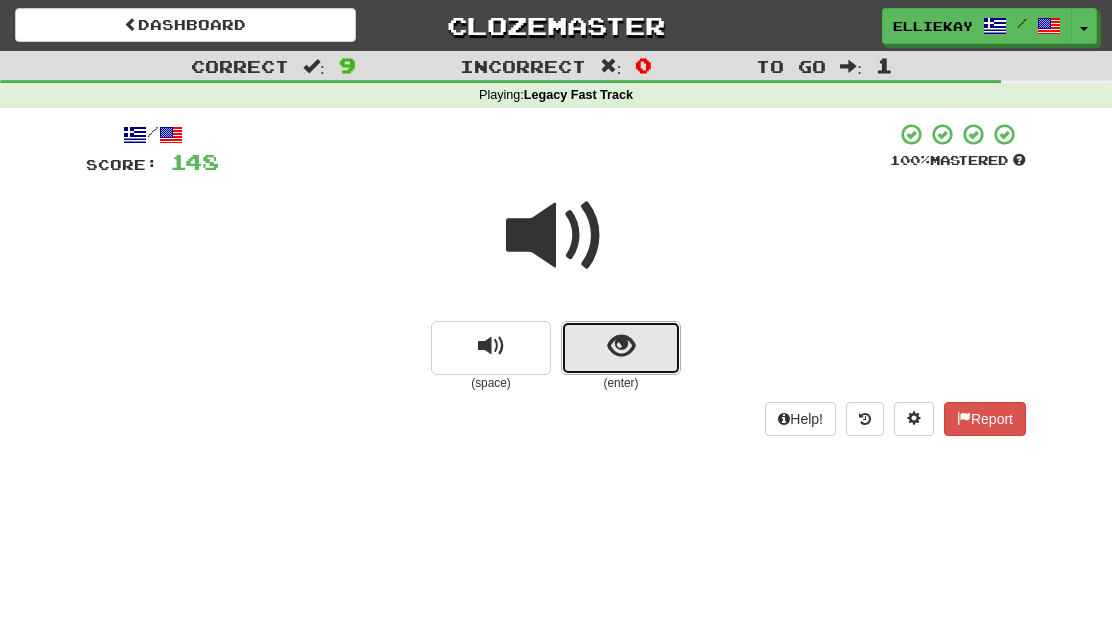 click at bounding box center (621, 346) 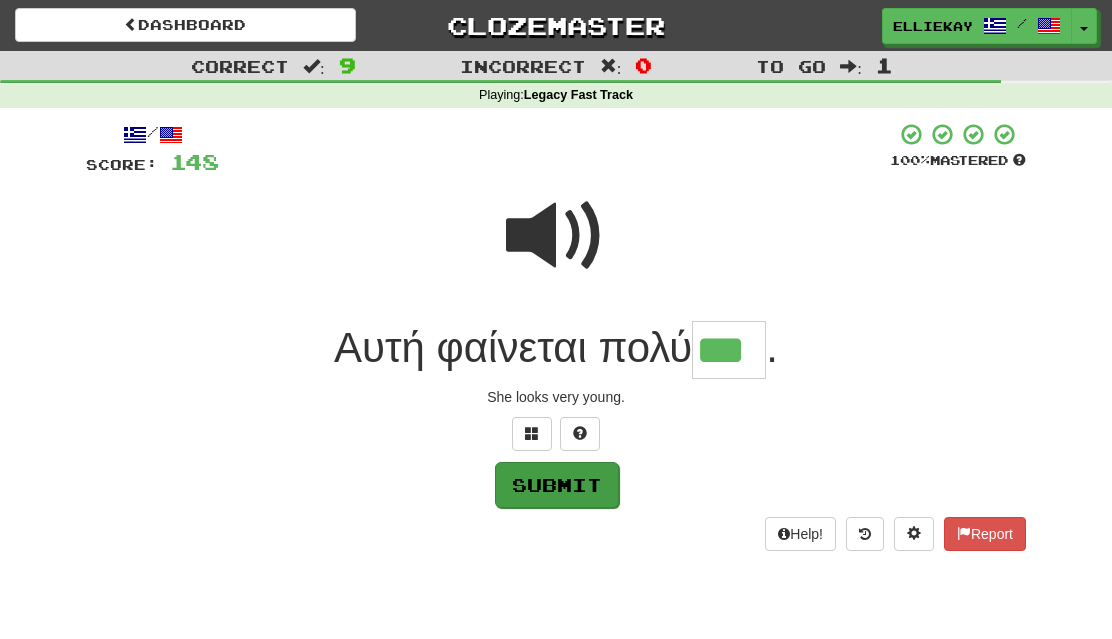type on "***" 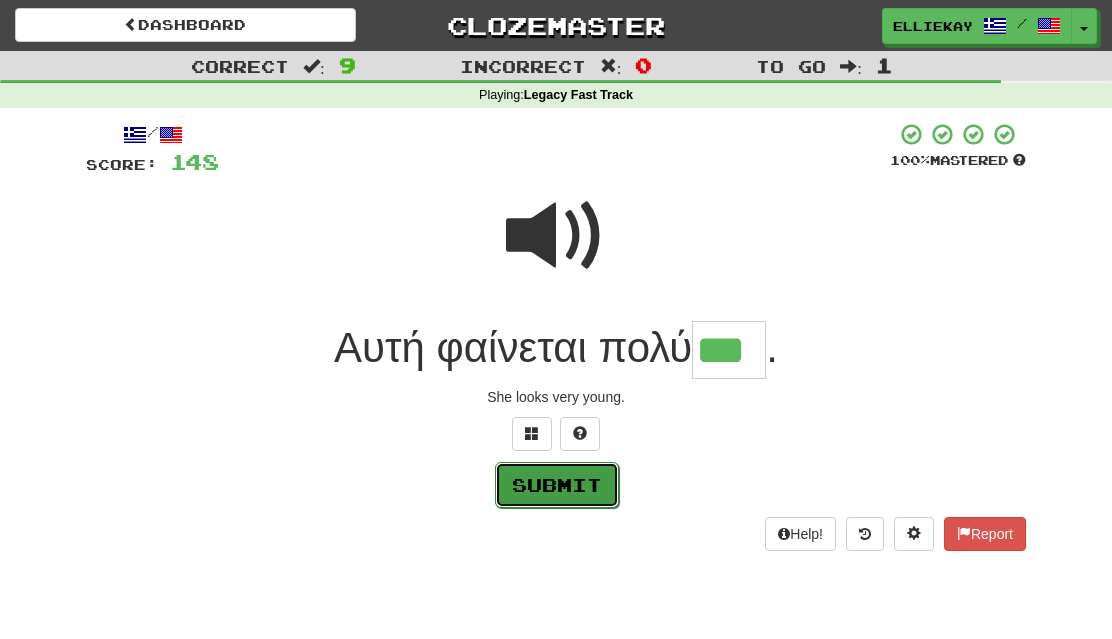click on "Submit" at bounding box center (557, 485) 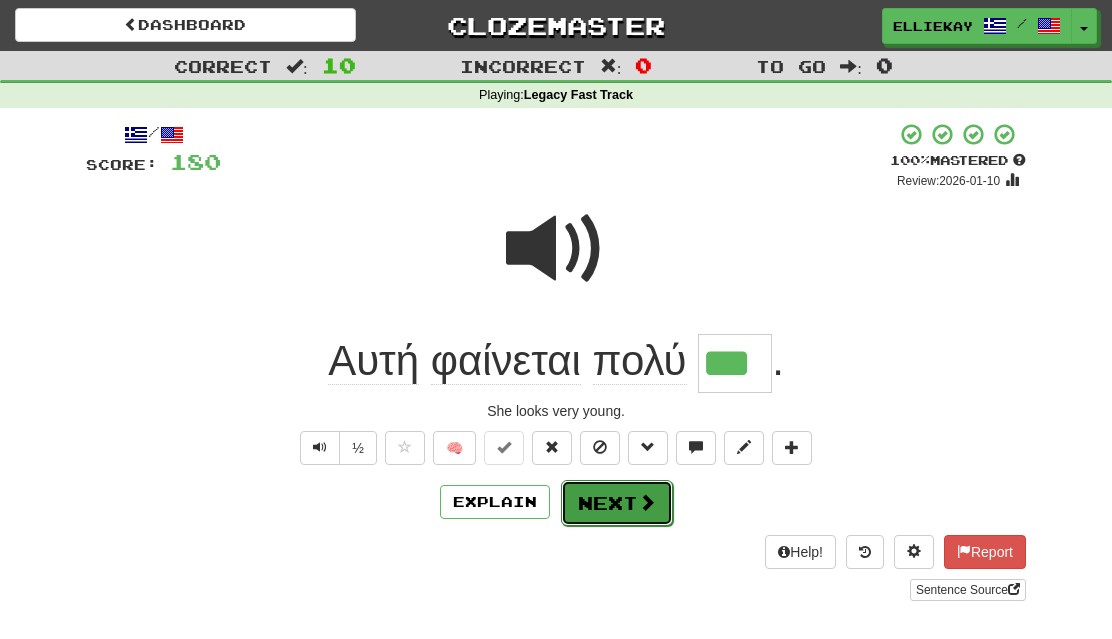 click on "Next" at bounding box center [617, 503] 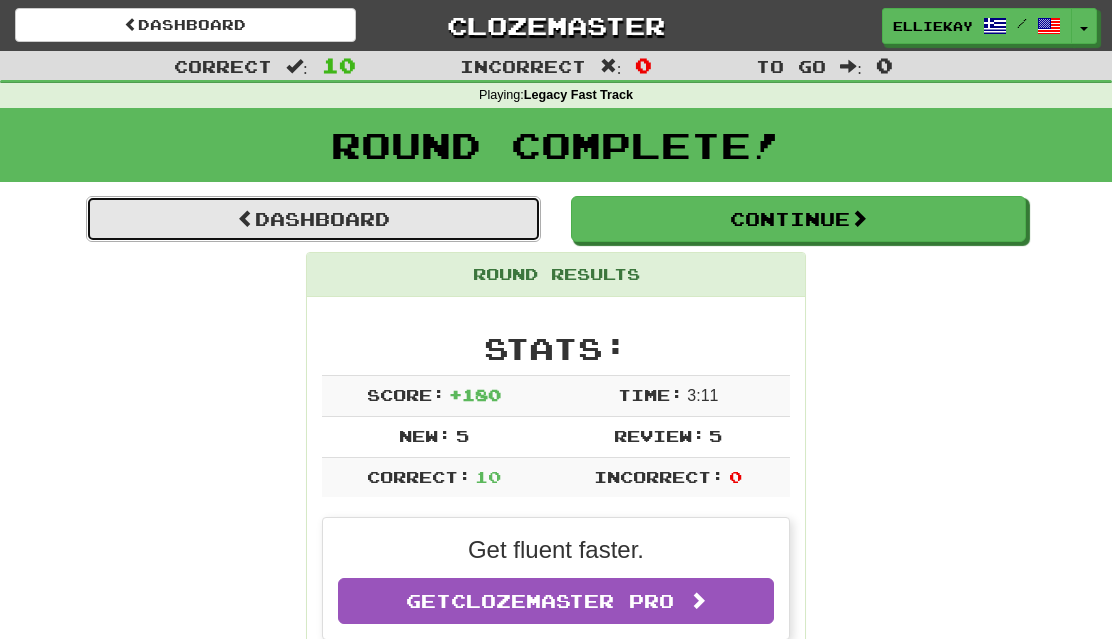 click on "Dashboard" at bounding box center [313, 219] 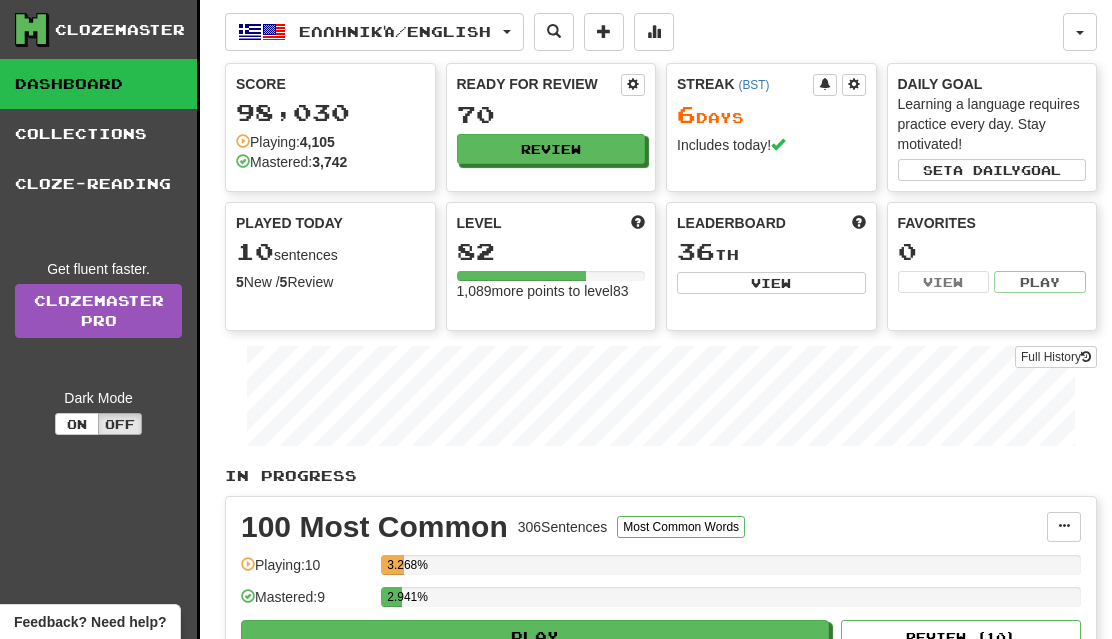 scroll, scrollTop: 0, scrollLeft: 0, axis: both 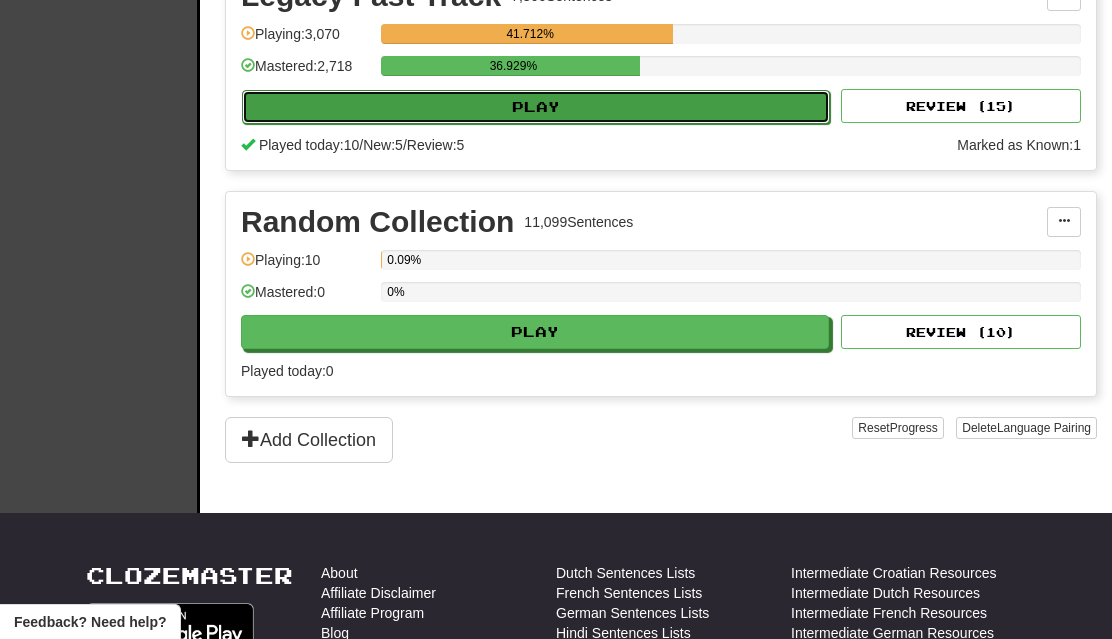click on "Play" at bounding box center [536, 107] 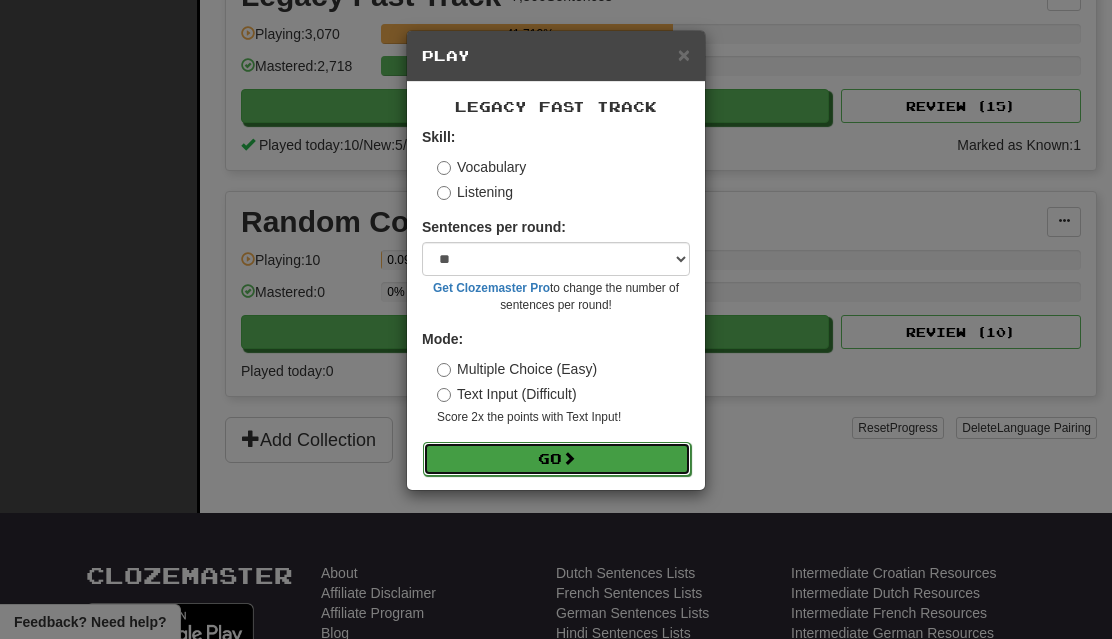 click on "Go" at bounding box center (557, 459) 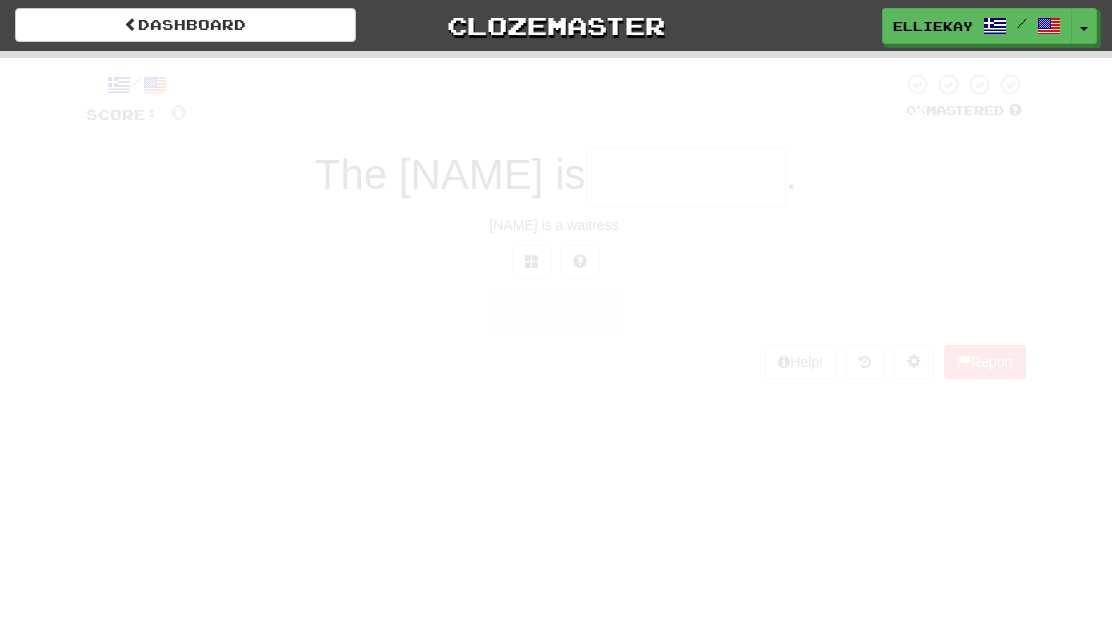 scroll, scrollTop: 0, scrollLeft: 0, axis: both 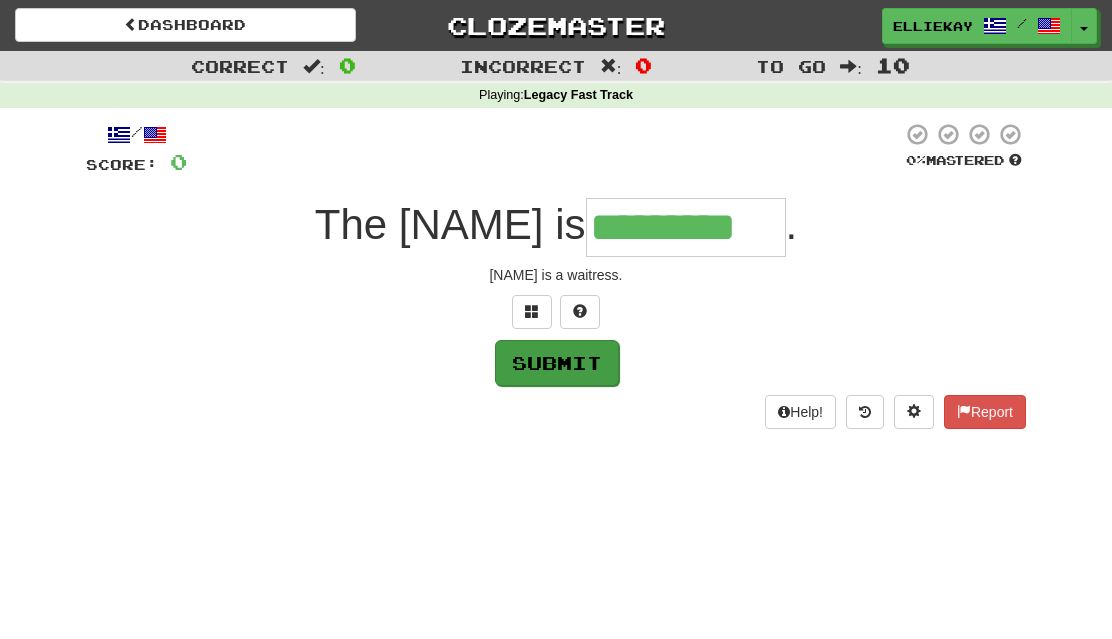 type on "*********" 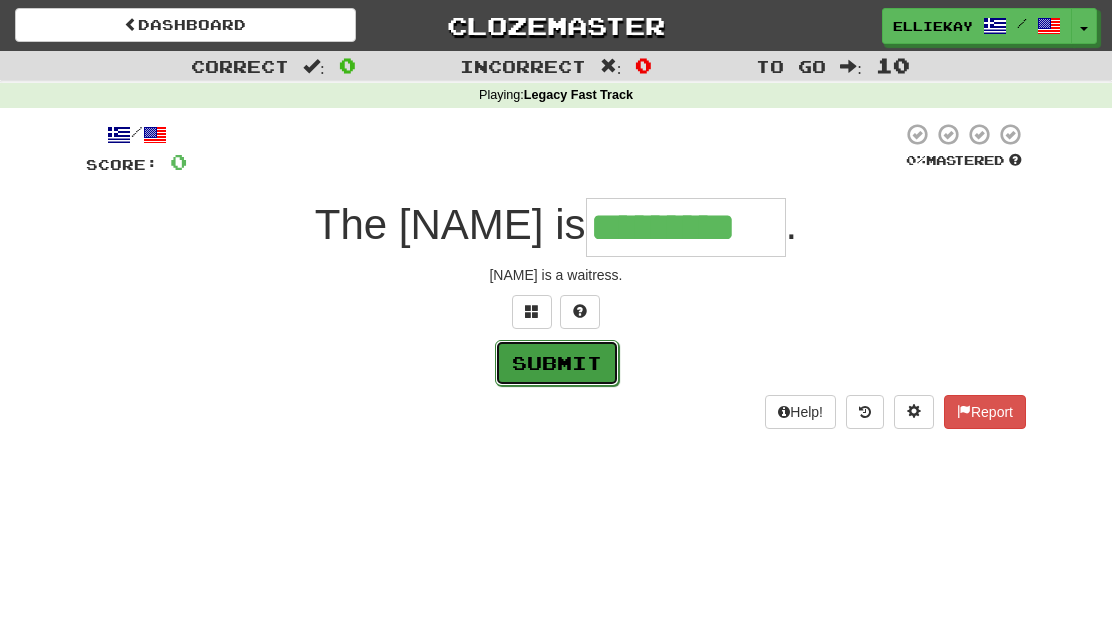 click on "Submit" at bounding box center (557, 363) 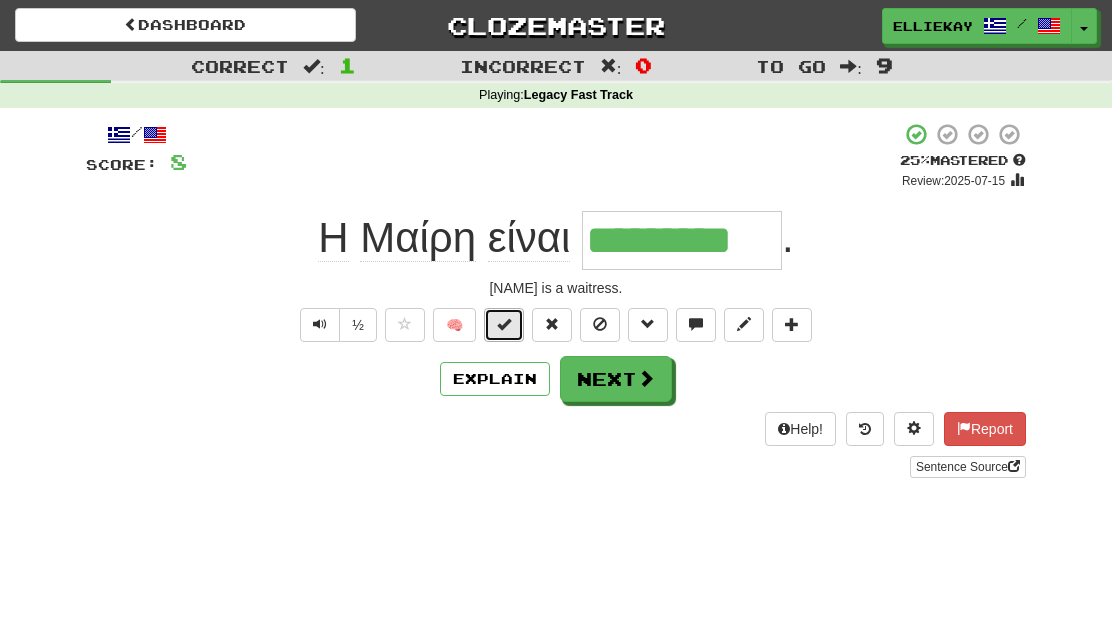 click at bounding box center (504, 325) 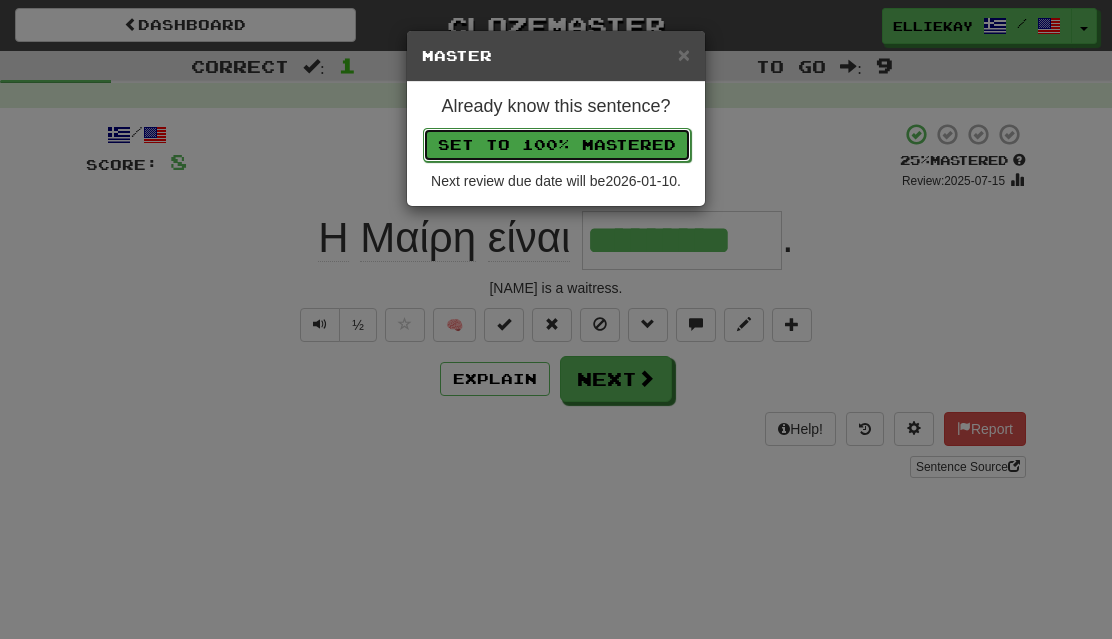click on "Set to 100% Mastered" at bounding box center [557, 145] 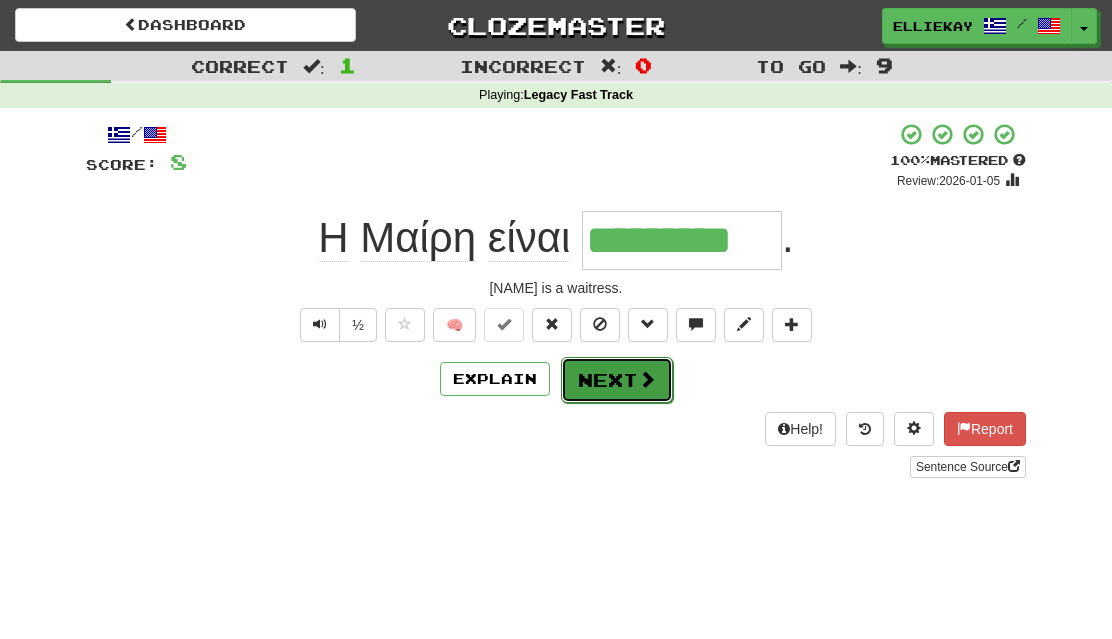 click on "Next" at bounding box center [617, 380] 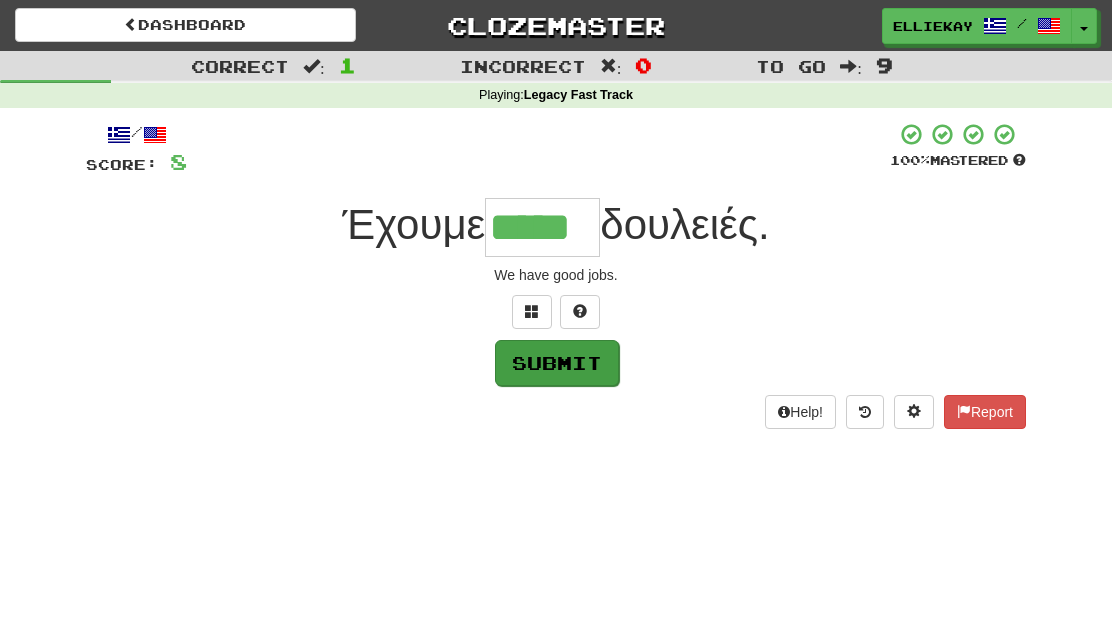 type on "*****" 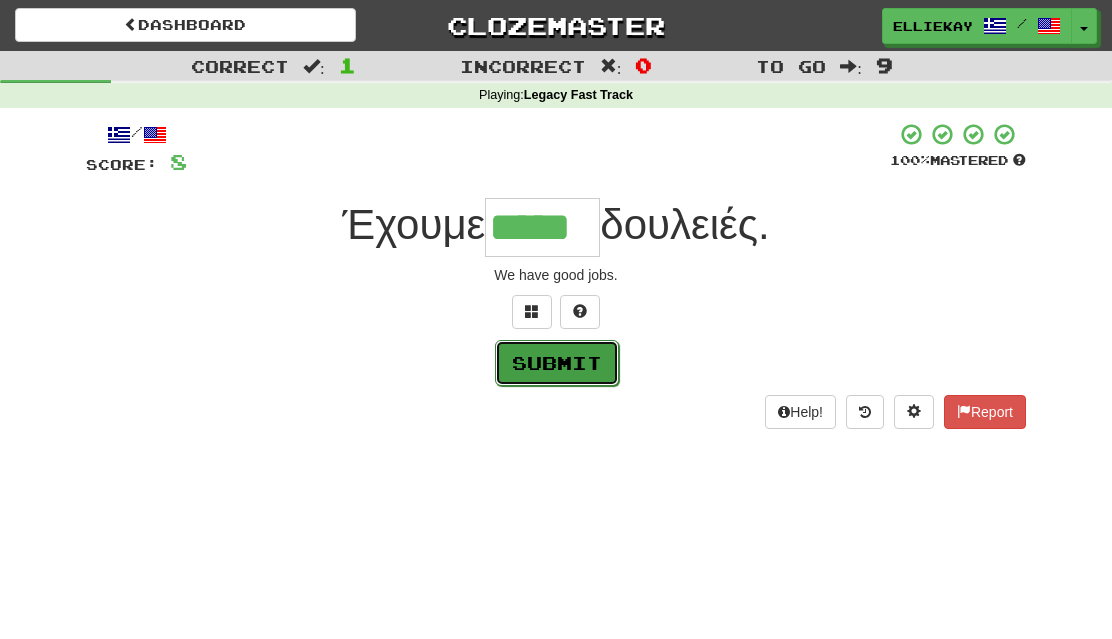 click on "Submit" at bounding box center (557, 363) 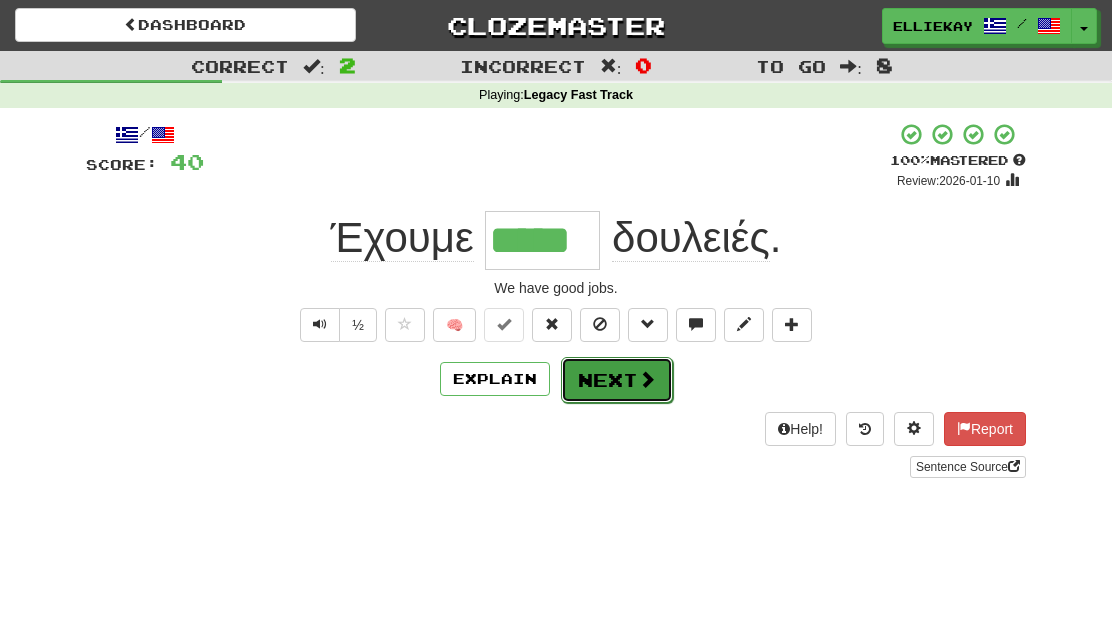 click on "Next" at bounding box center (617, 380) 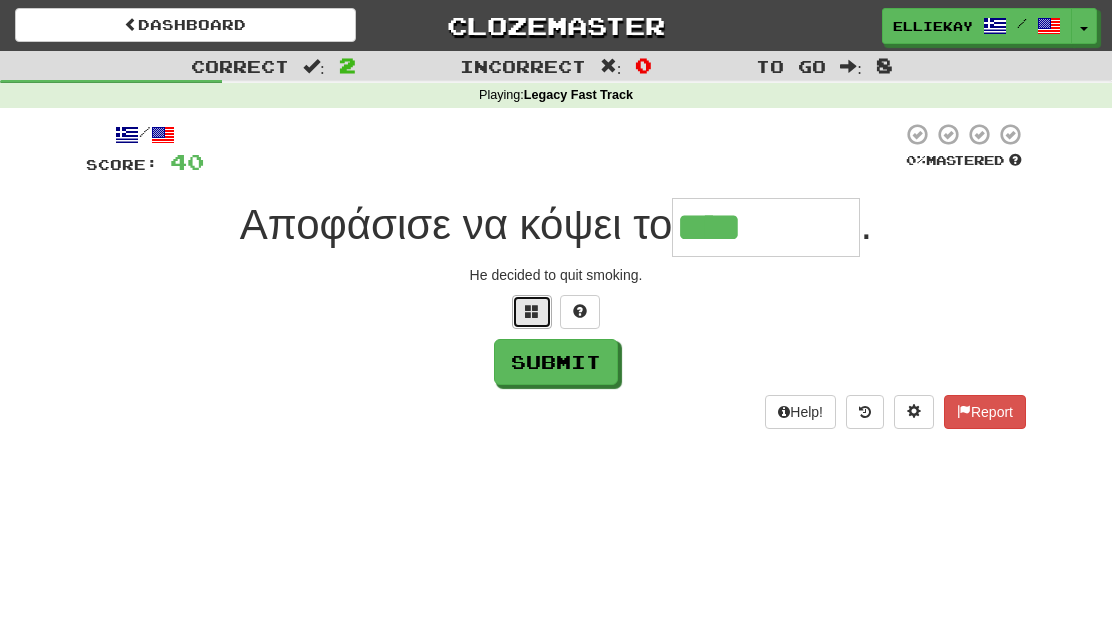 click at bounding box center [532, 311] 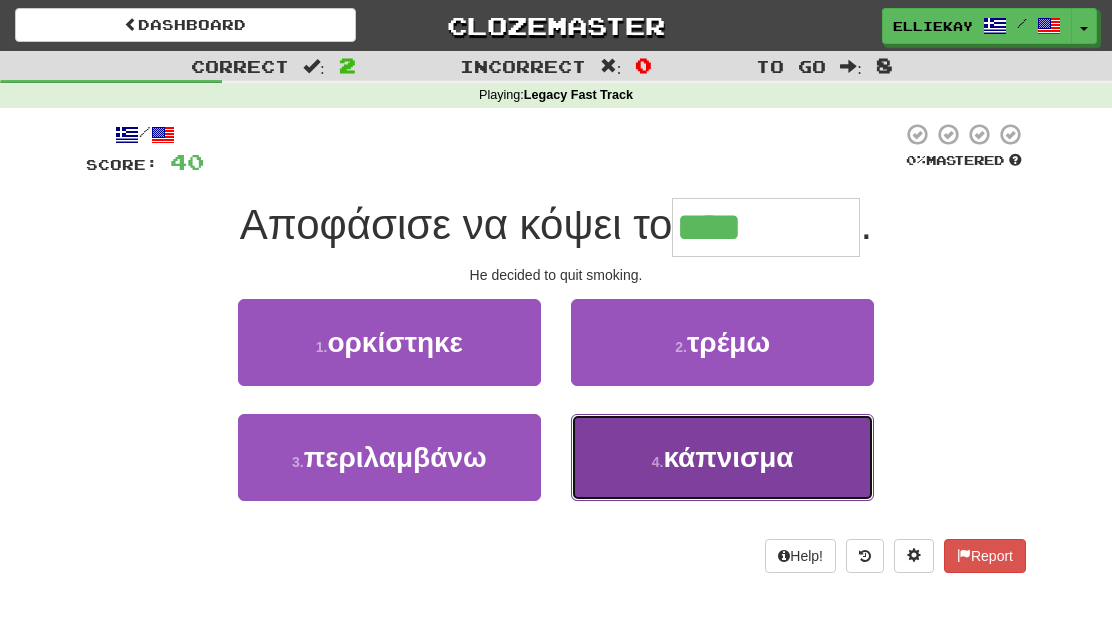 click on "κάπνισμα" at bounding box center (728, 457) 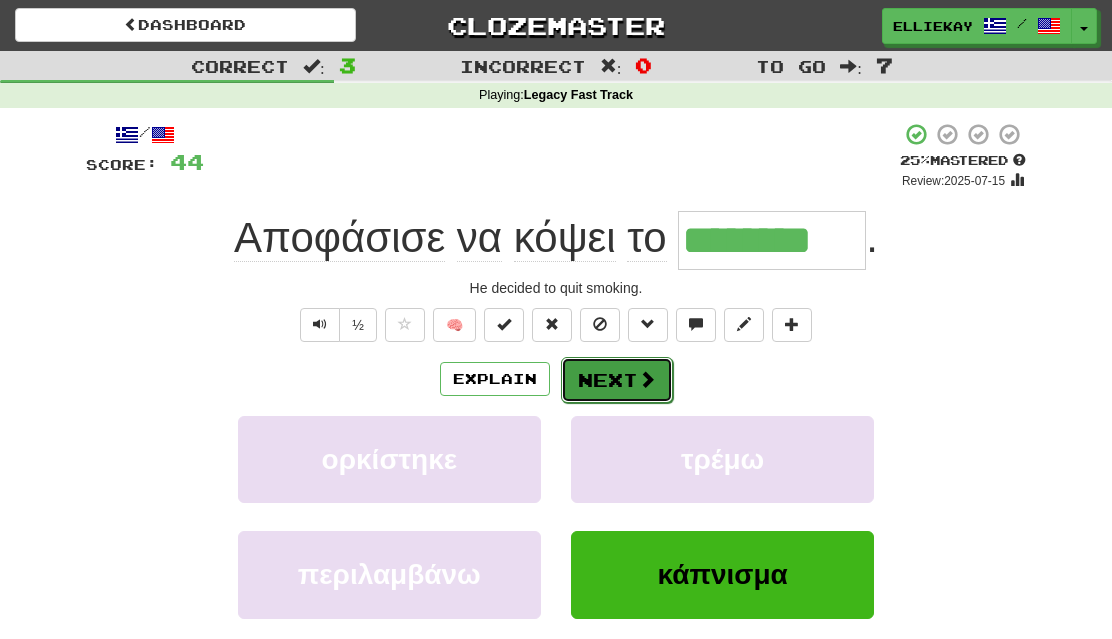click on "Next" at bounding box center [617, 380] 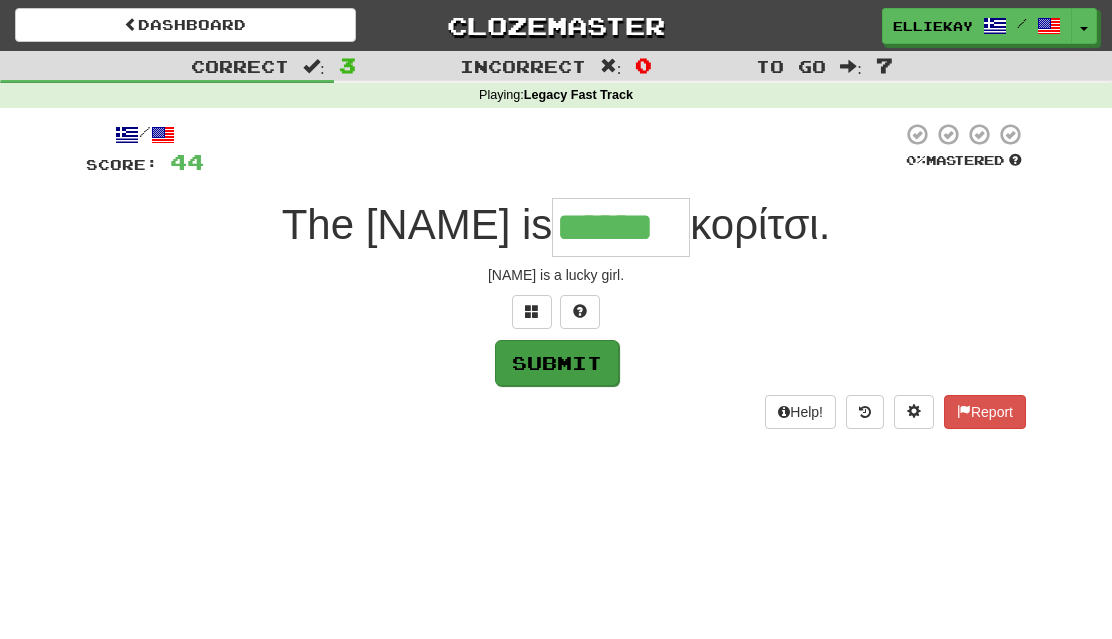 type on "******" 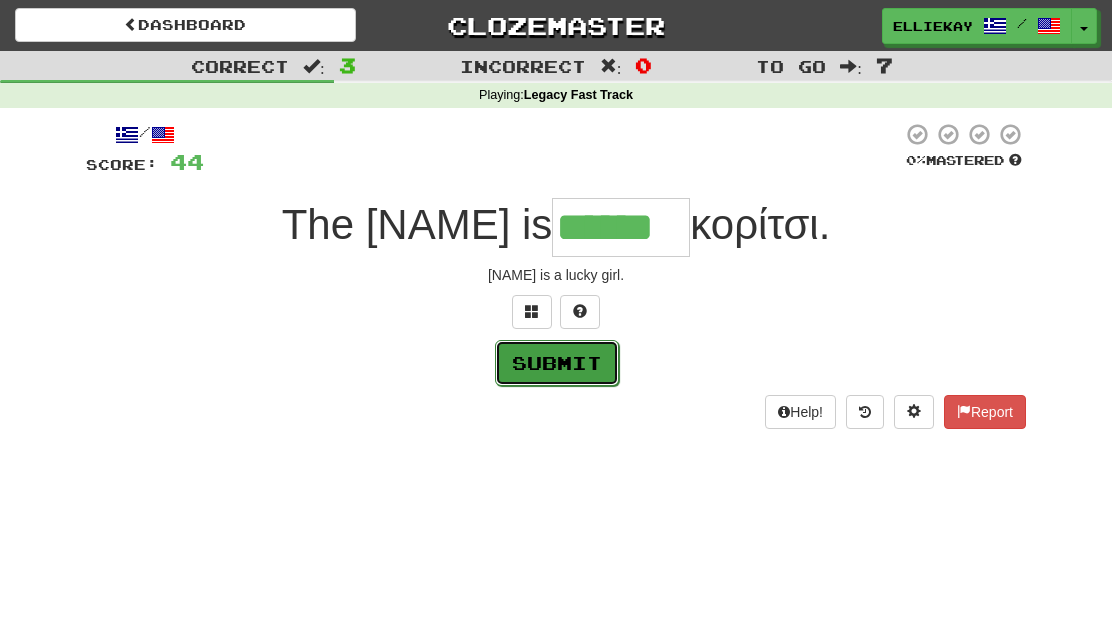 click on "Submit" at bounding box center [557, 363] 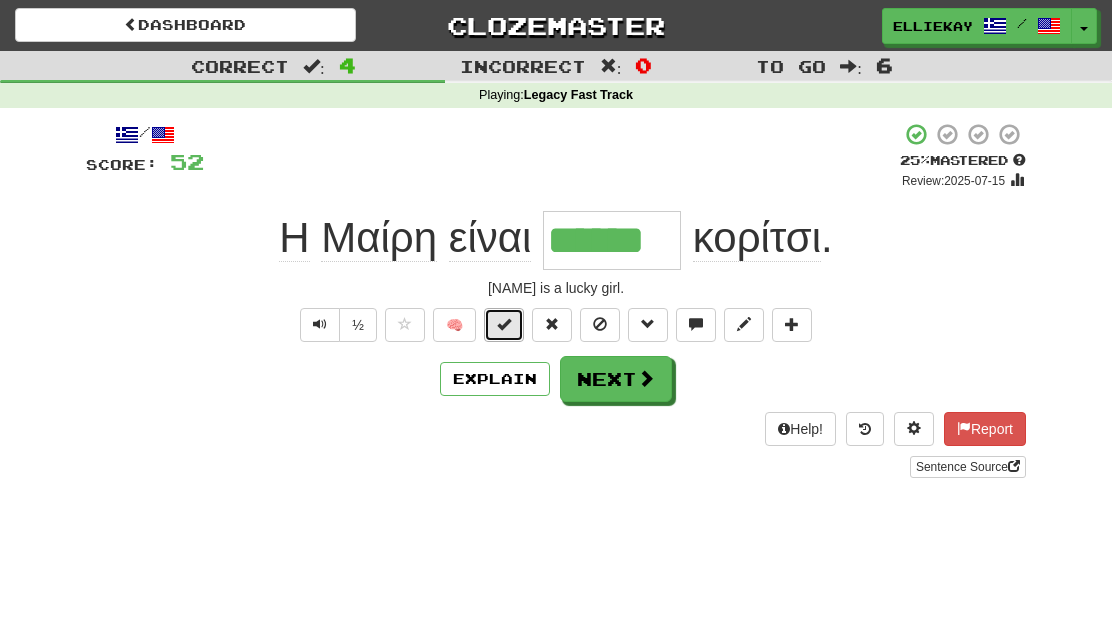 click at bounding box center [504, 324] 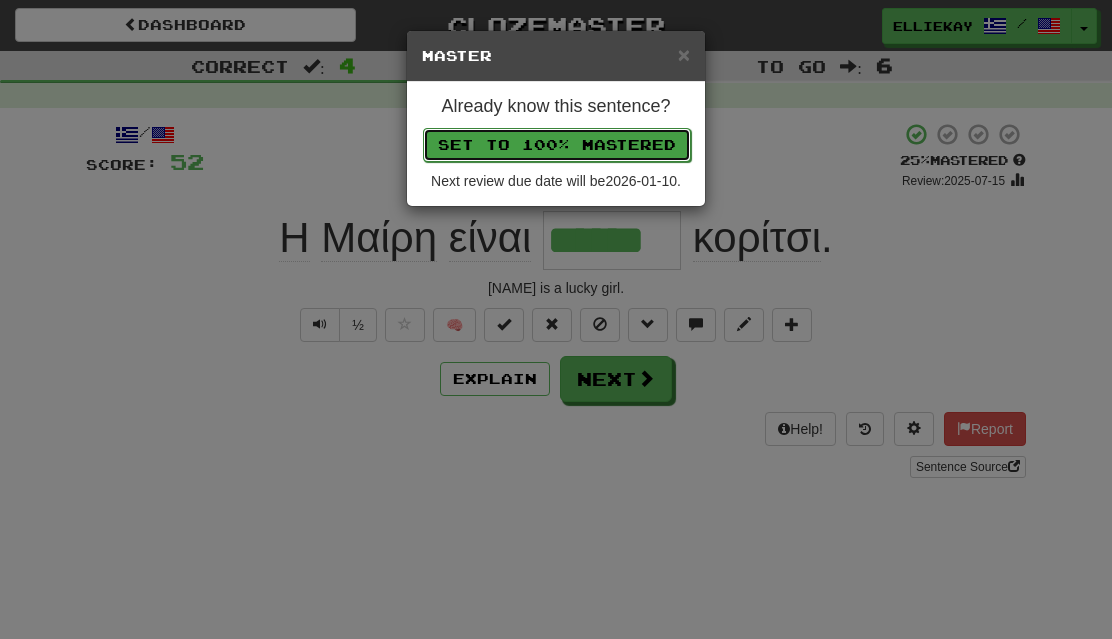 click on "Set to 100% Mastered" at bounding box center (557, 145) 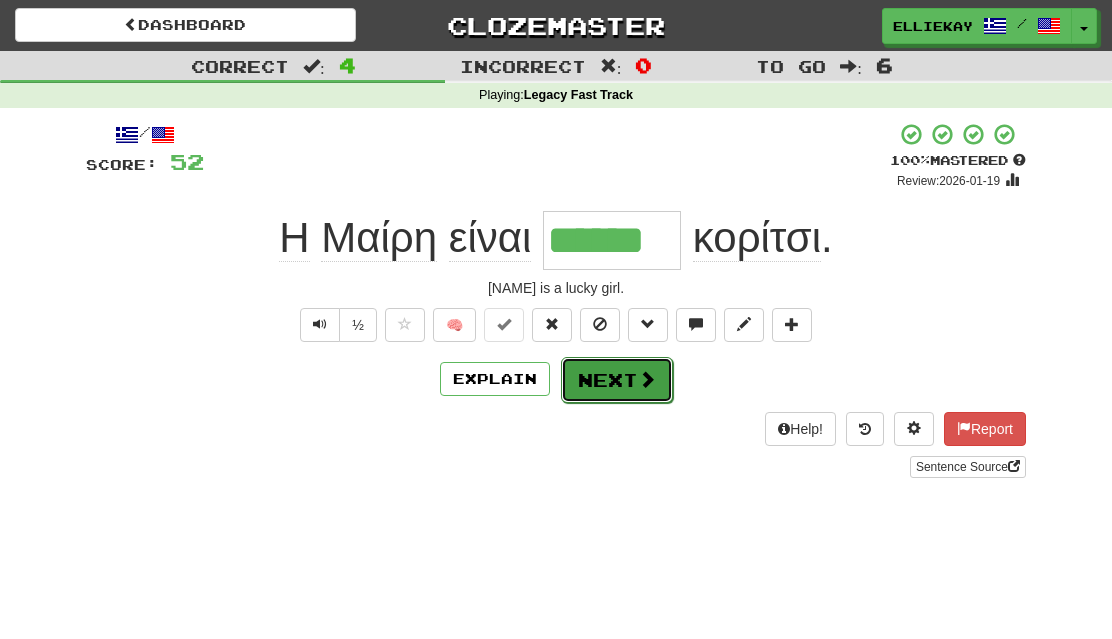 click on "Next" at bounding box center [617, 380] 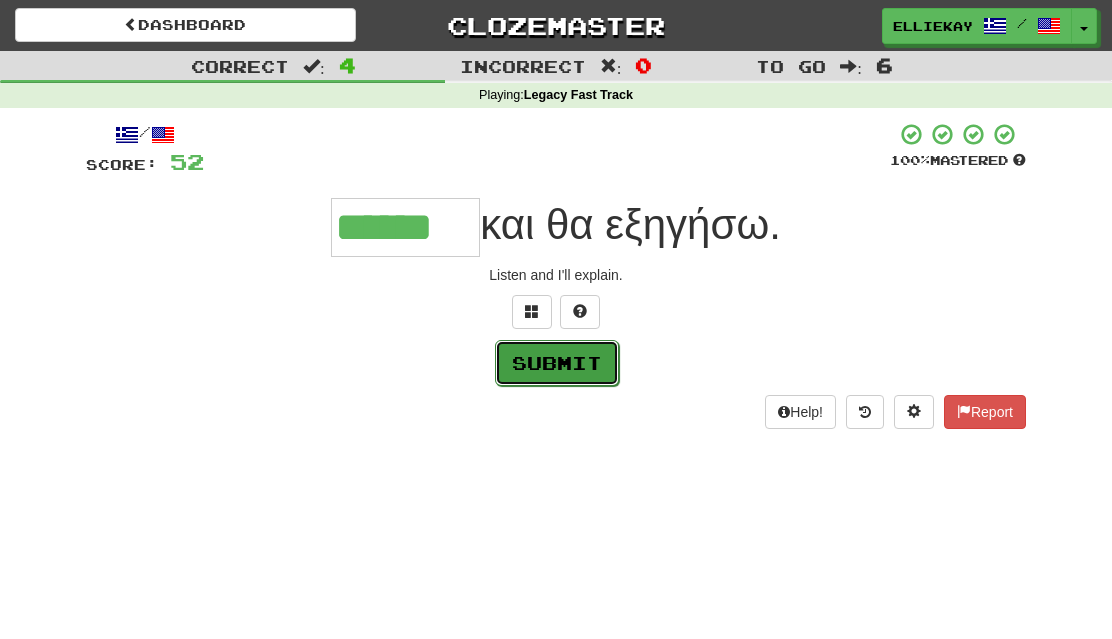 click on "Submit" at bounding box center [557, 363] 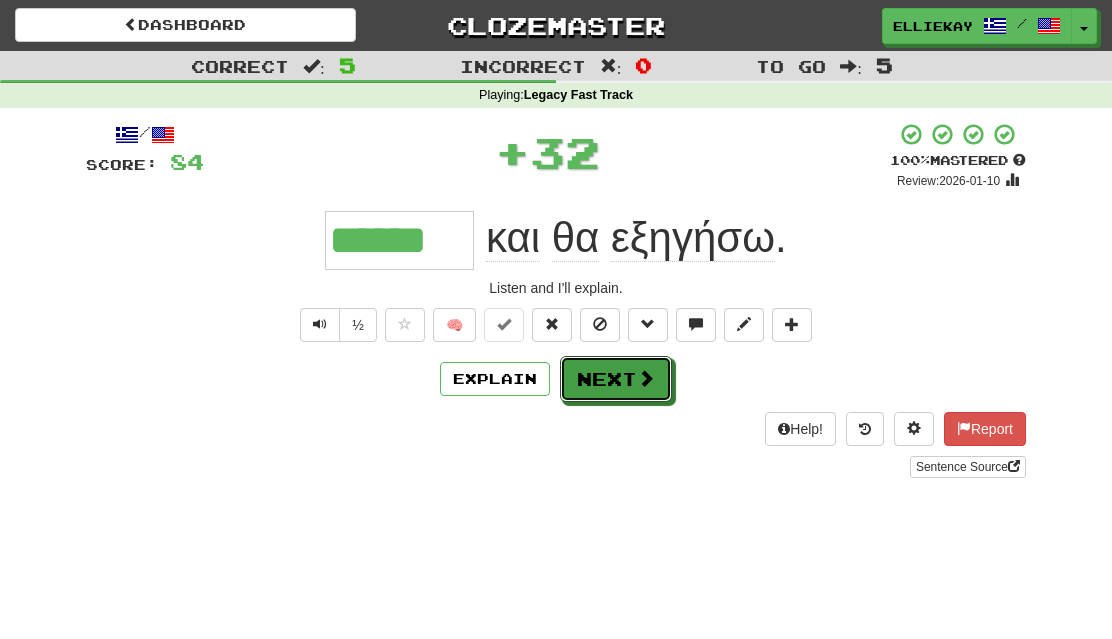 click on "Next" at bounding box center [616, 379] 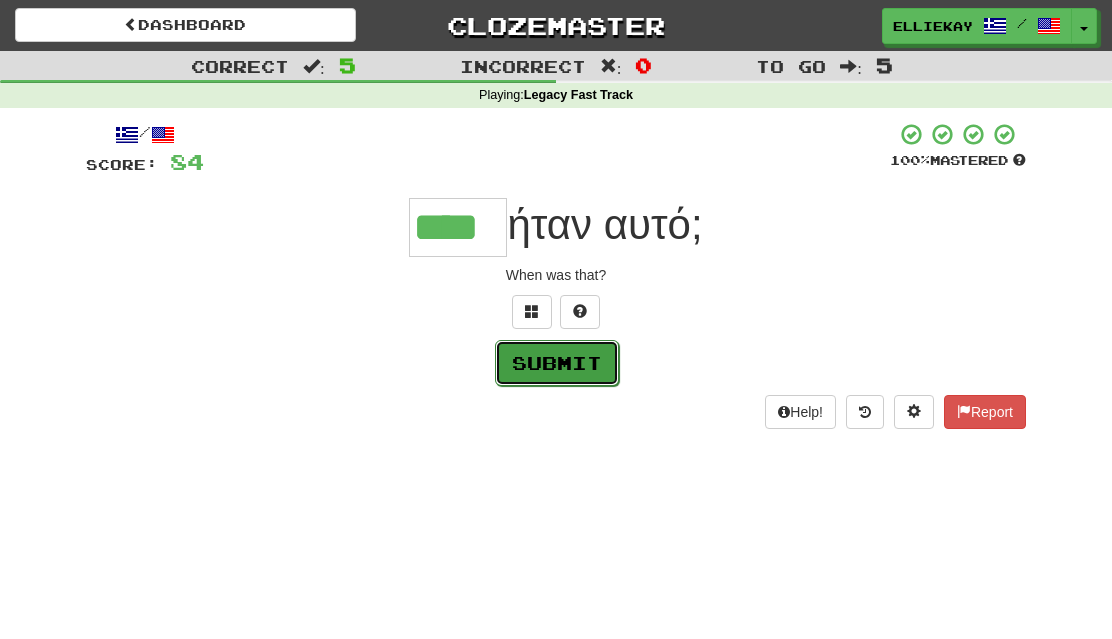 click on "Submit" at bounding box center [557, 363] 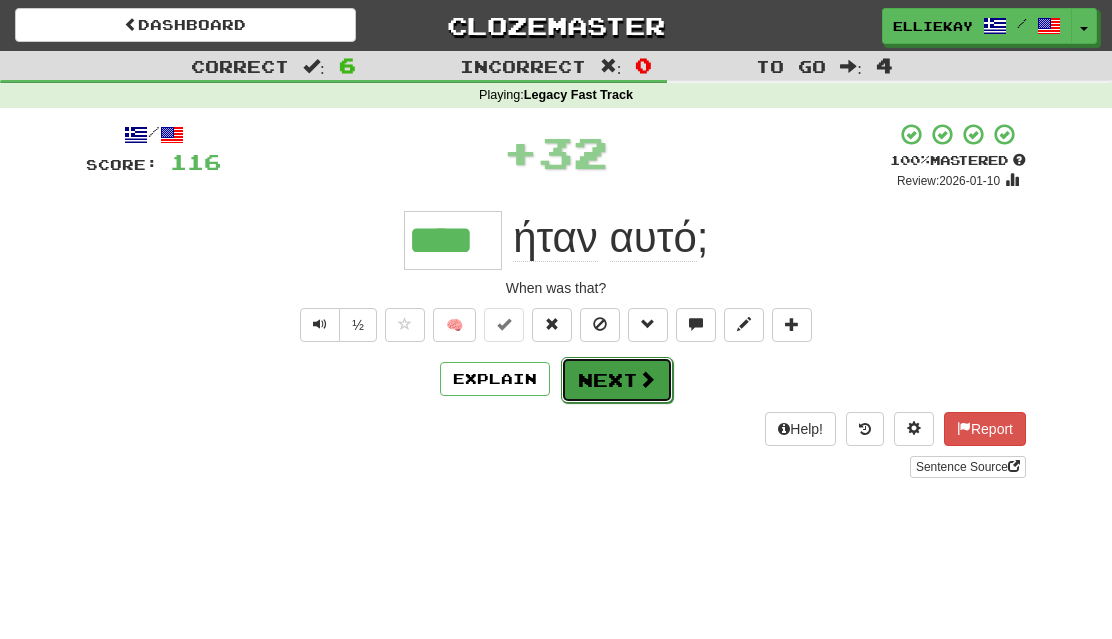 click on "Next" at bounding box center (617, 380) 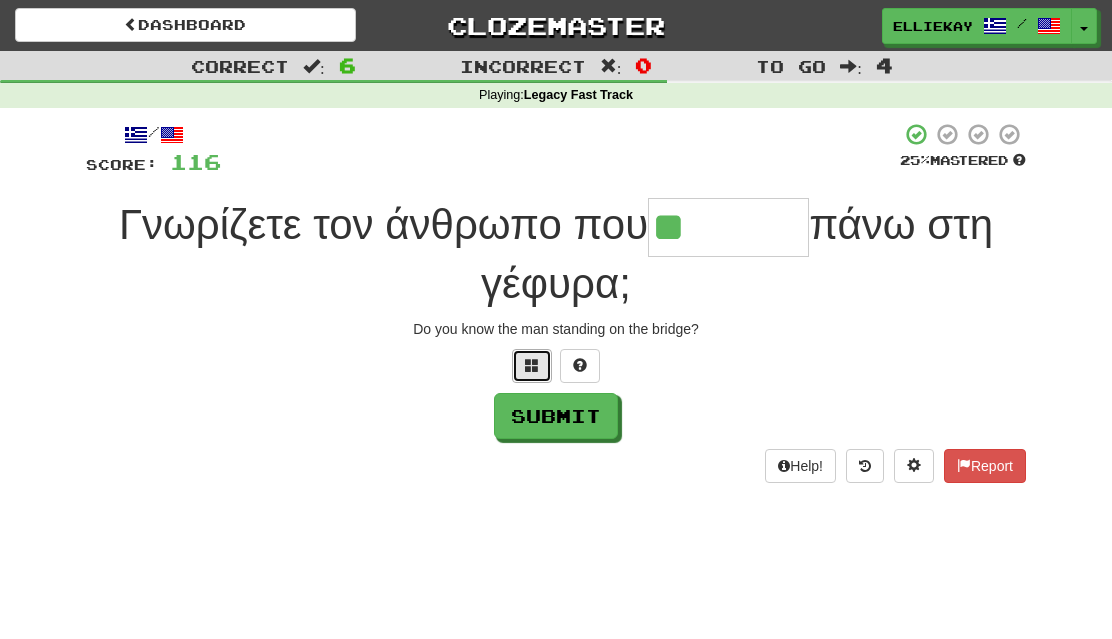 click at bounding box center (532, 366) 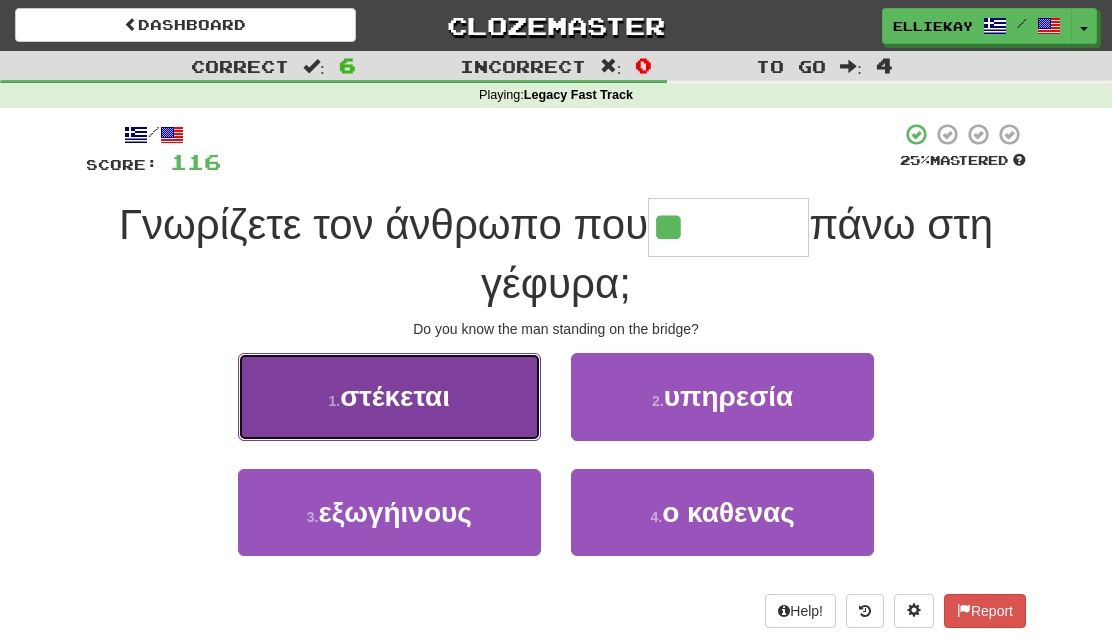 click on "στέκεται" at bounding box center (395, 396) 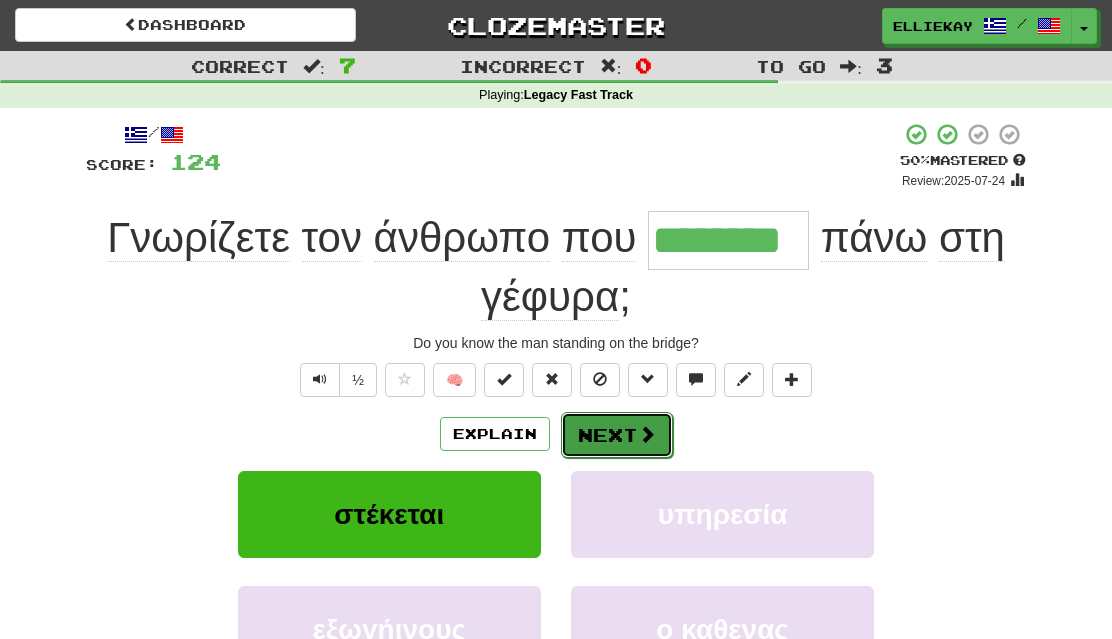 click on "Next" at bounding box center [617, 435] 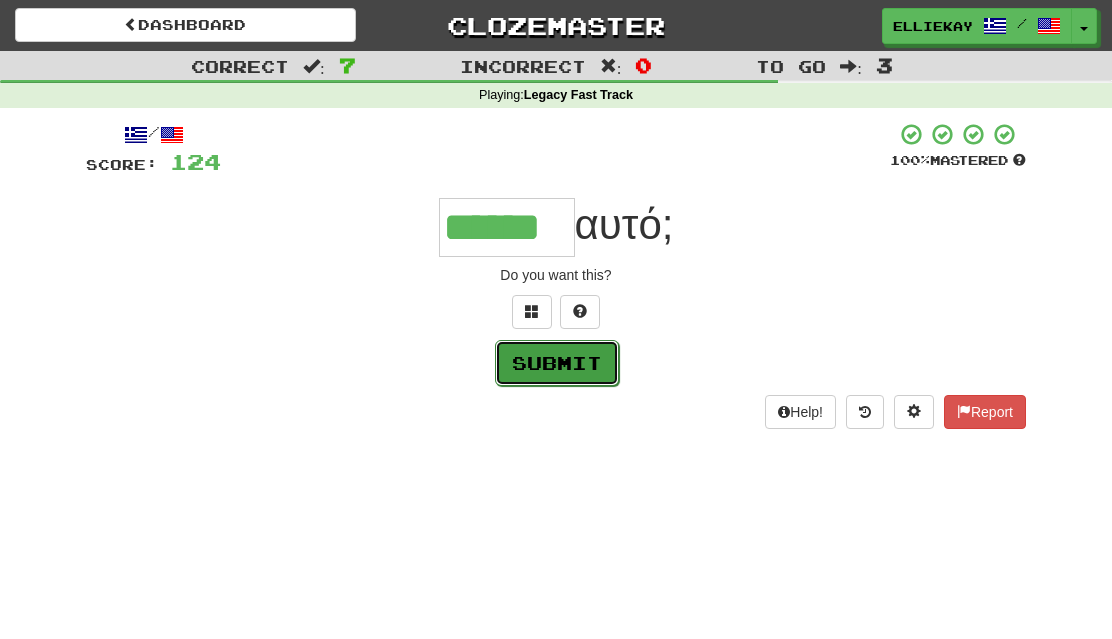 click on "Submit" at bounding box center [557, 363] 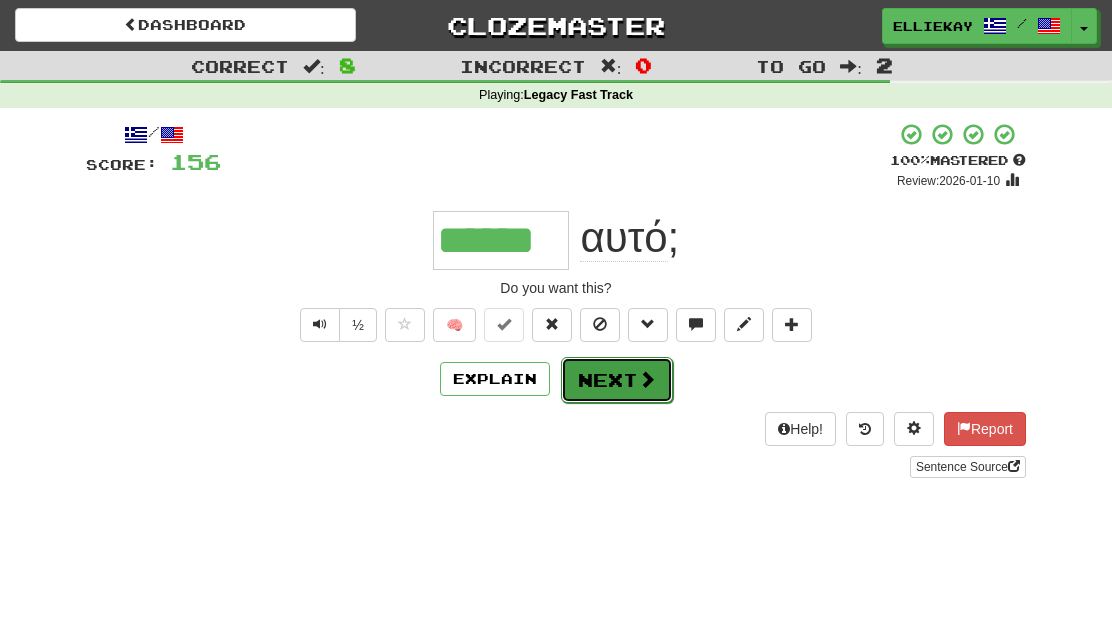 click on "Next" at bounding box center (617, 380) 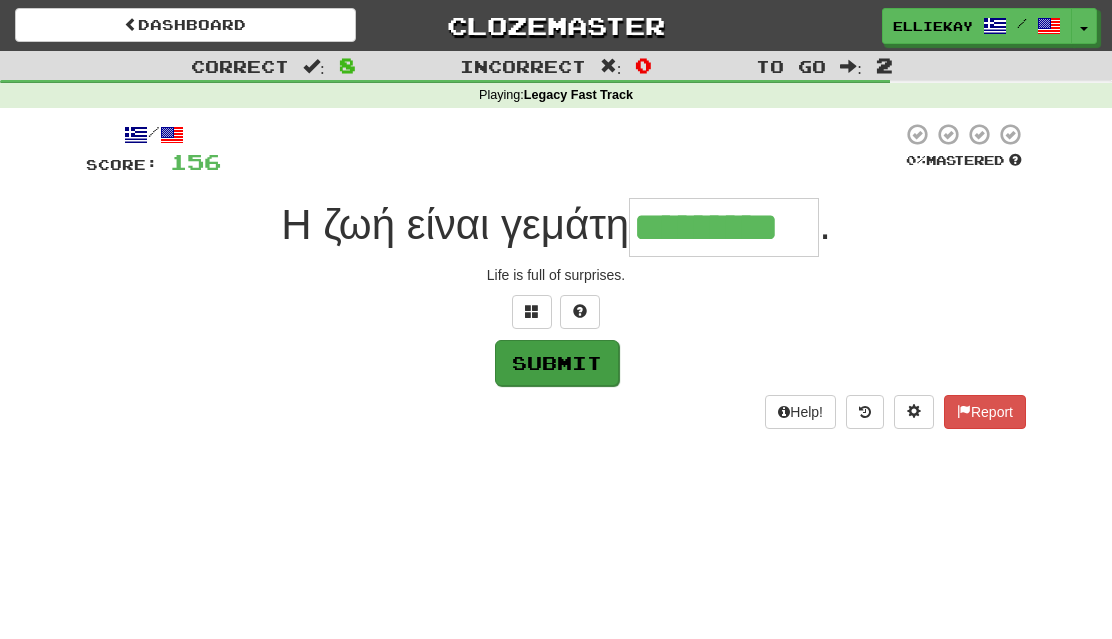 type on "*********" 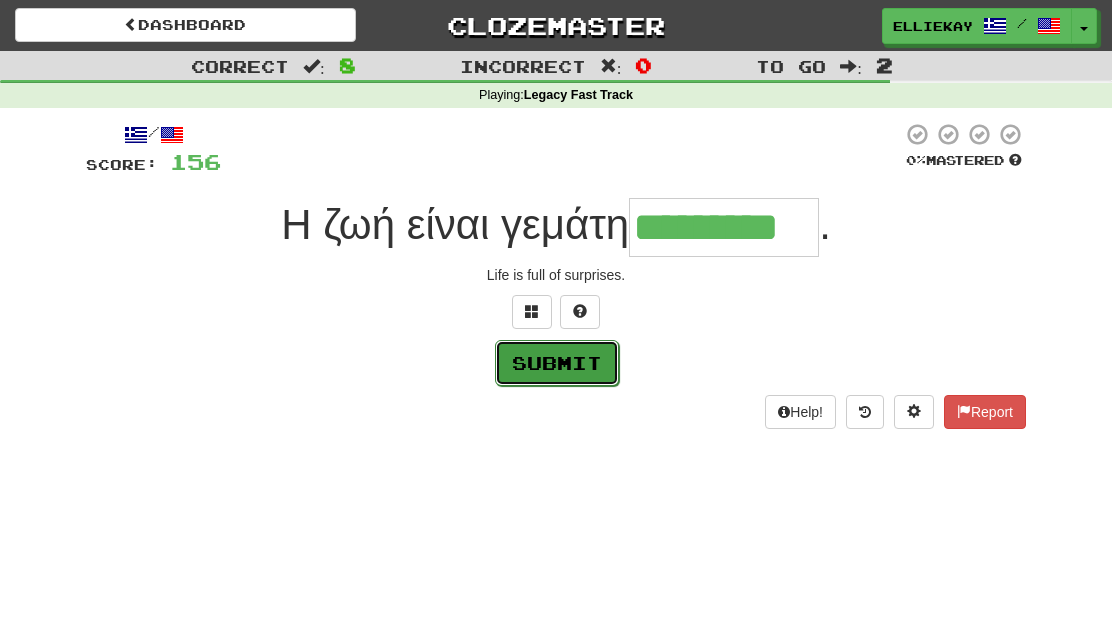 click on "Submit" at bounding box center [557, 363] 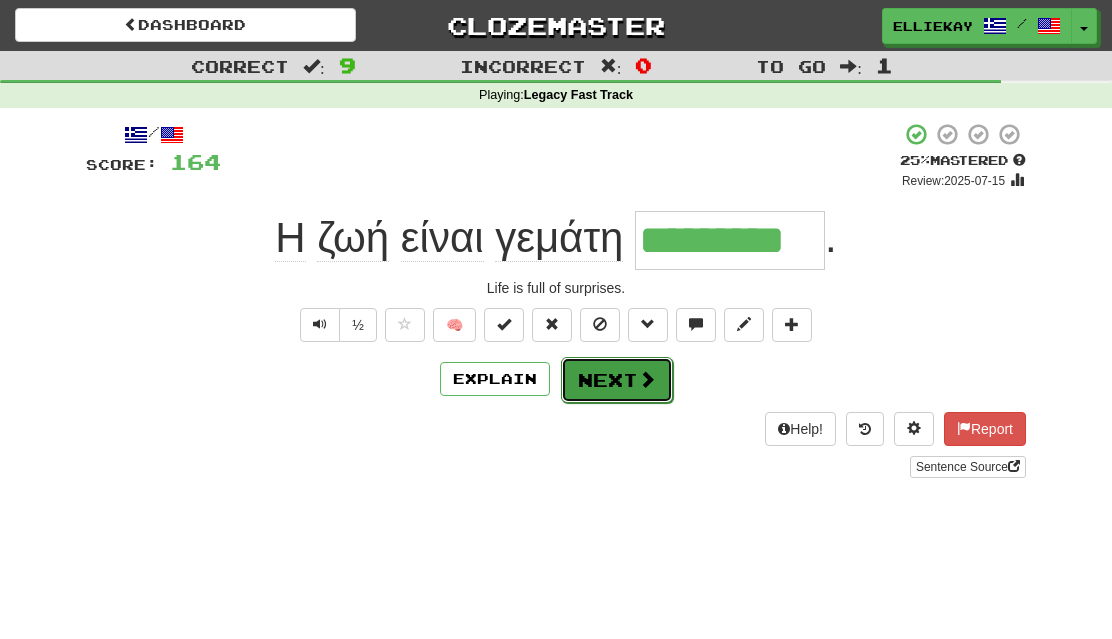 click on "Next" at bounding box center (617, 380) 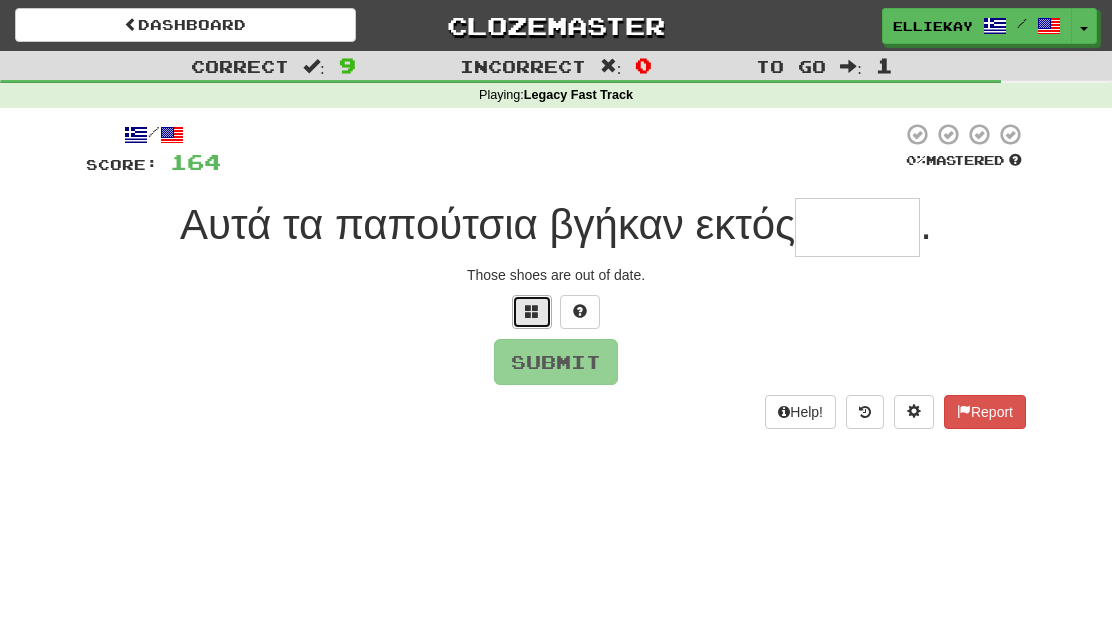 click at bounding box center (532, 312) 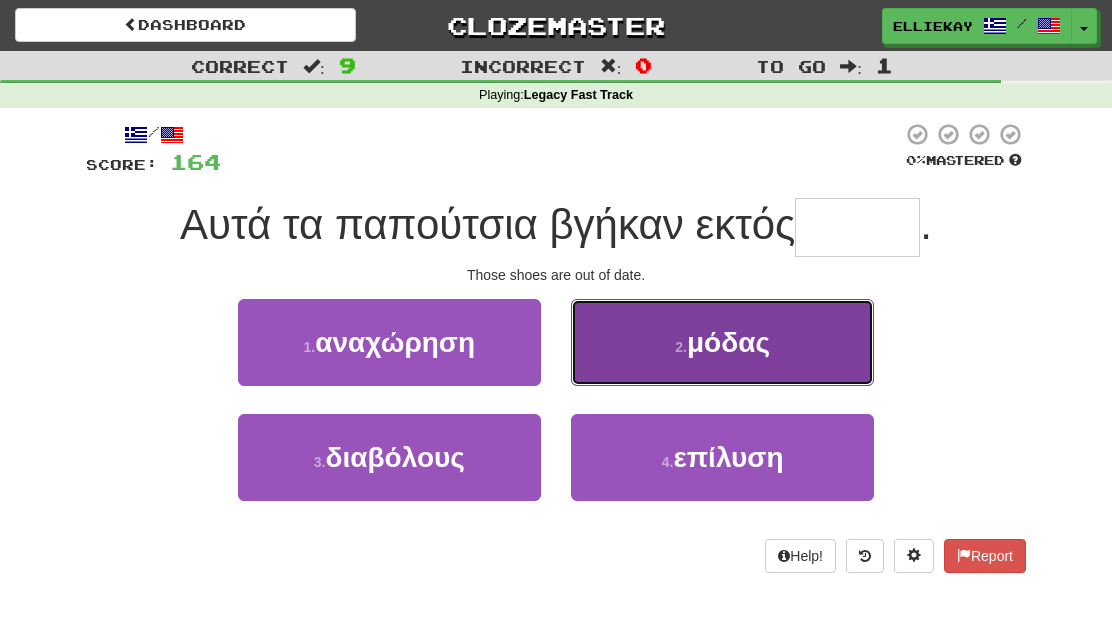 click on "2 .  μόδας" at bounding box center [722, 342] 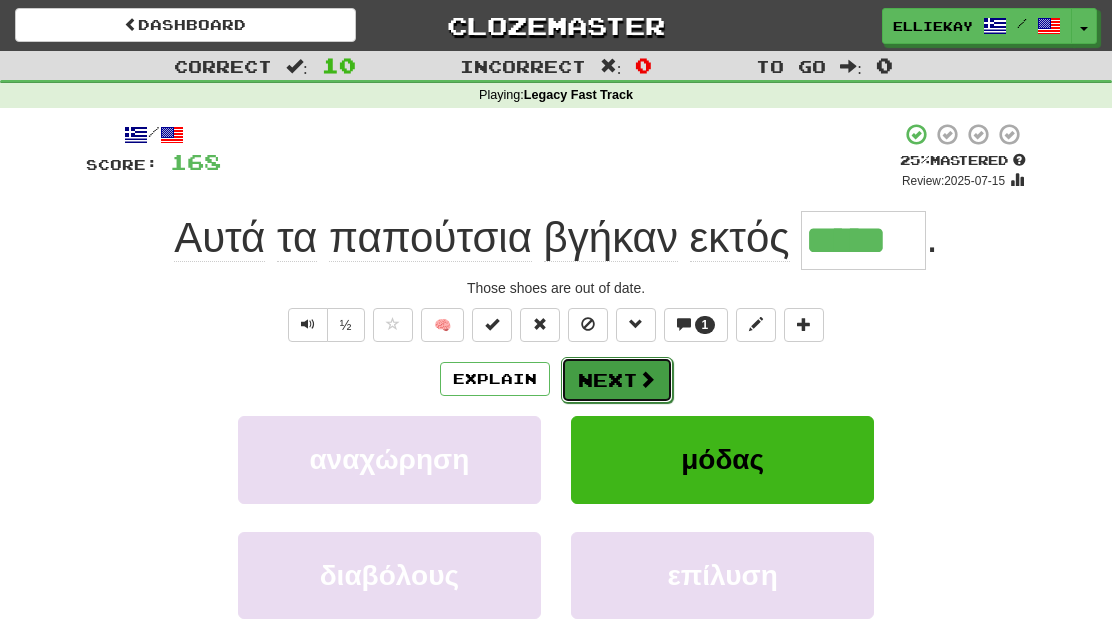 click on "Next" at bounding box center [617, 380] 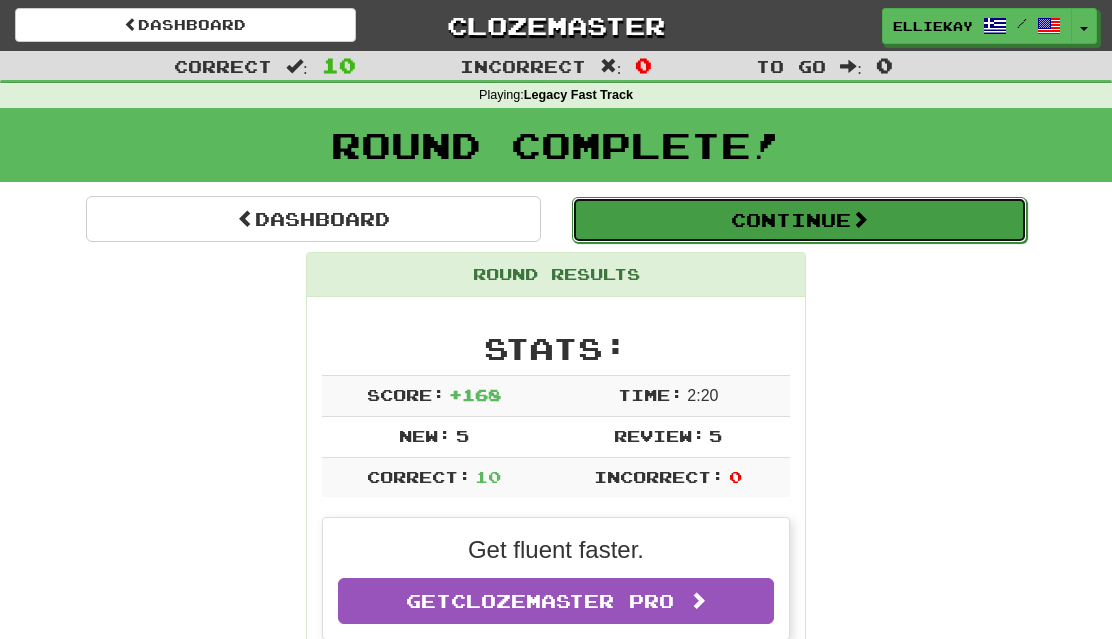 click on "Continue" at bounding box center (799, 220) 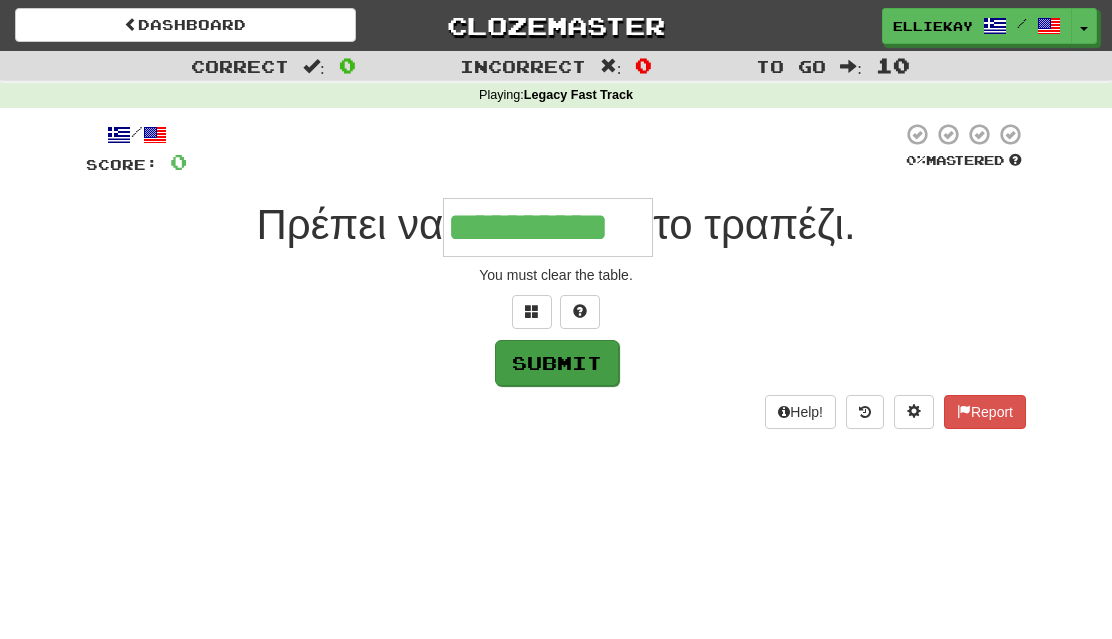 type on "**********" 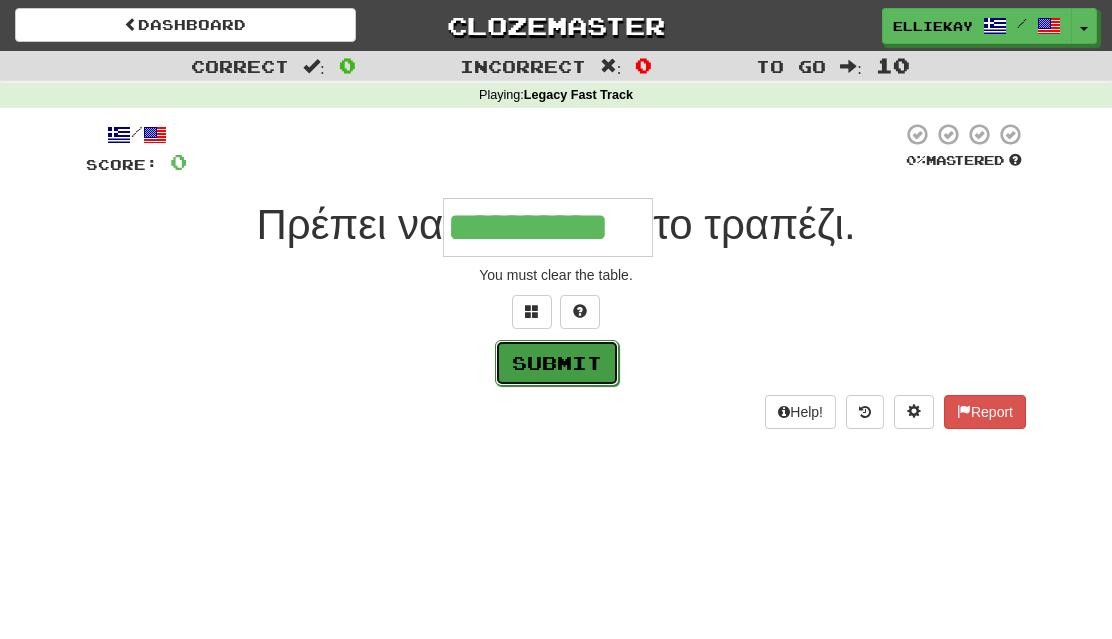 click on "Submit" at bounding box center (557, 363) 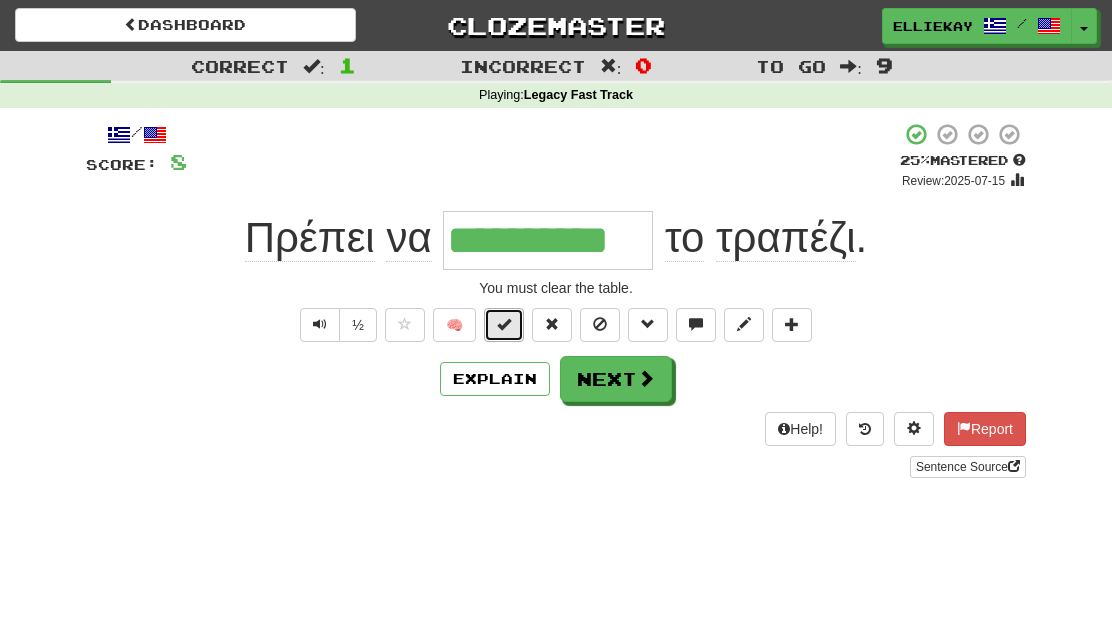 click at bounding box center (504, 325) 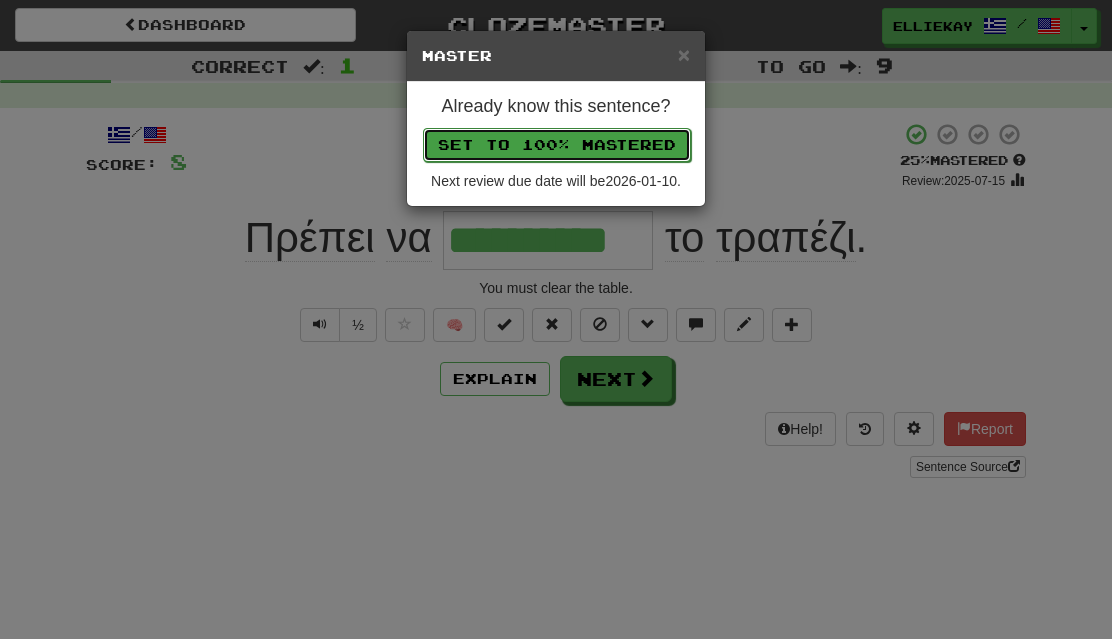 click on "Set to 100% Mastered" at bounding box center (557, 145) 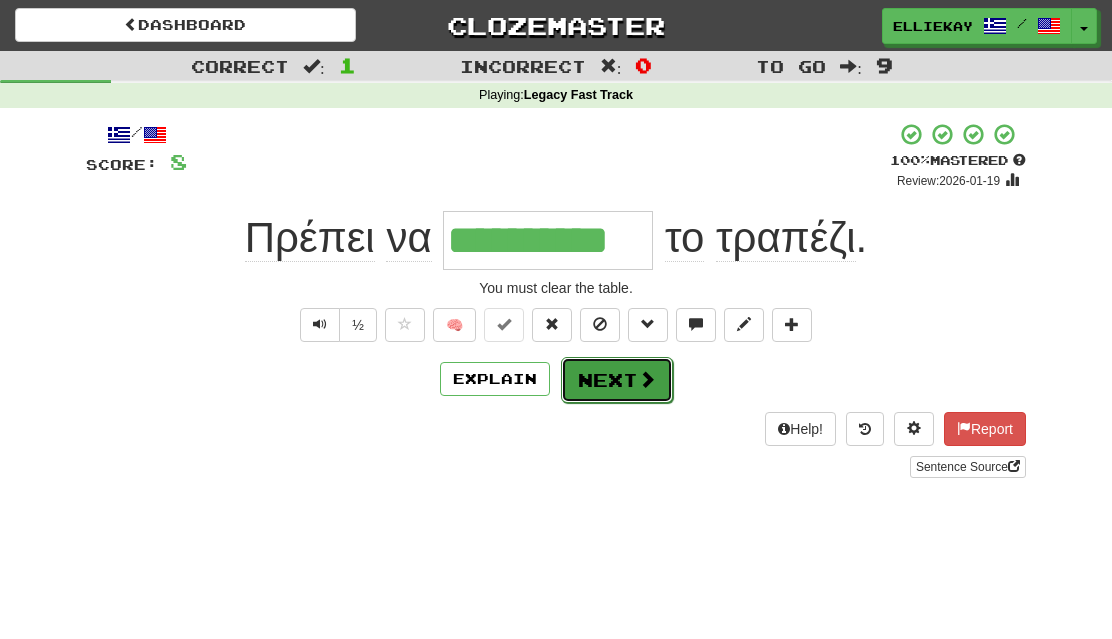 click on "Next" at bounding box center [617, 380] 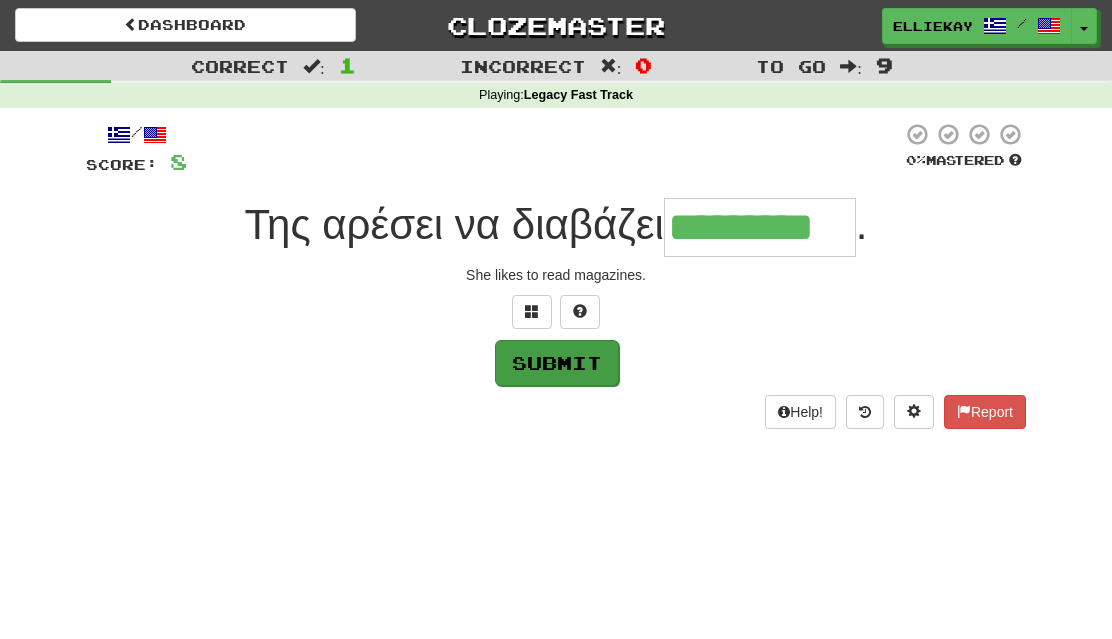 type on "*********" 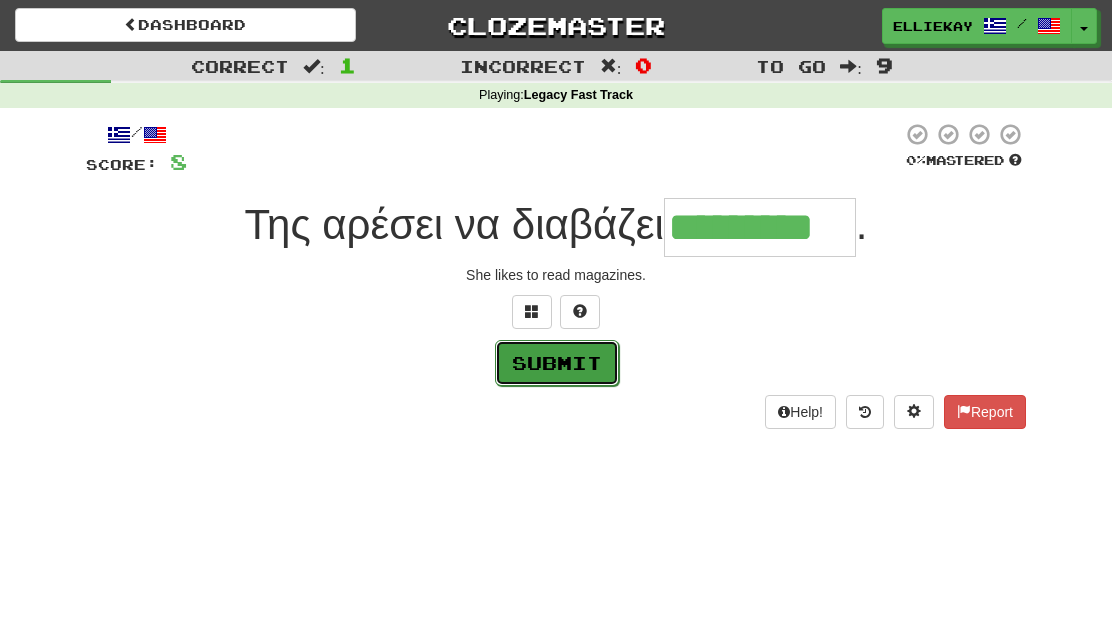 click on "Submit" at bounding box center [557, 363] 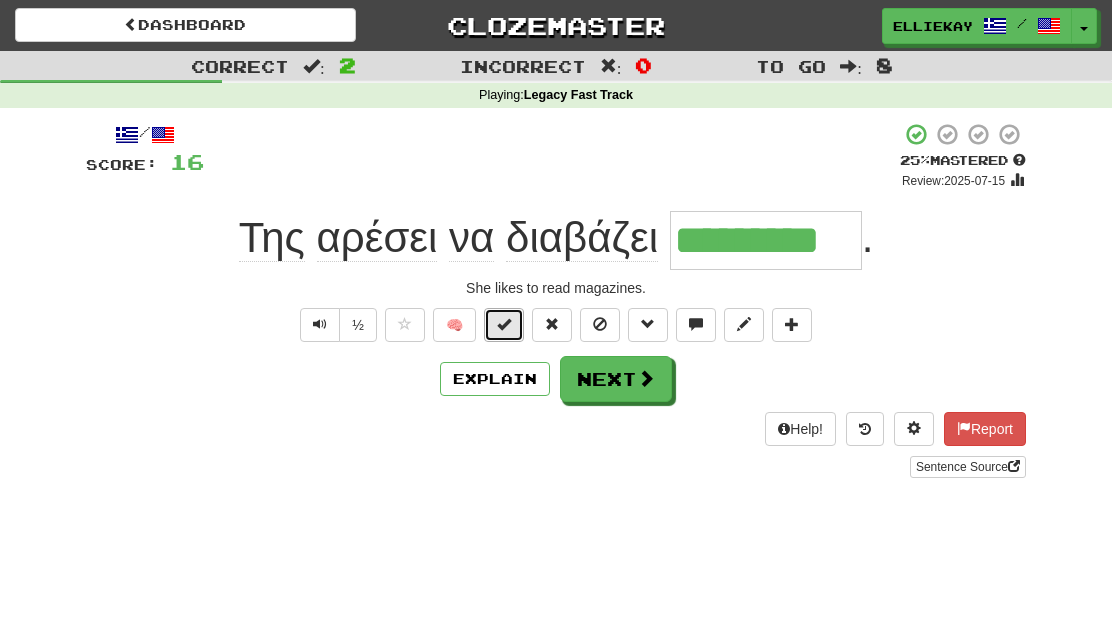 click at bounding box center (504, 324) 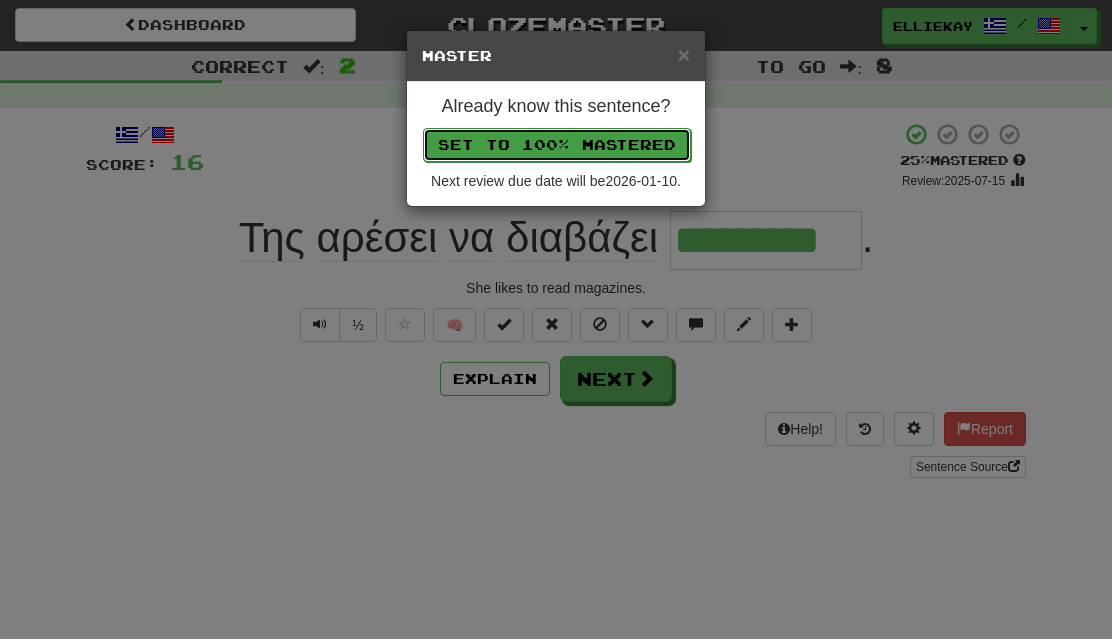 click on "Set to 100% Mastered" at bounding box center (557, 145) 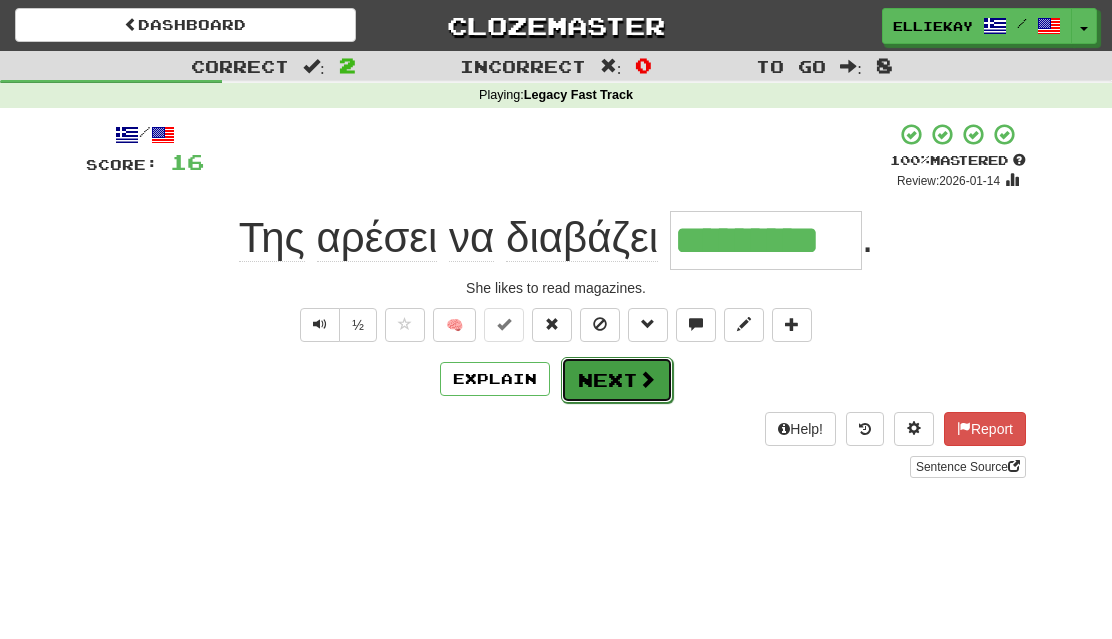click at bounding box center (647, 379) 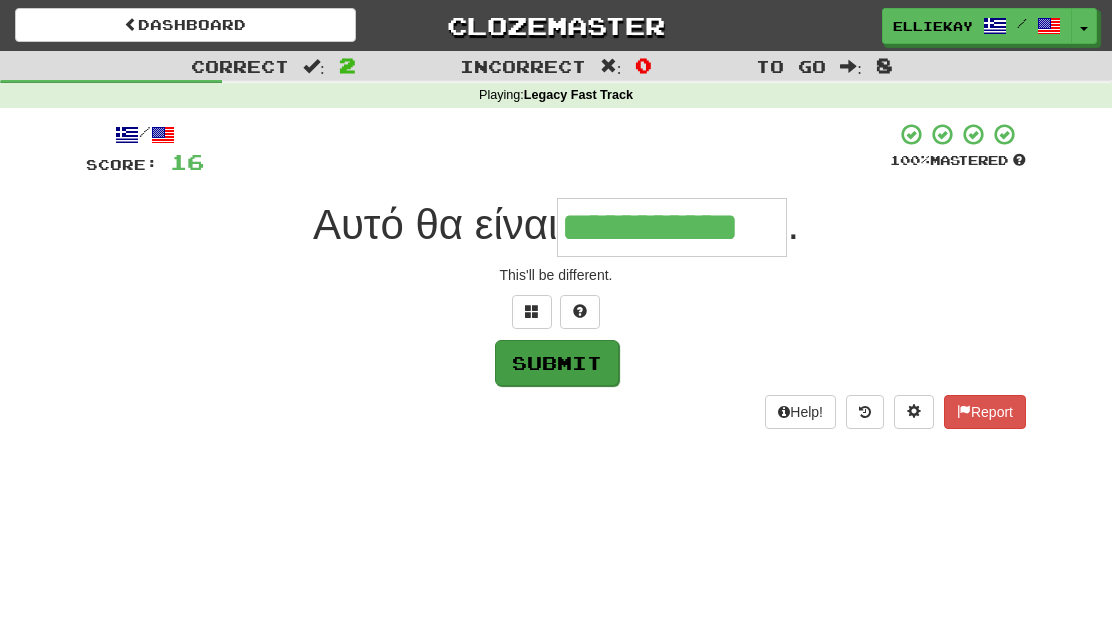type on "**********" 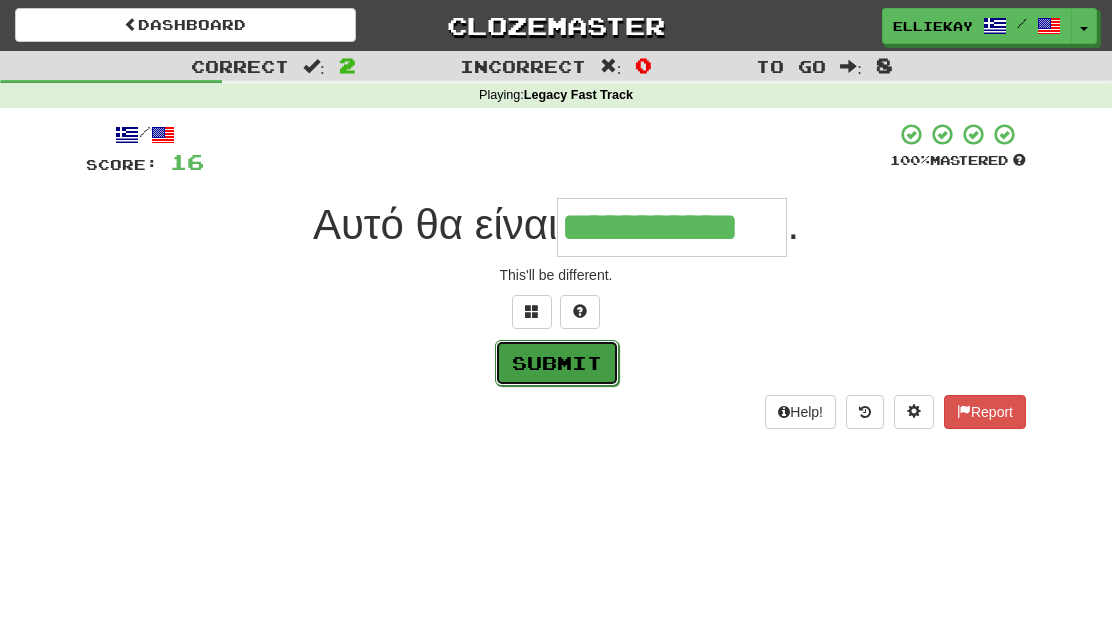 click on "Submit" at bounding box center [557, 363] 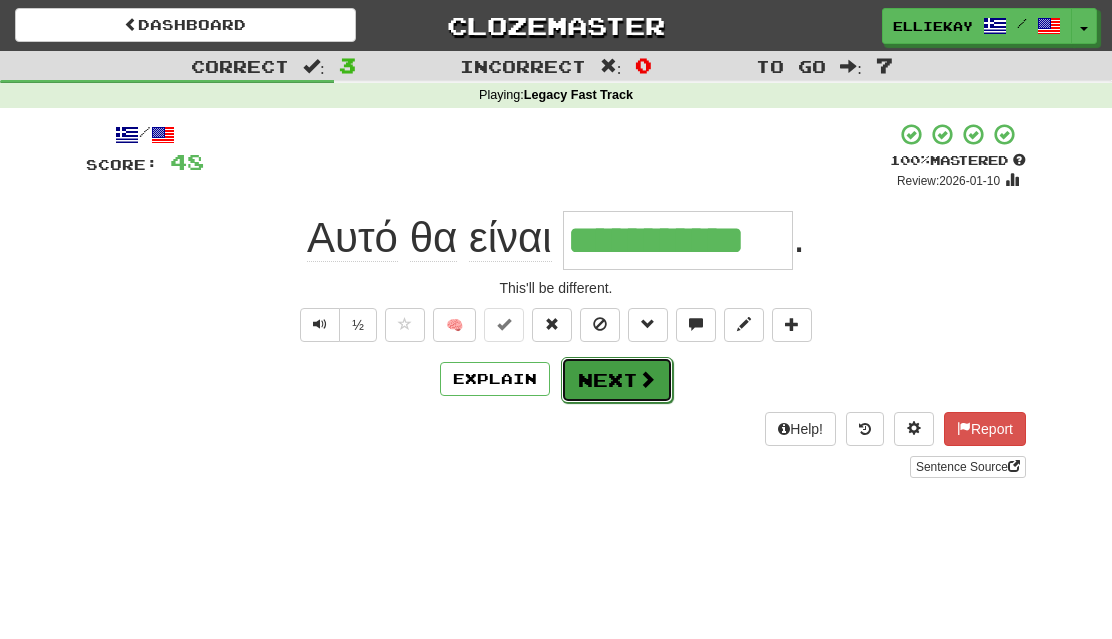 click on "Next" at bounding box center (617, 380) 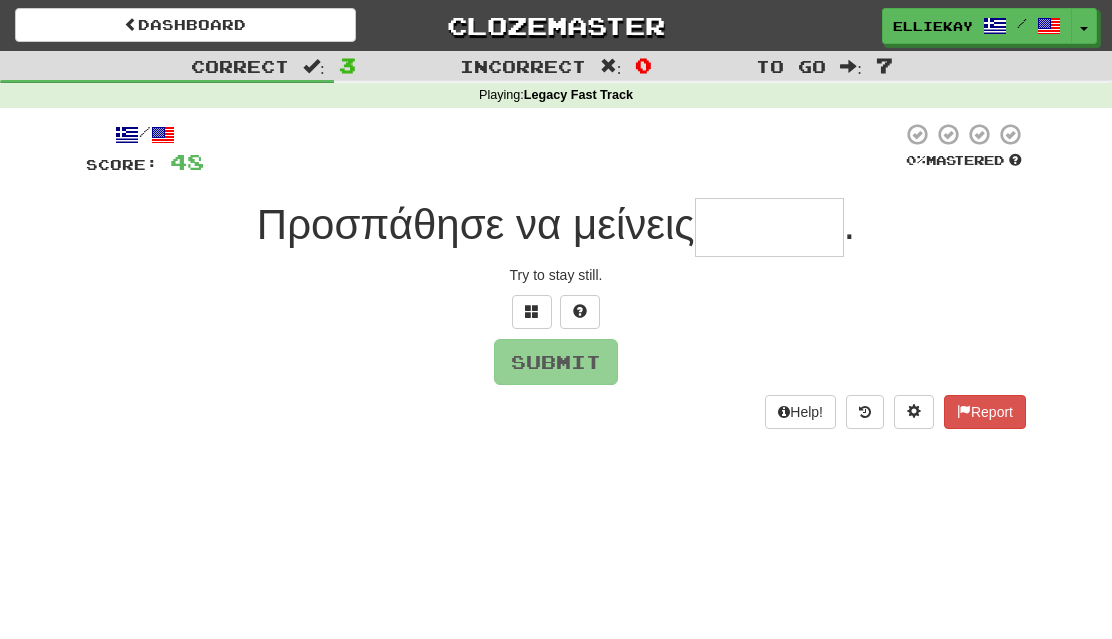 type on "*" 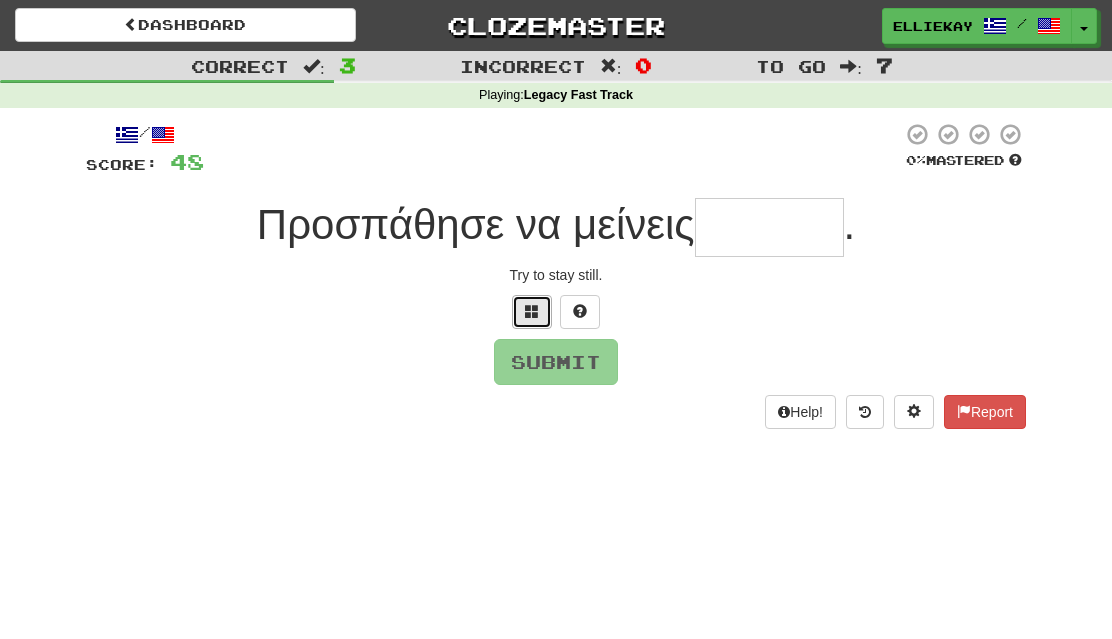 click at bounding box center (532, 311) 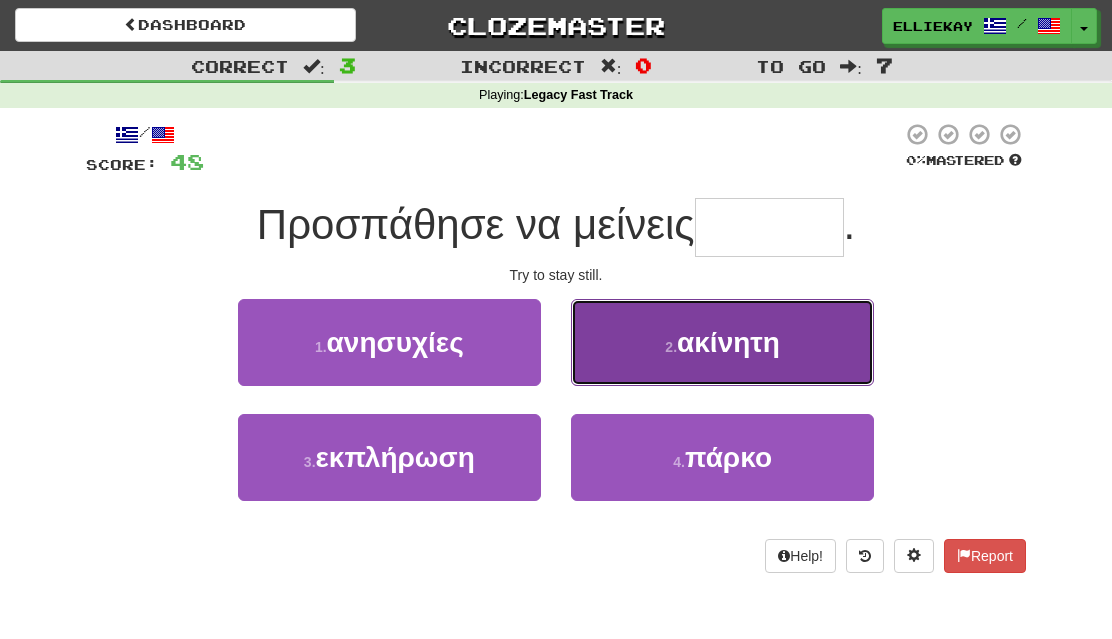 click on "ακίνητη" at bounding box center (728, 342) 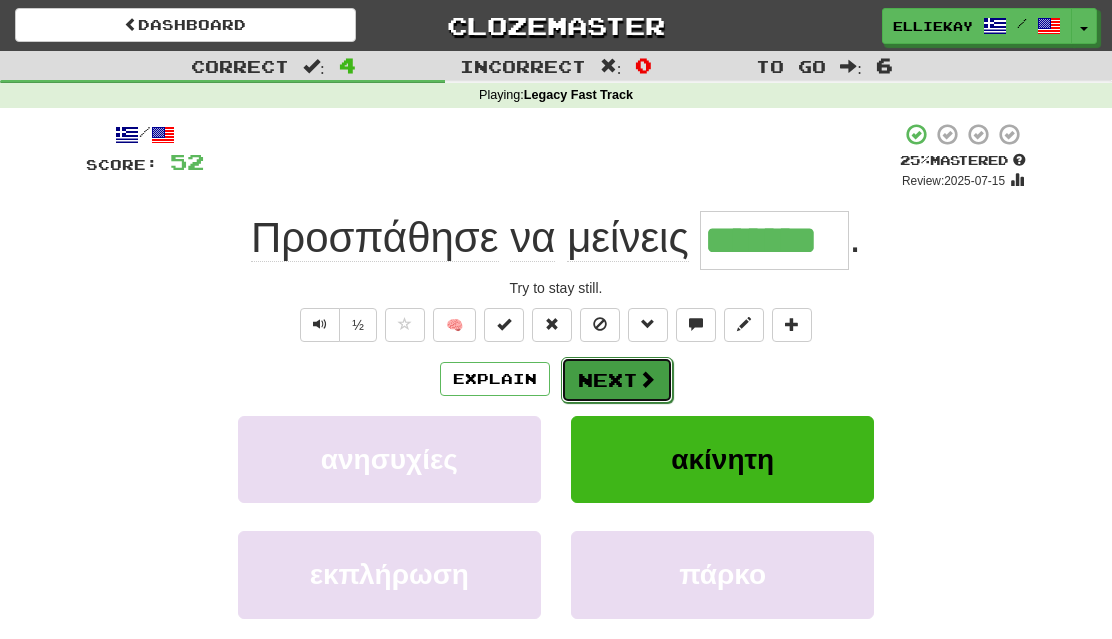 click on "Next" at bounding box center (617, 380) 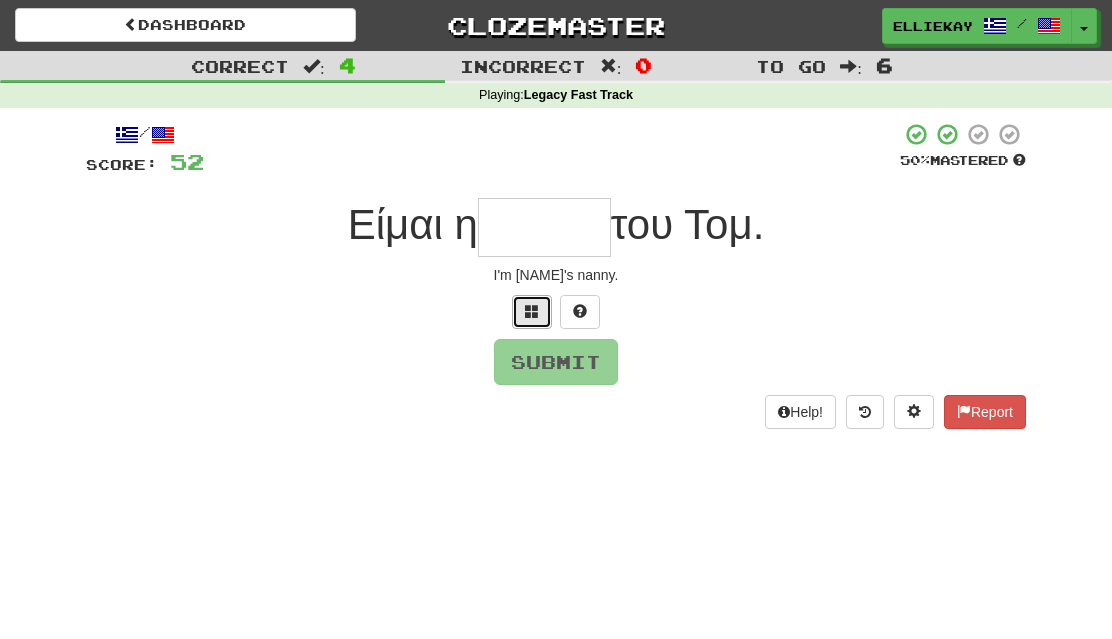 click at bounding box center (532, 311) 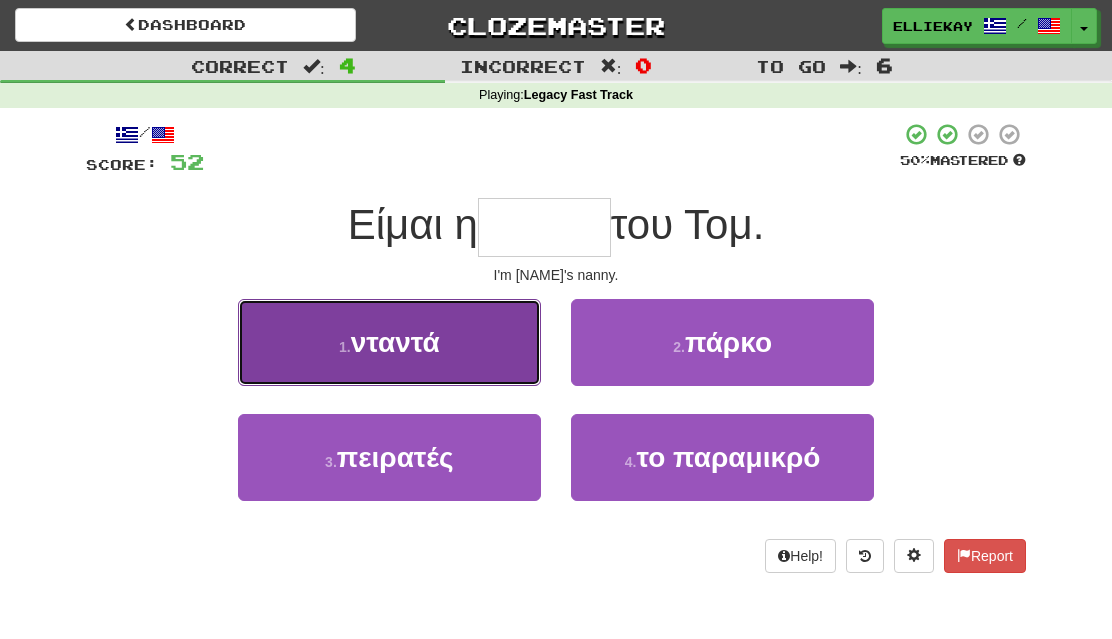 click on "1 .  νταντά" at bounding box center [389, 342] 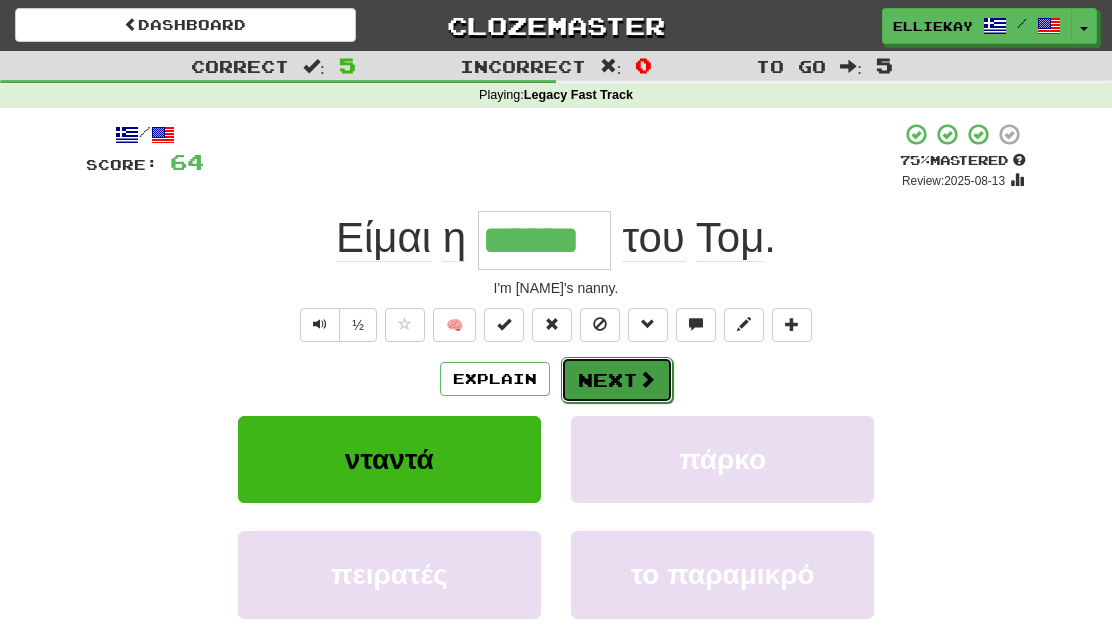 click on "Next" at bounding box center [617, 380] 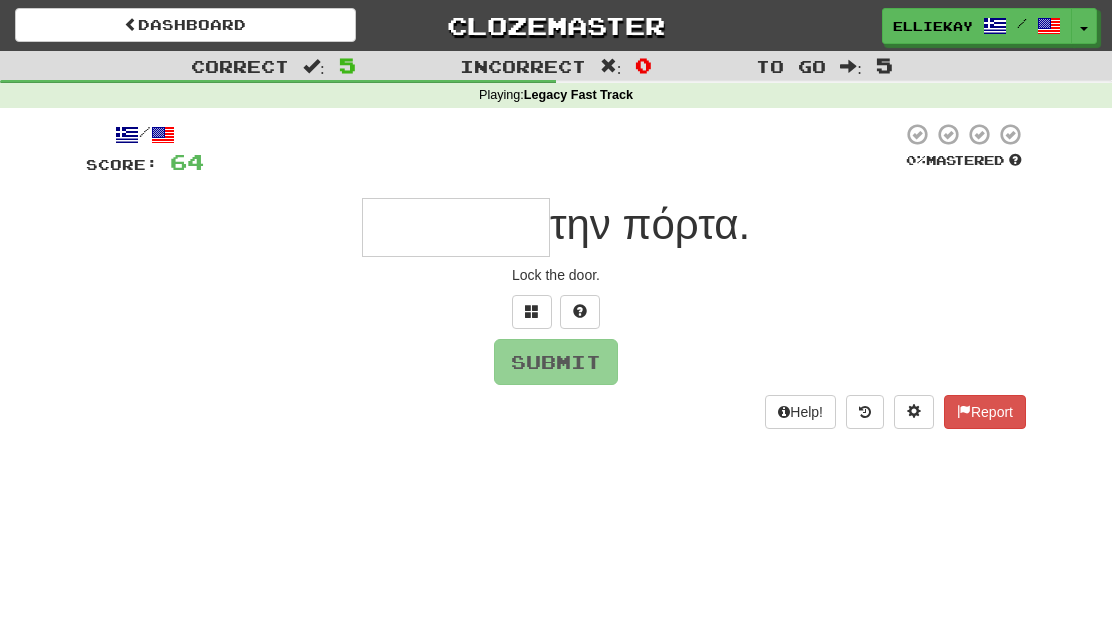 type on "*" 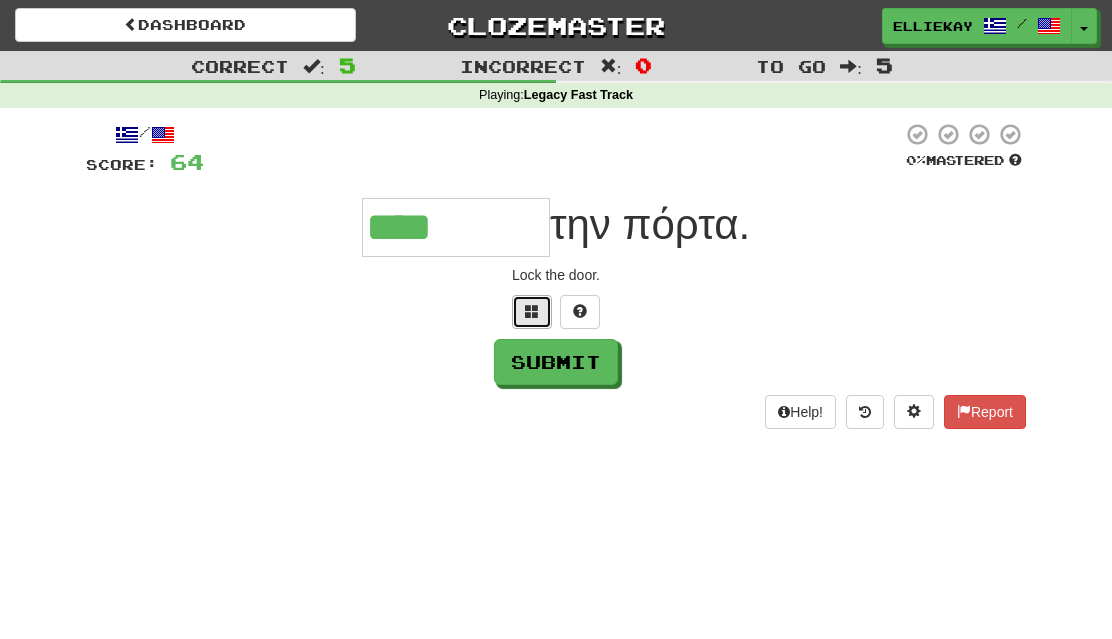 click at bounding box center (532, 311) 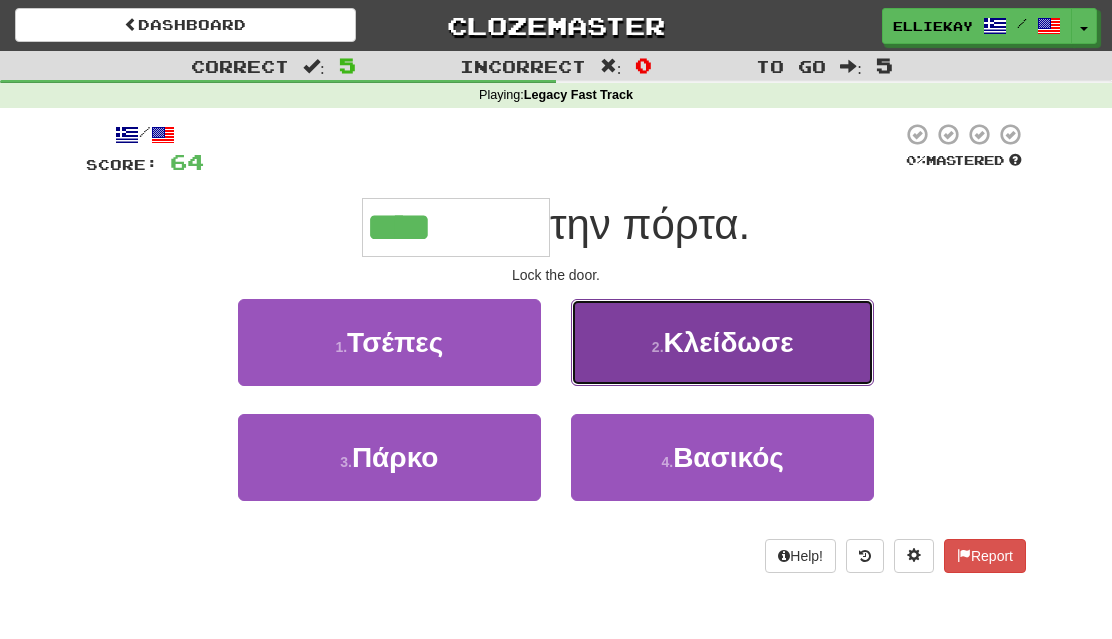 click on "Κλείδωσε" at bounding box center [729, 342] 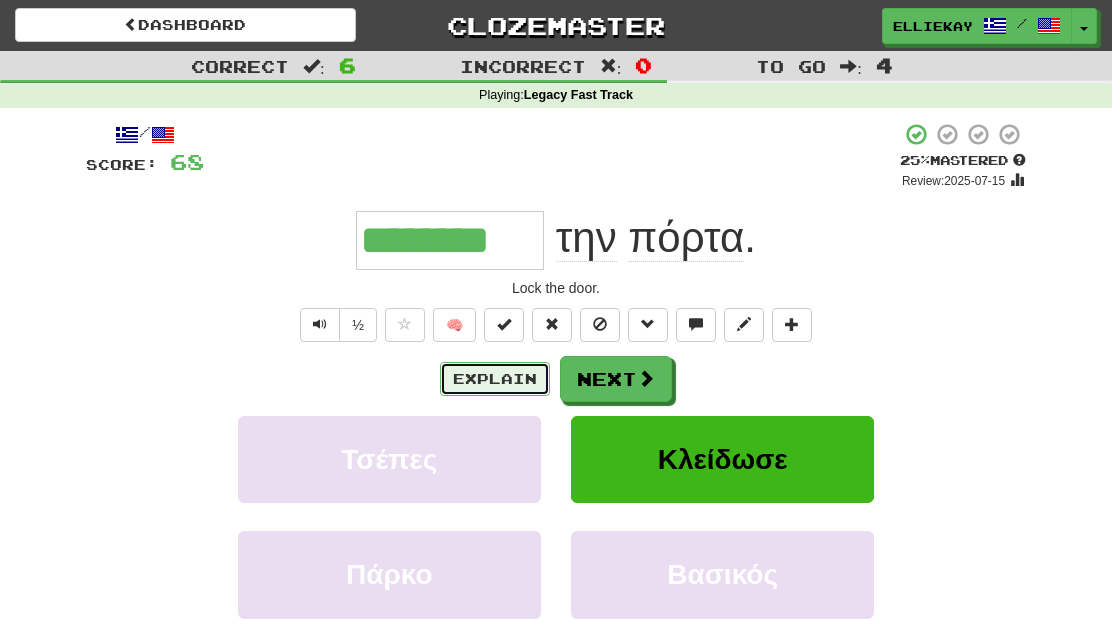 click on "Explain" at bounding box center (495, 379) 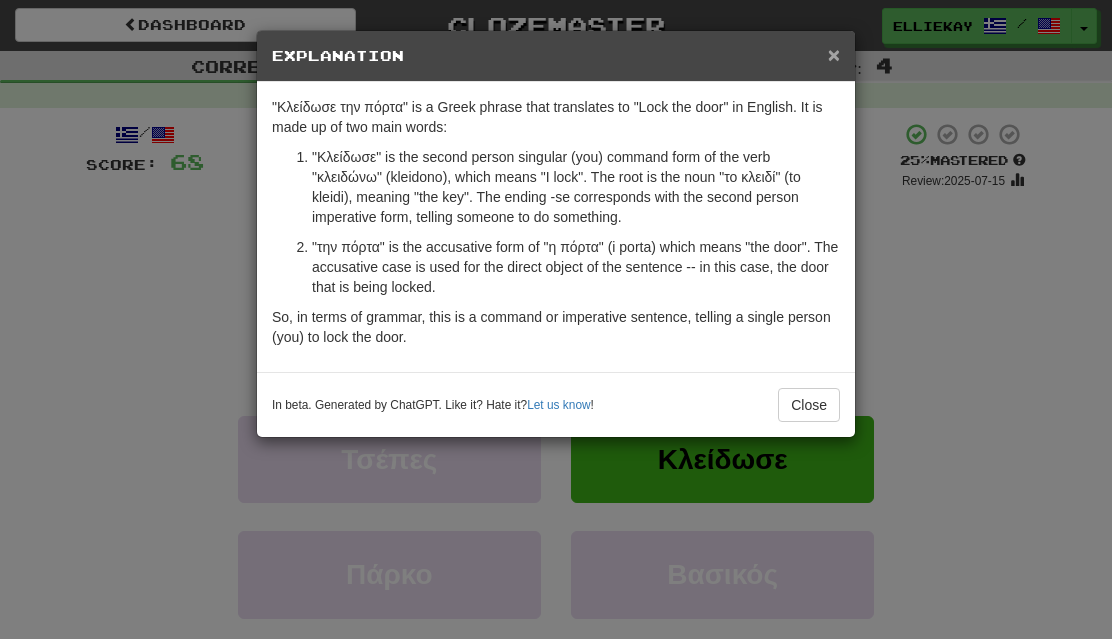 click on "×" at bounding box center [834, 54] 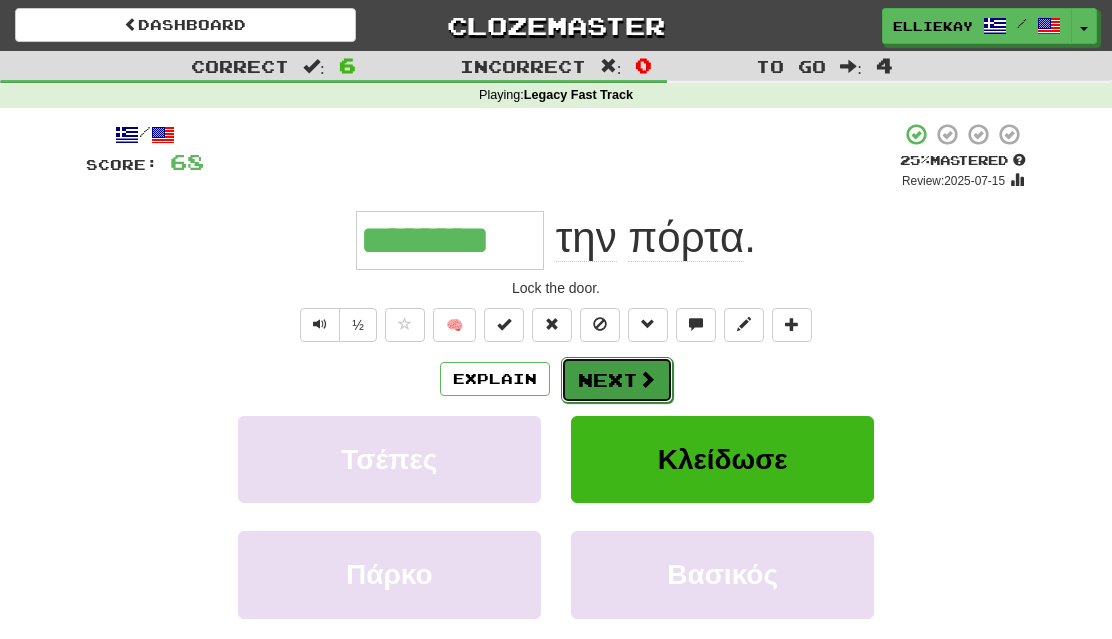 click on "Next" at bounding box center (617, 380) 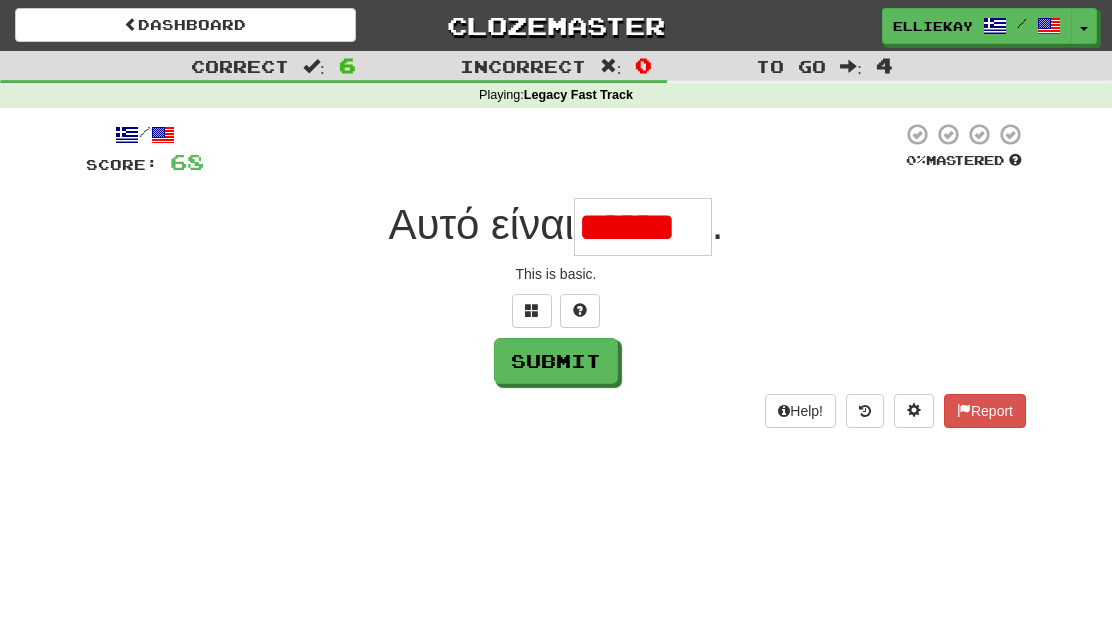 scroll, scrollTop: 0, scrollLeft: 0, axis: both 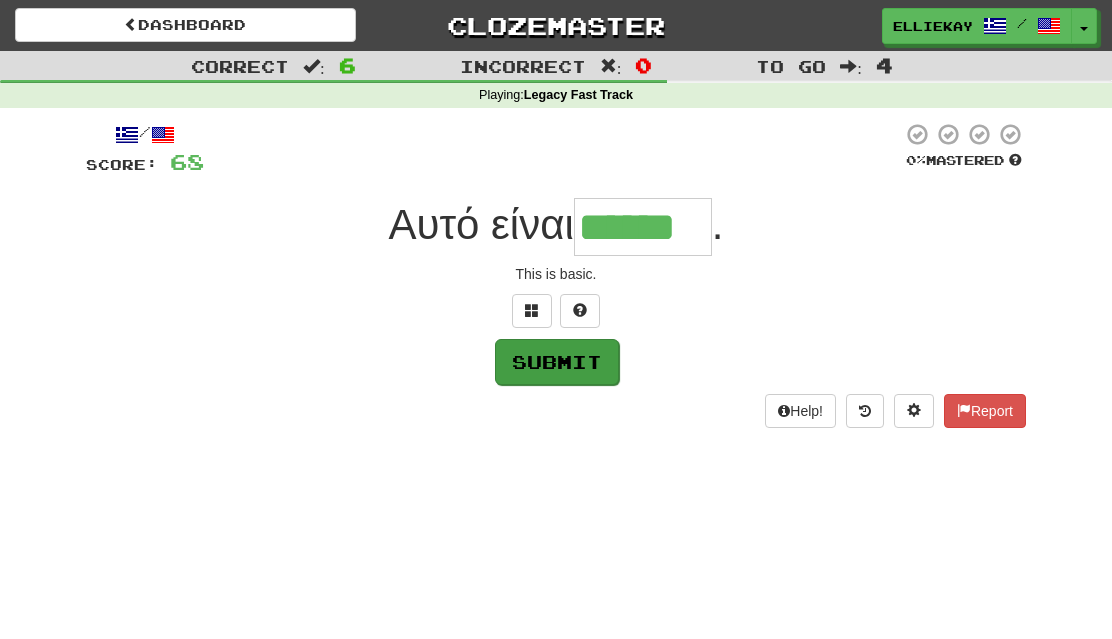 type on "******" 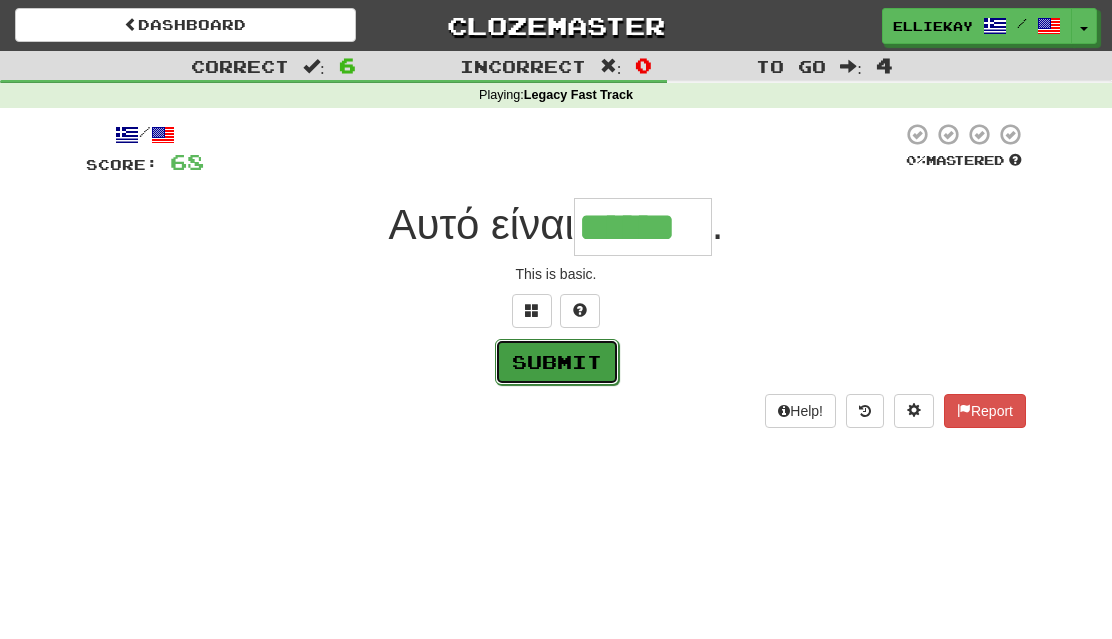 click on "Submit" at bounding box center (557, 362) 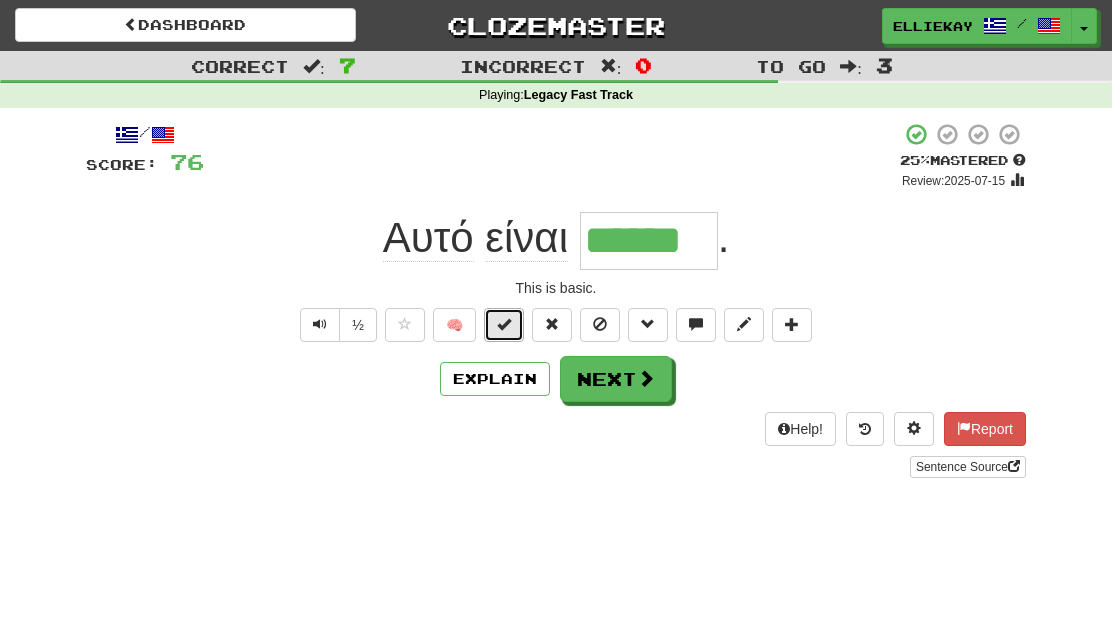 click at bounding box center (504, 325) 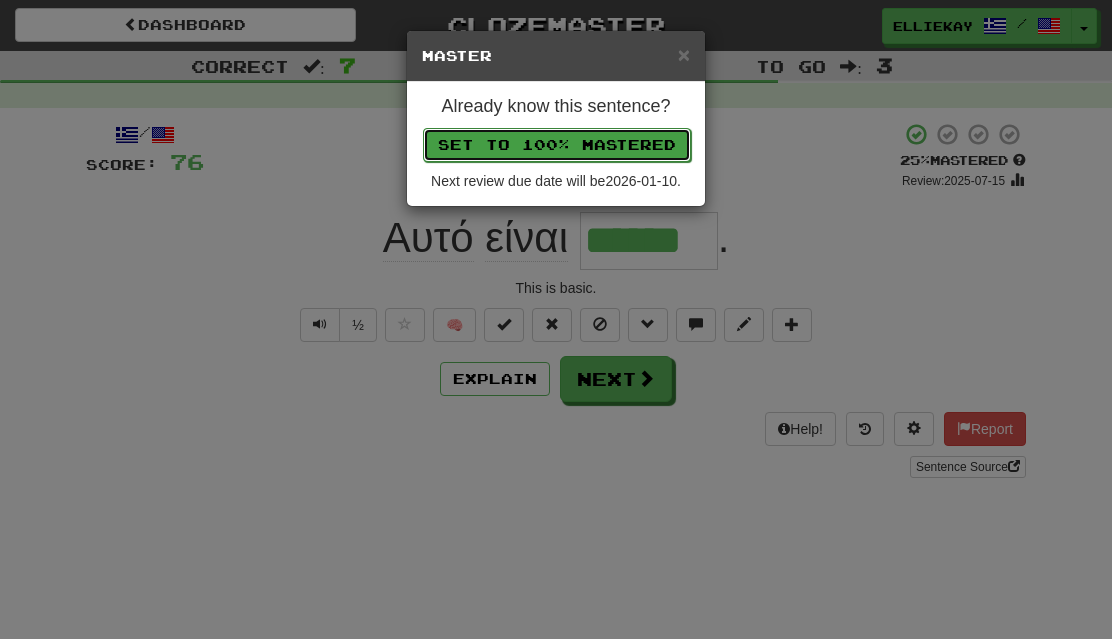 click on "Set to 100% Mastered" at bounding box center (557, 145) 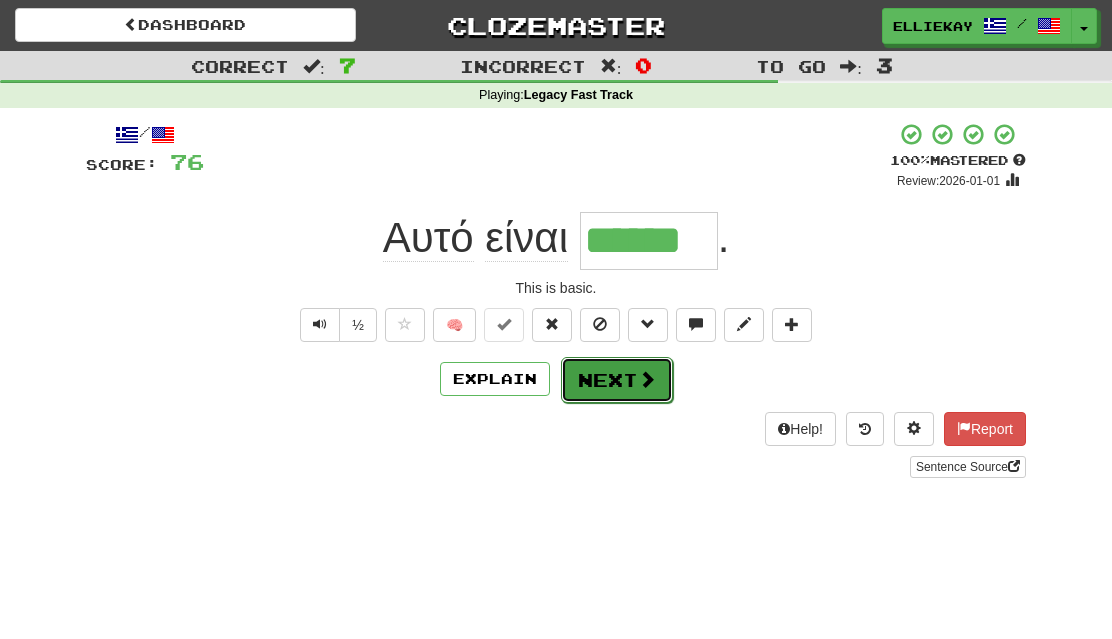 click on "Next" at bounding box center [617, 380] 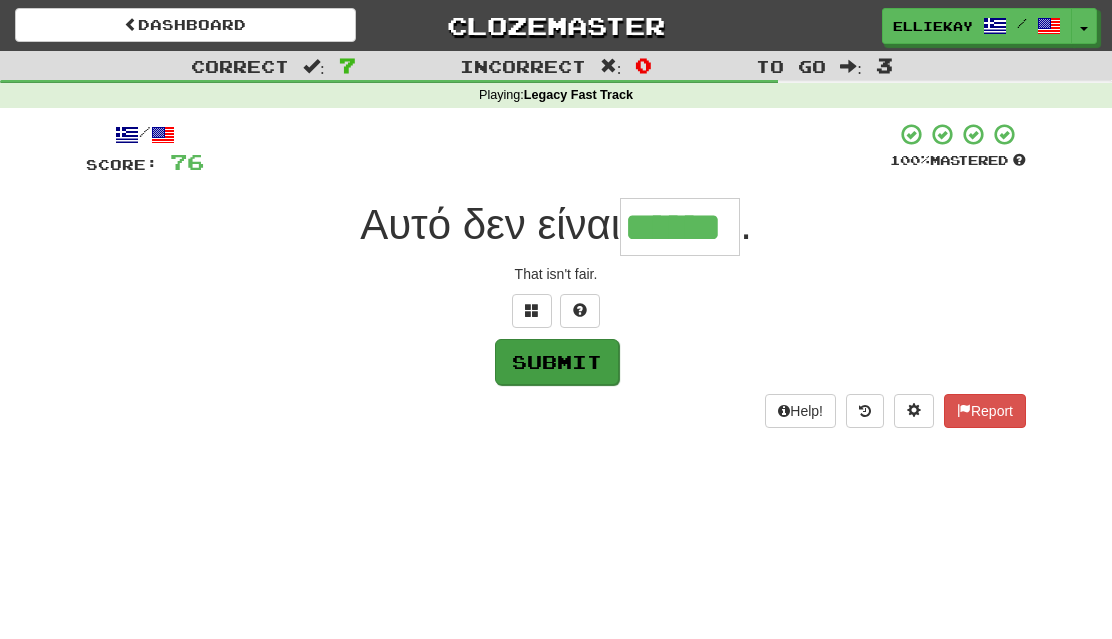 type on "******" 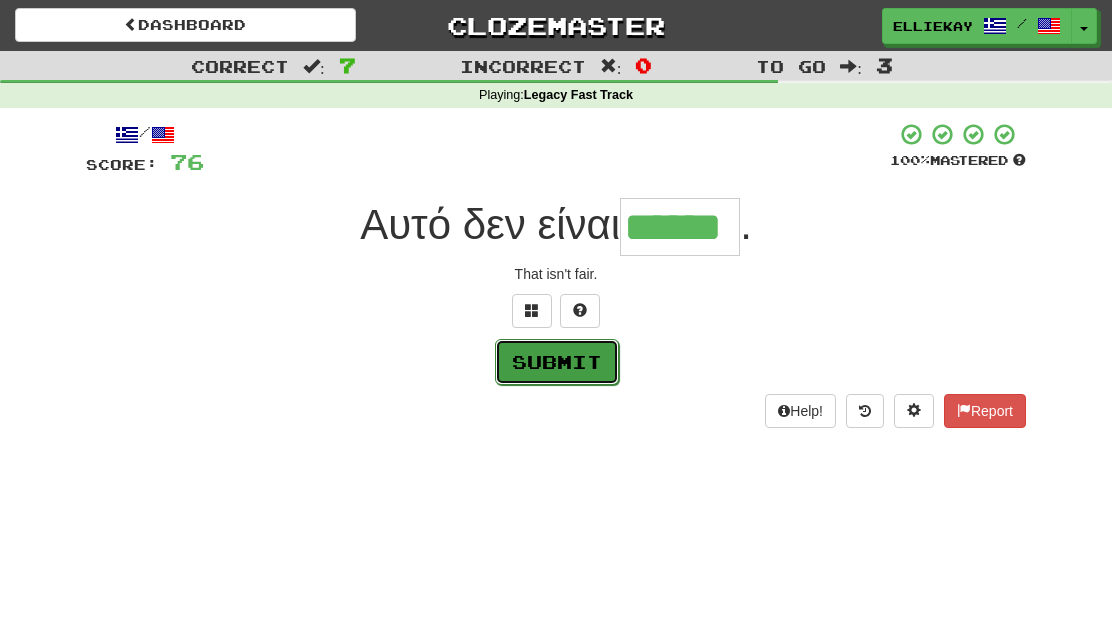 click on "Submit" at bounding box center (557, 362) 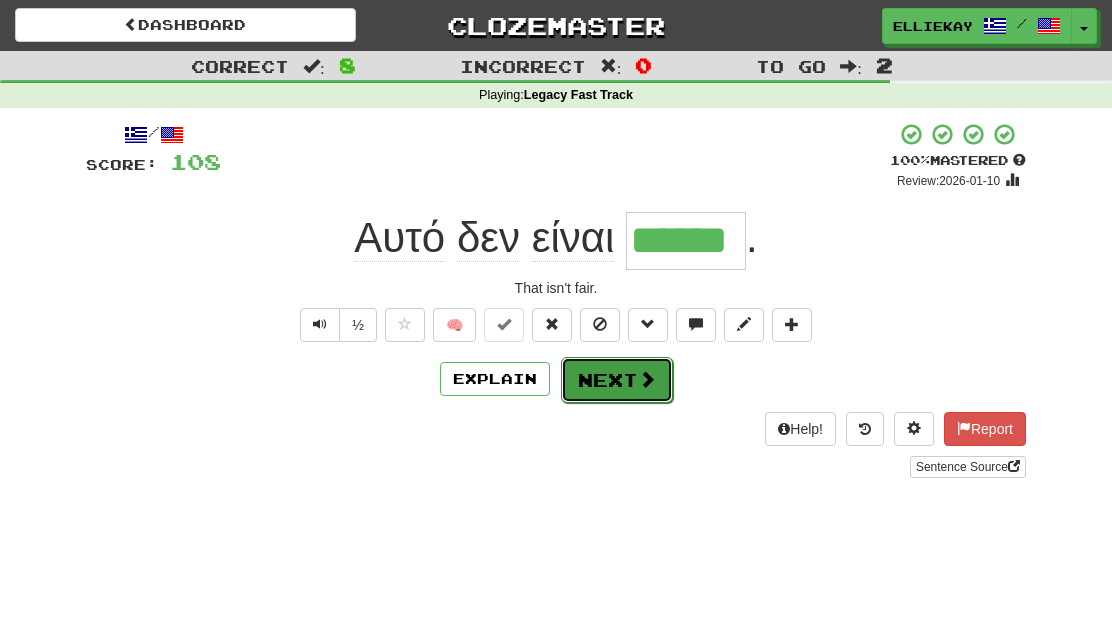 click on "Next" at bounding box center (617, 380) 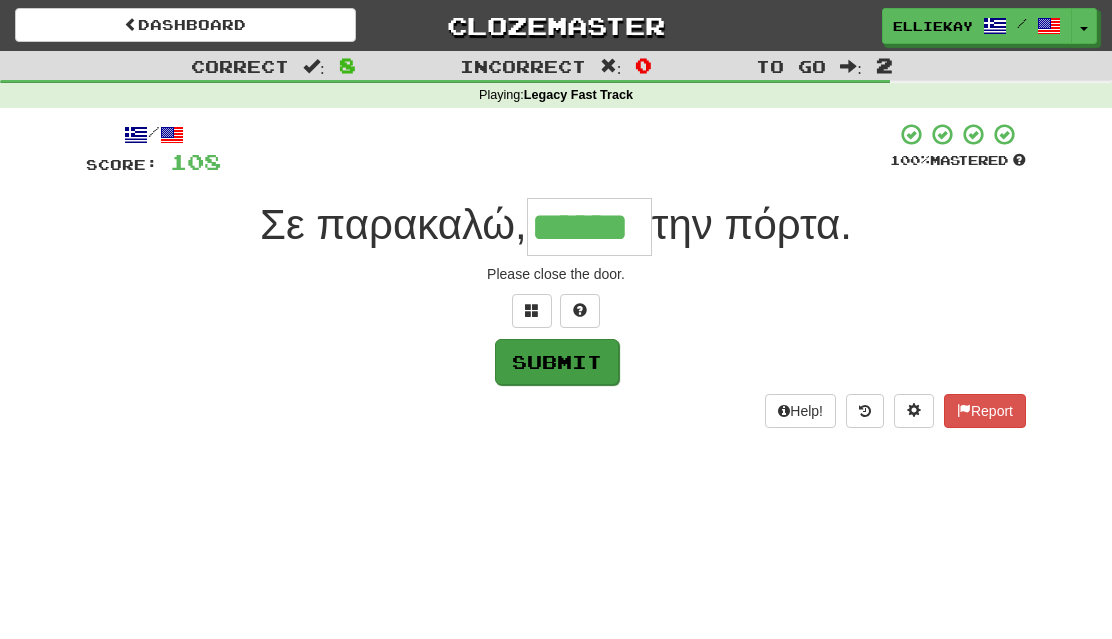 type on "******" 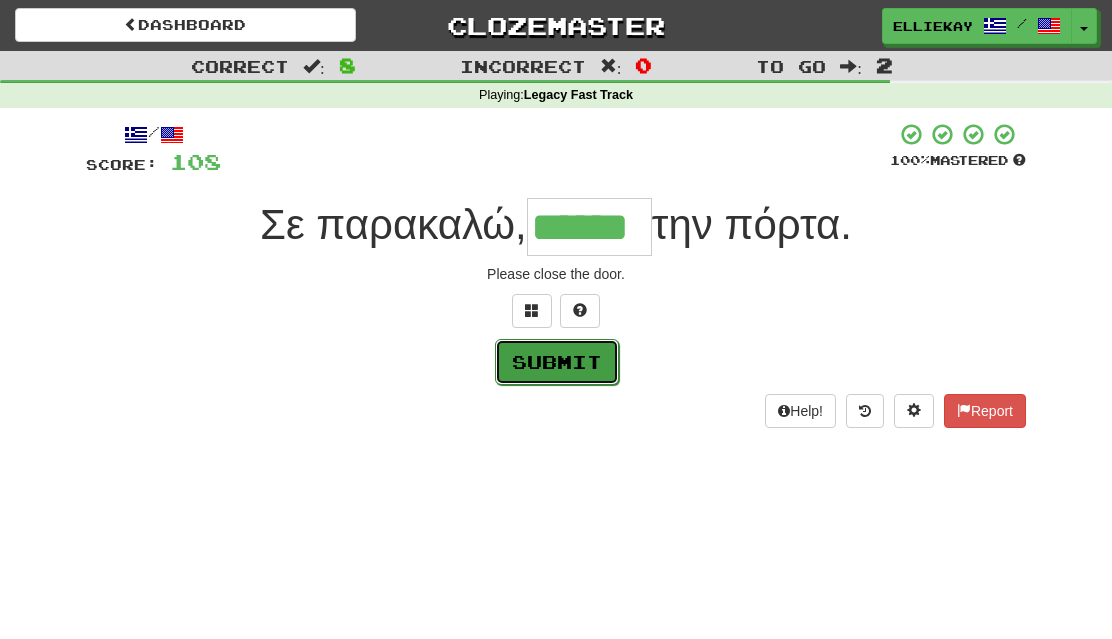click on "Submit" at bounding box center [557, 362] 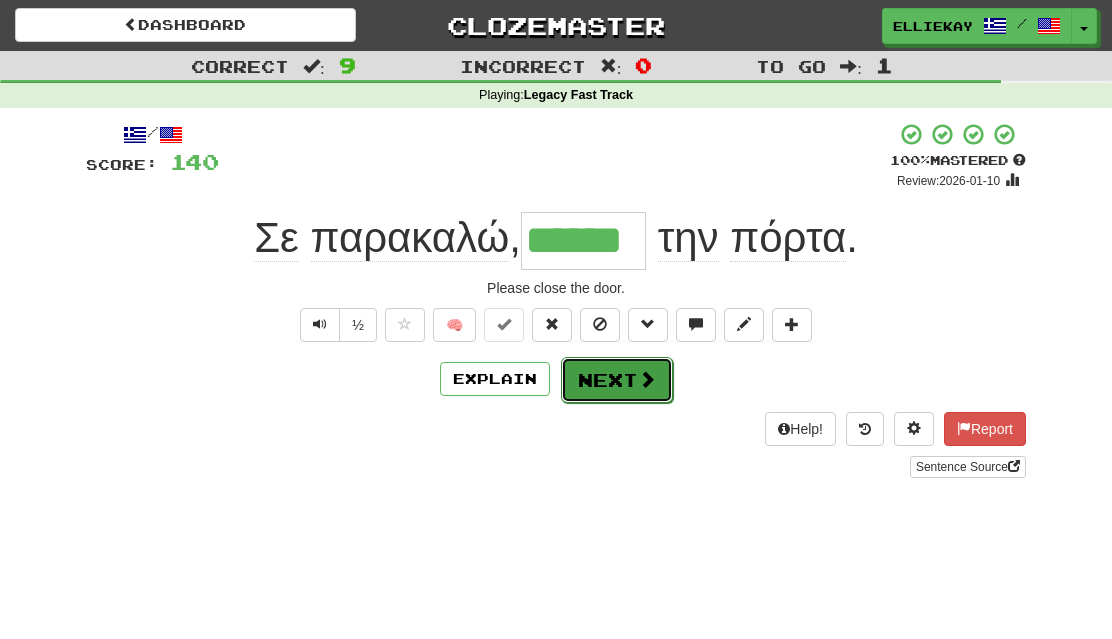 click at bounding box center [647, 379] 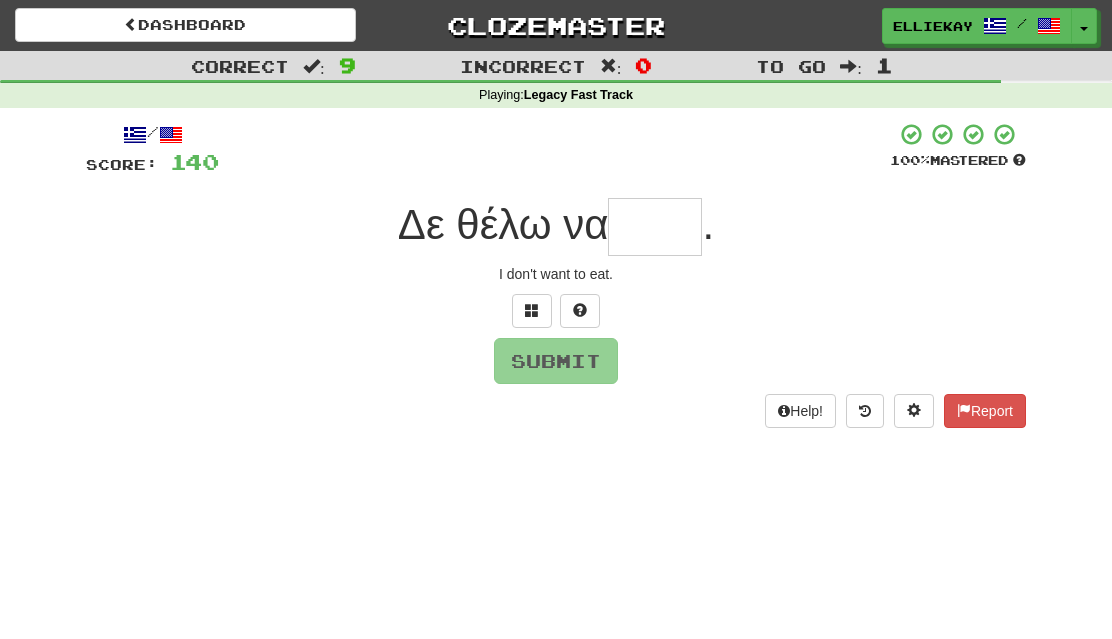 click on "/  Score:   140 100 %  Mastered Δε θέλω να  . I don't want to eat. Submit  Help!  Report" at bounding box center (556, 275) 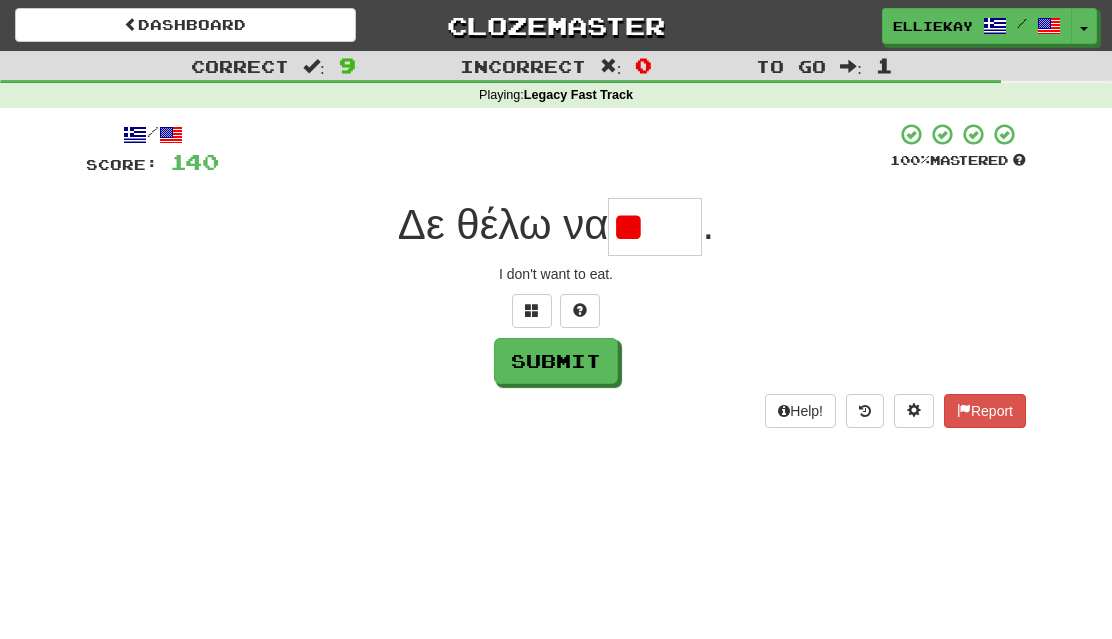 type on "*" 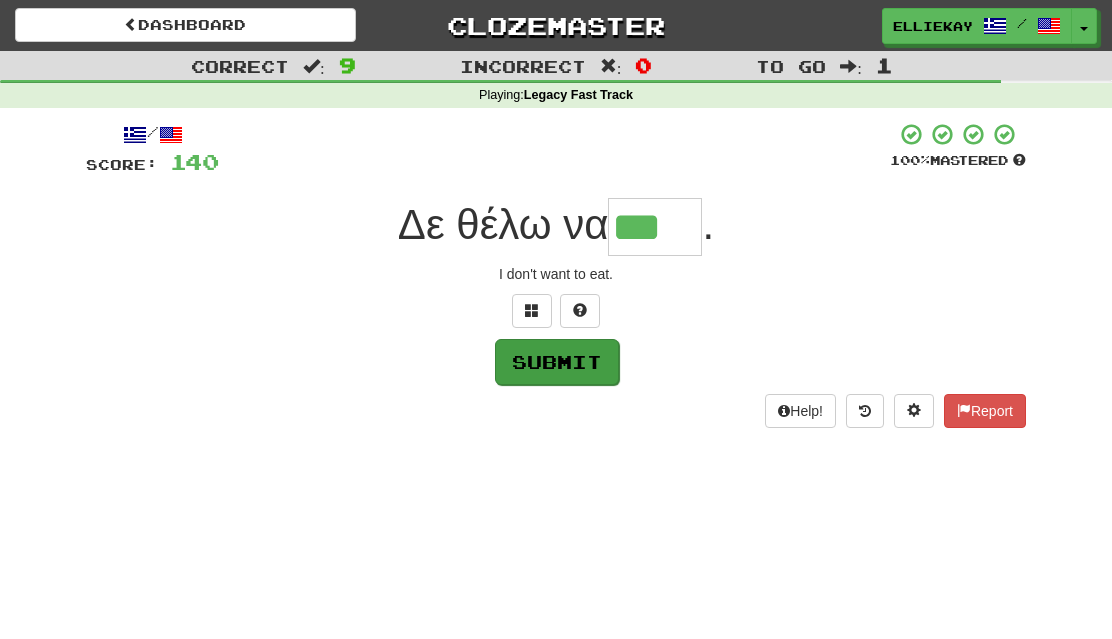 type on "***" 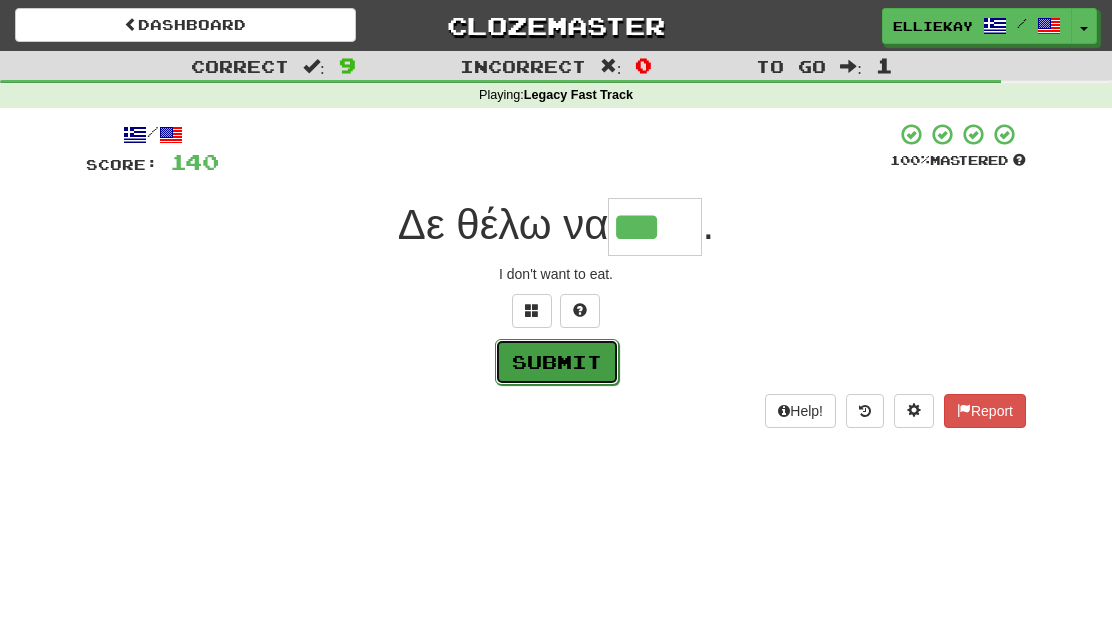 click on "Submit" at bounding box center [557, 362] 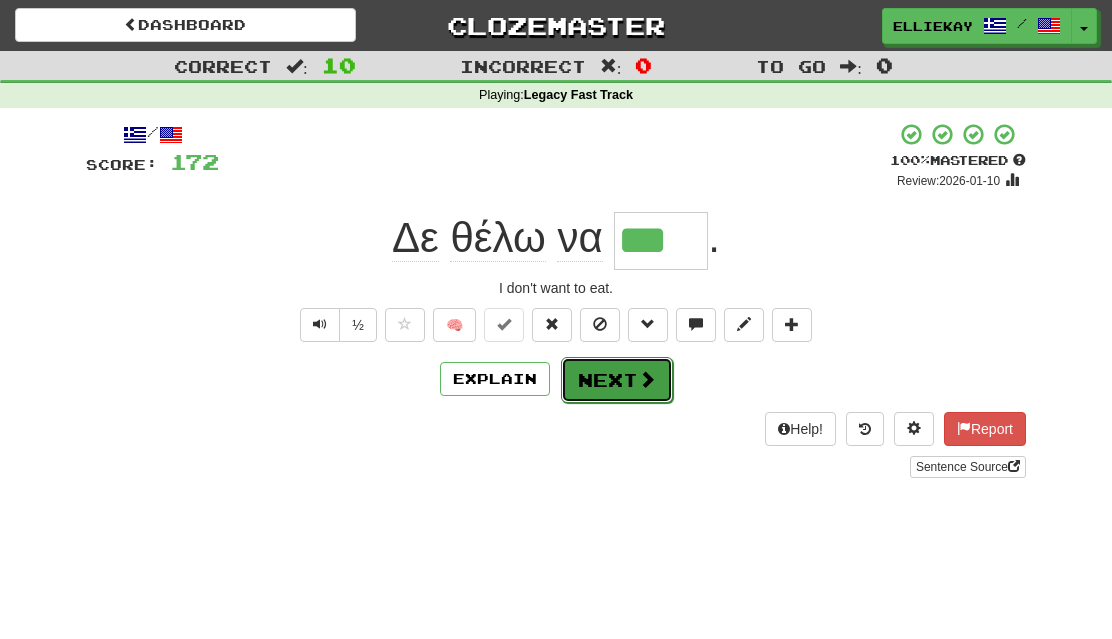 click at bounding box center [647, 379] 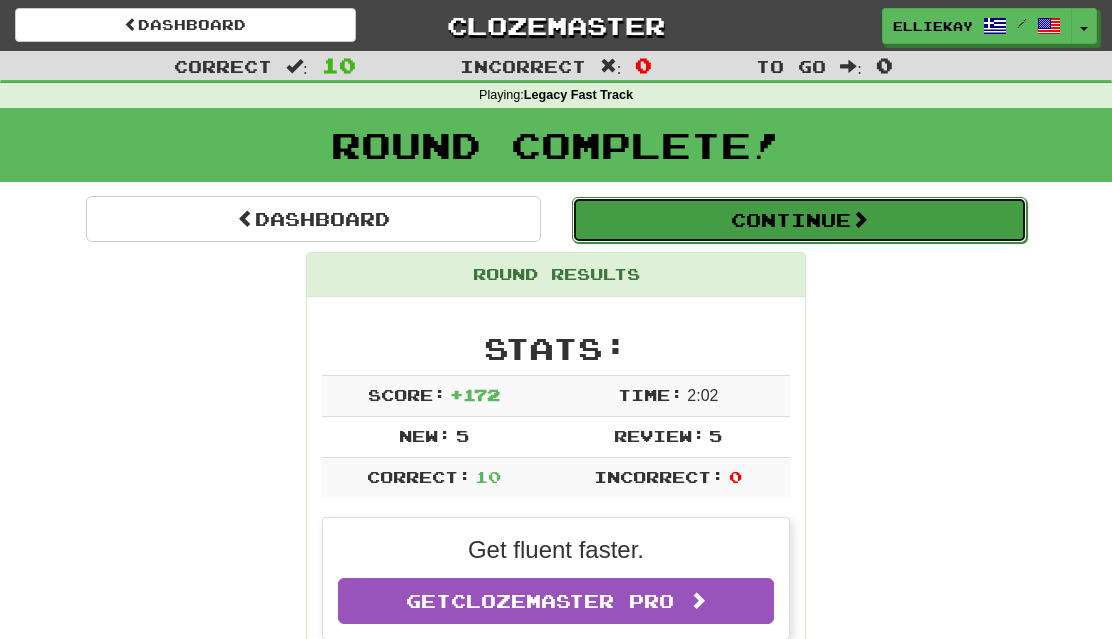 click on "Continue" at bounding box center [799, 220] 